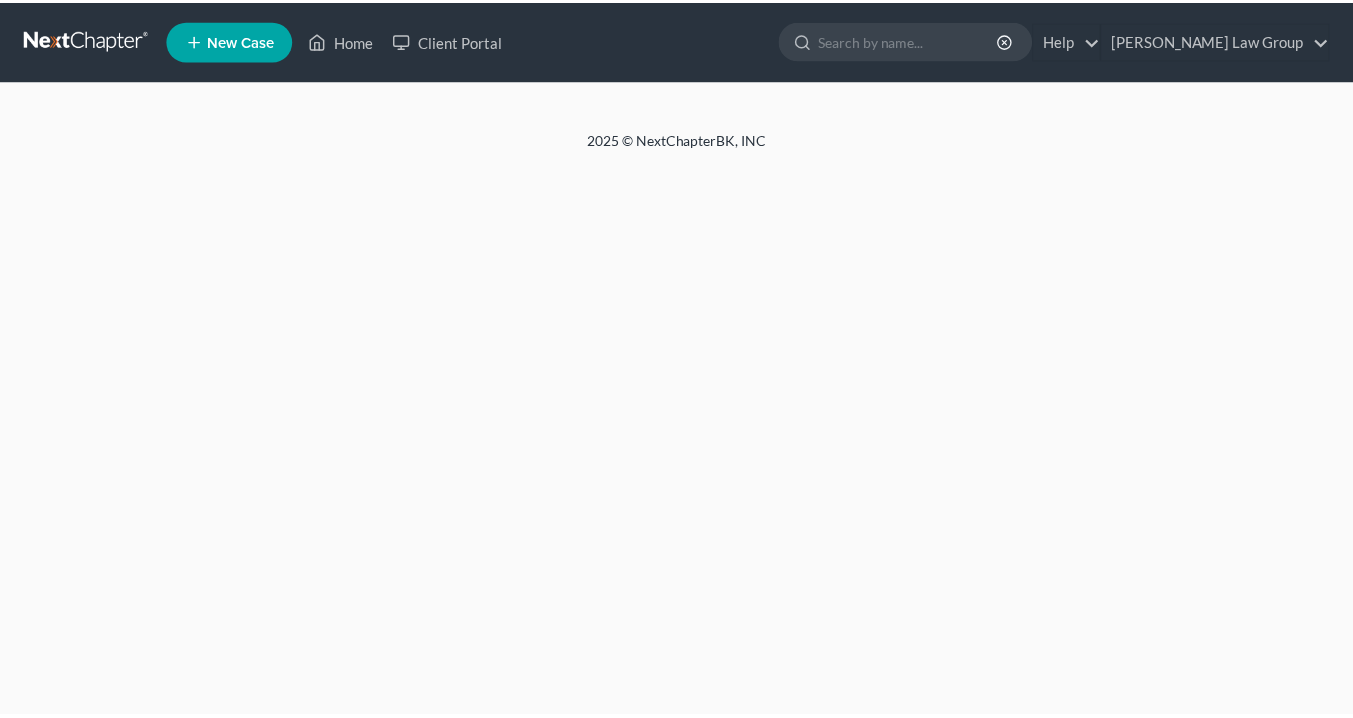 scroll, scrollTop: 0, scrollLeft: 0, axis: both 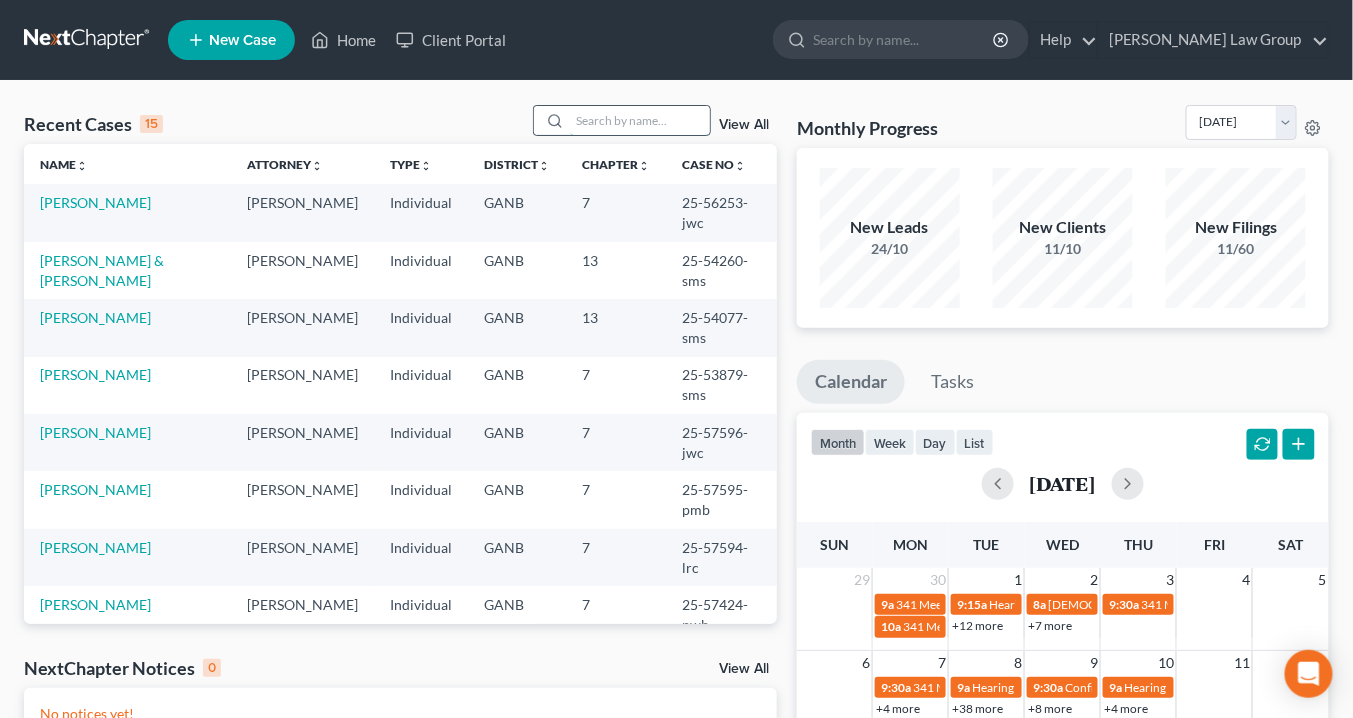 click at bounding box center [640, 120] 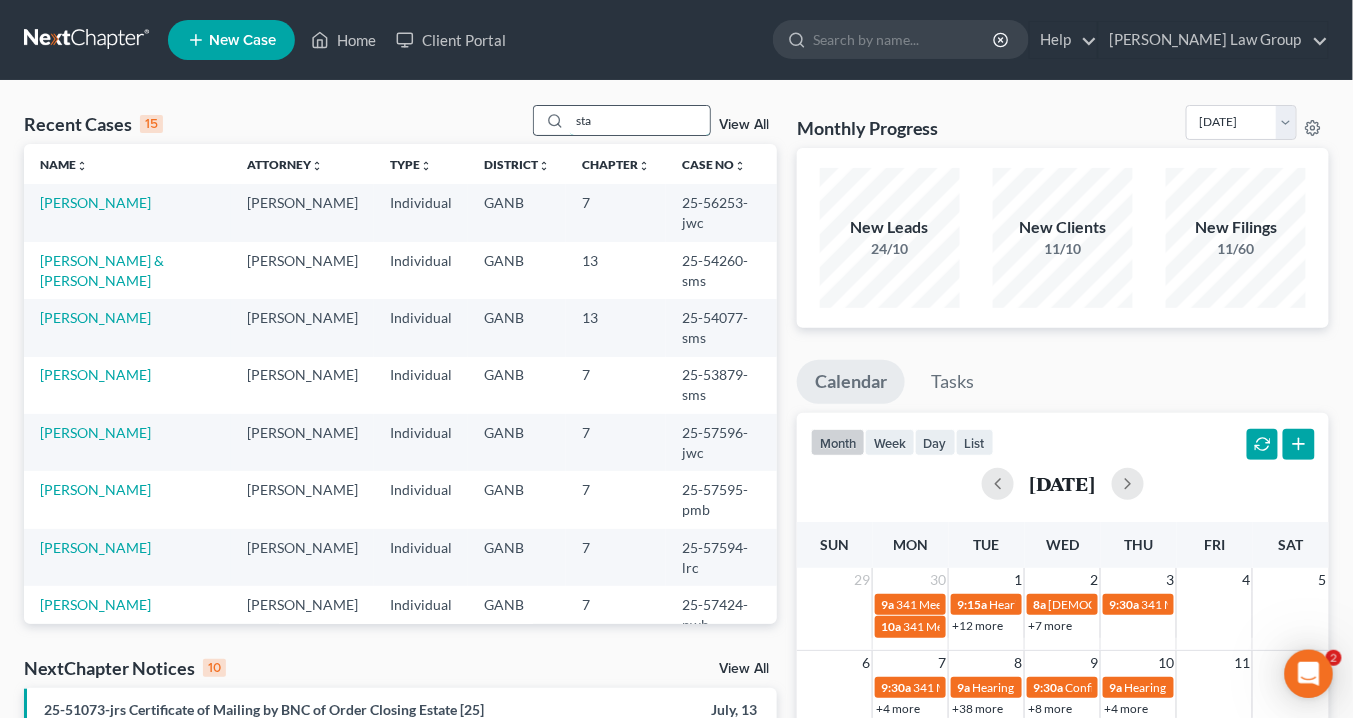scroll, scrollTop: 0, scrollLeft: 0, axis: both 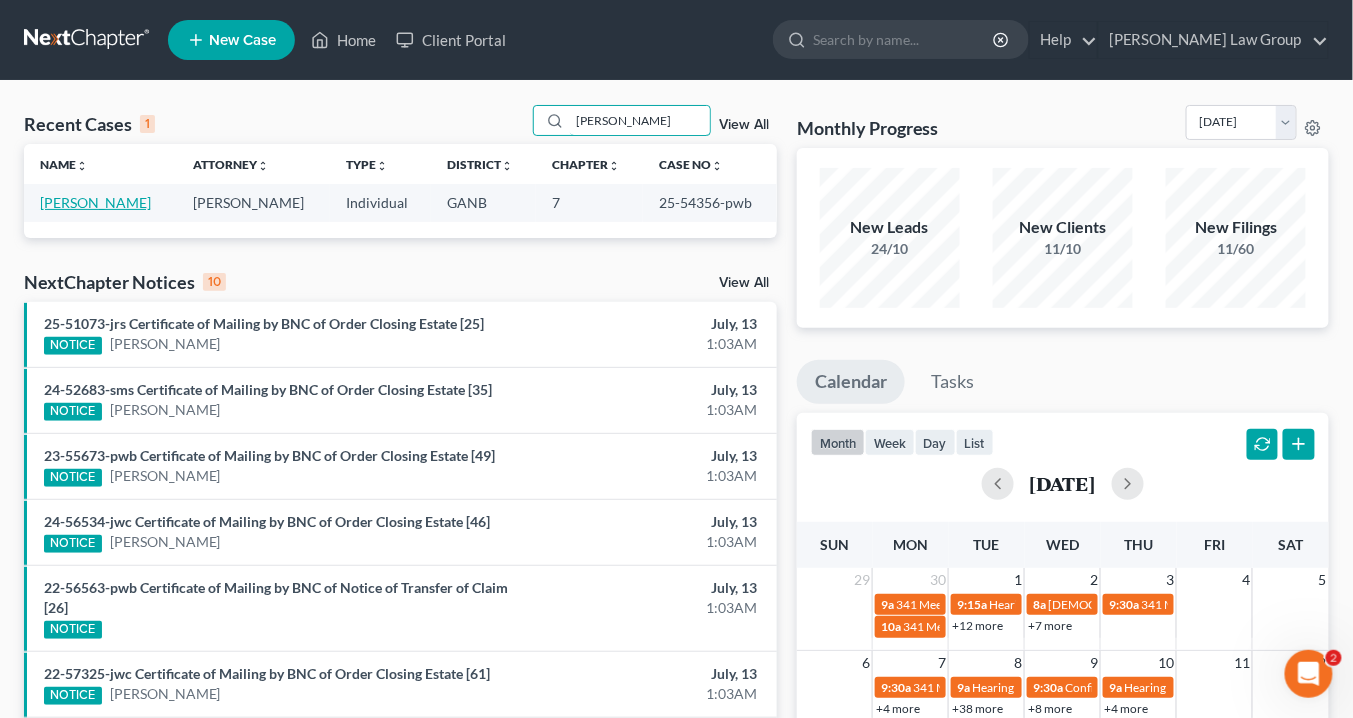 type on "[PERSON_NAME]" 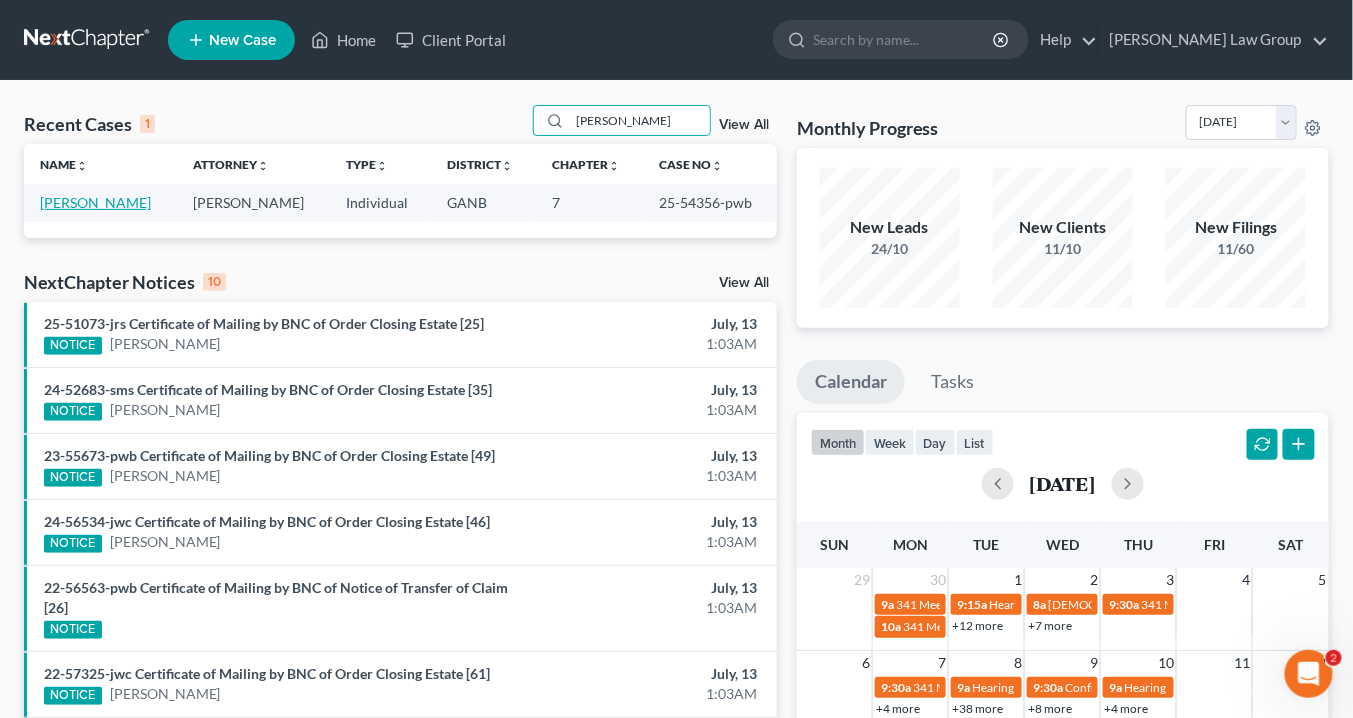 click on "[PERSON_NAME]" at bounding box center [95, 202] 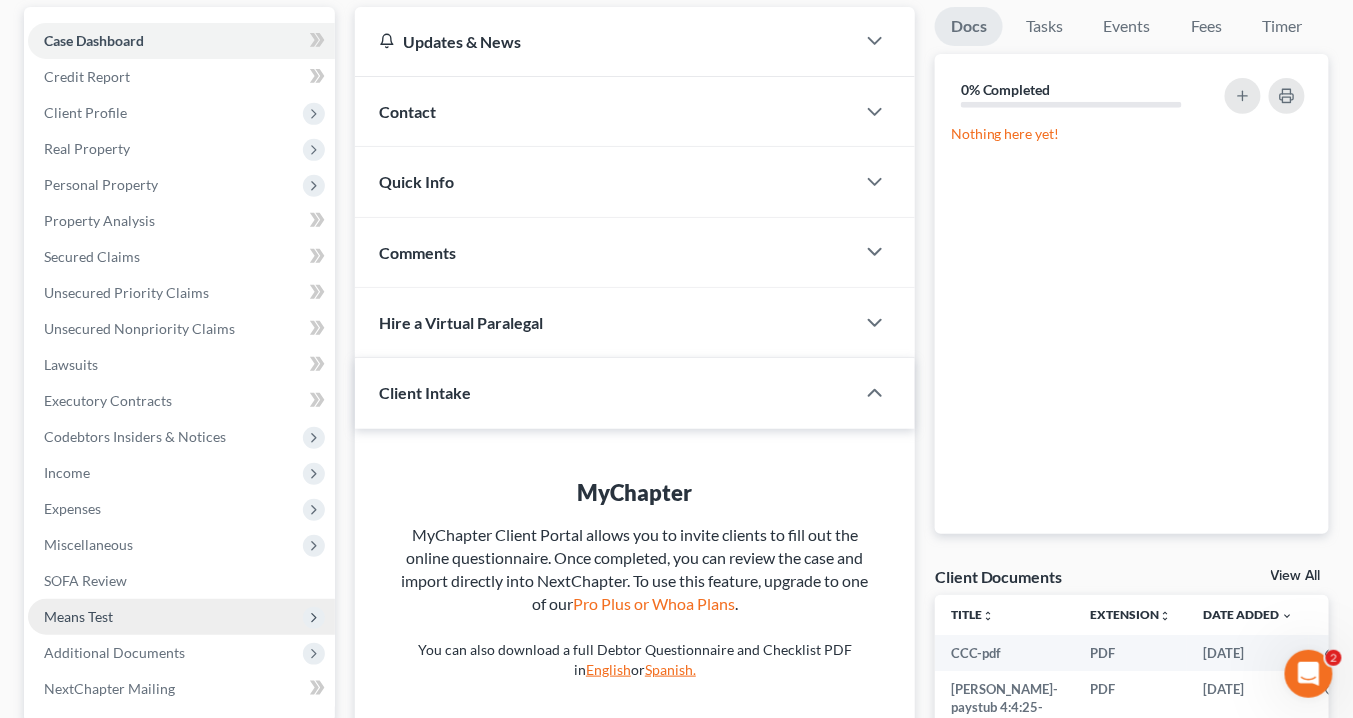 scroll, scrollTop: 378, scrollLeft: 0, axis: vertical 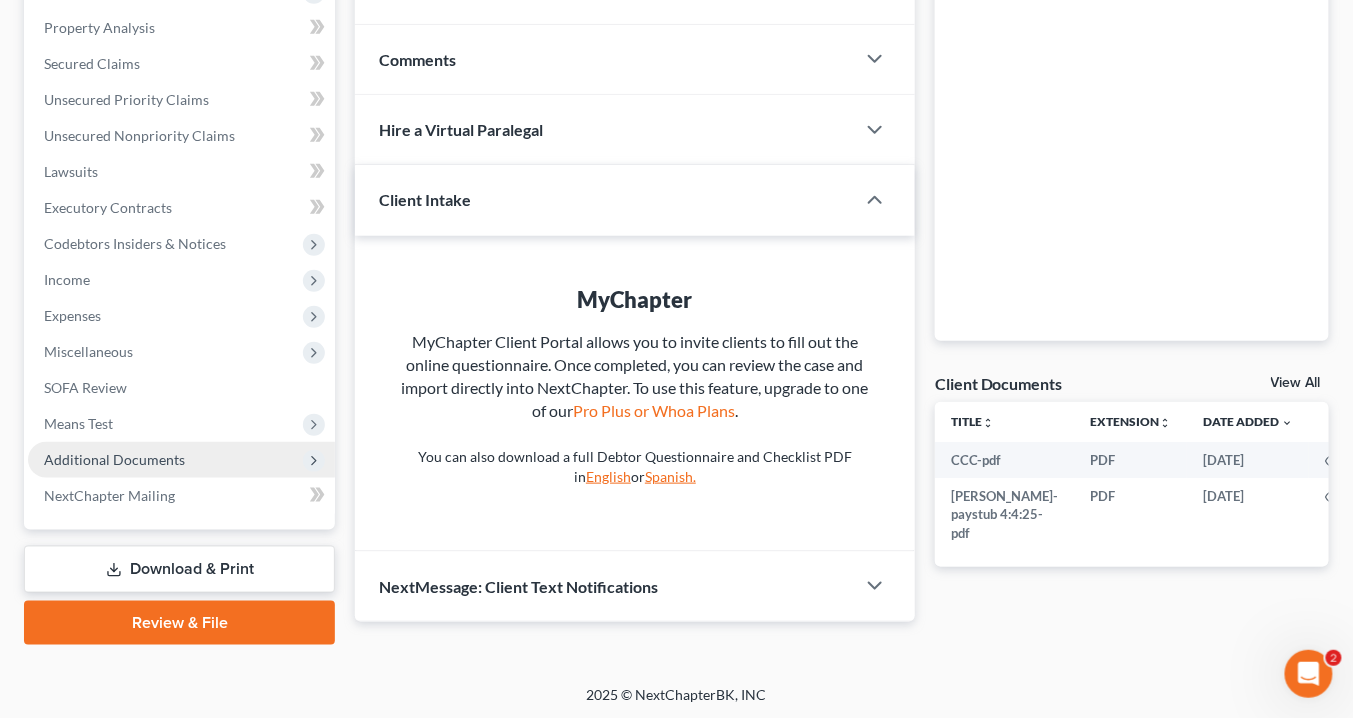 click on "Additional Documents" at bounding box center (181, 460) 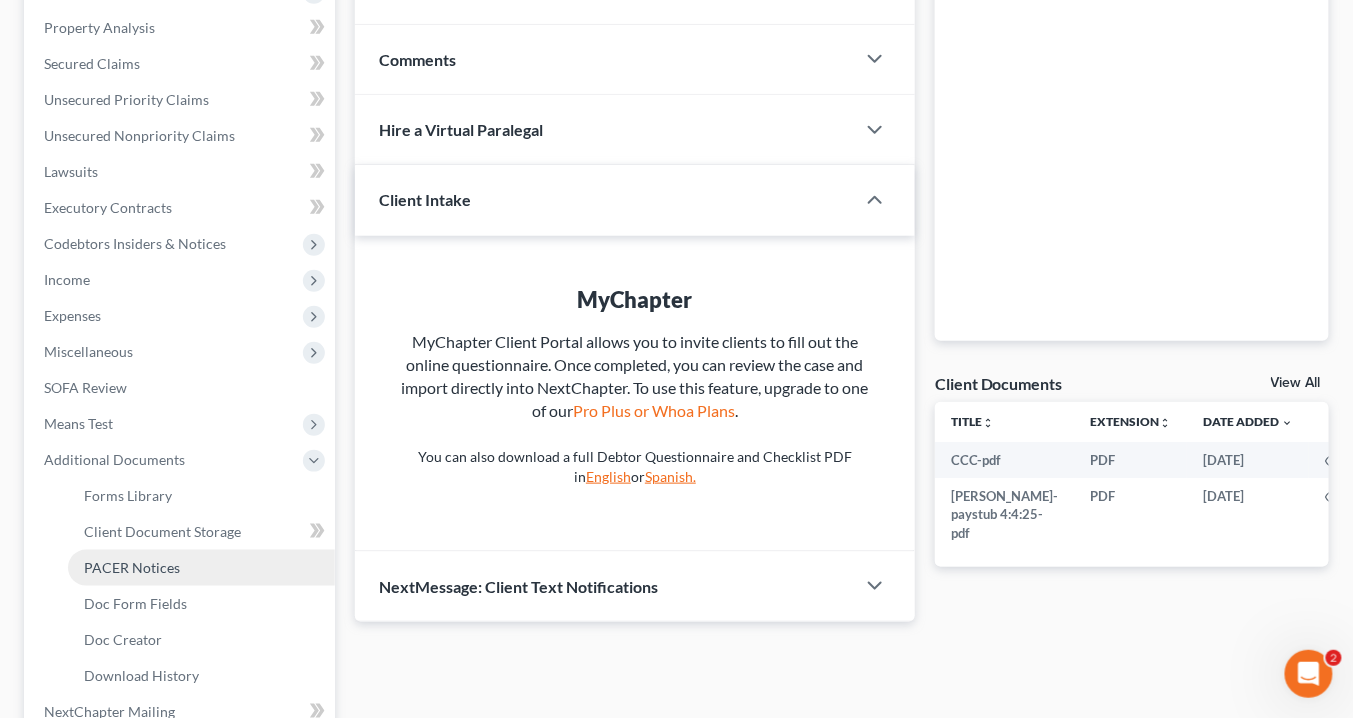 click on "PACER Notices" at bounding box center (132, 567) 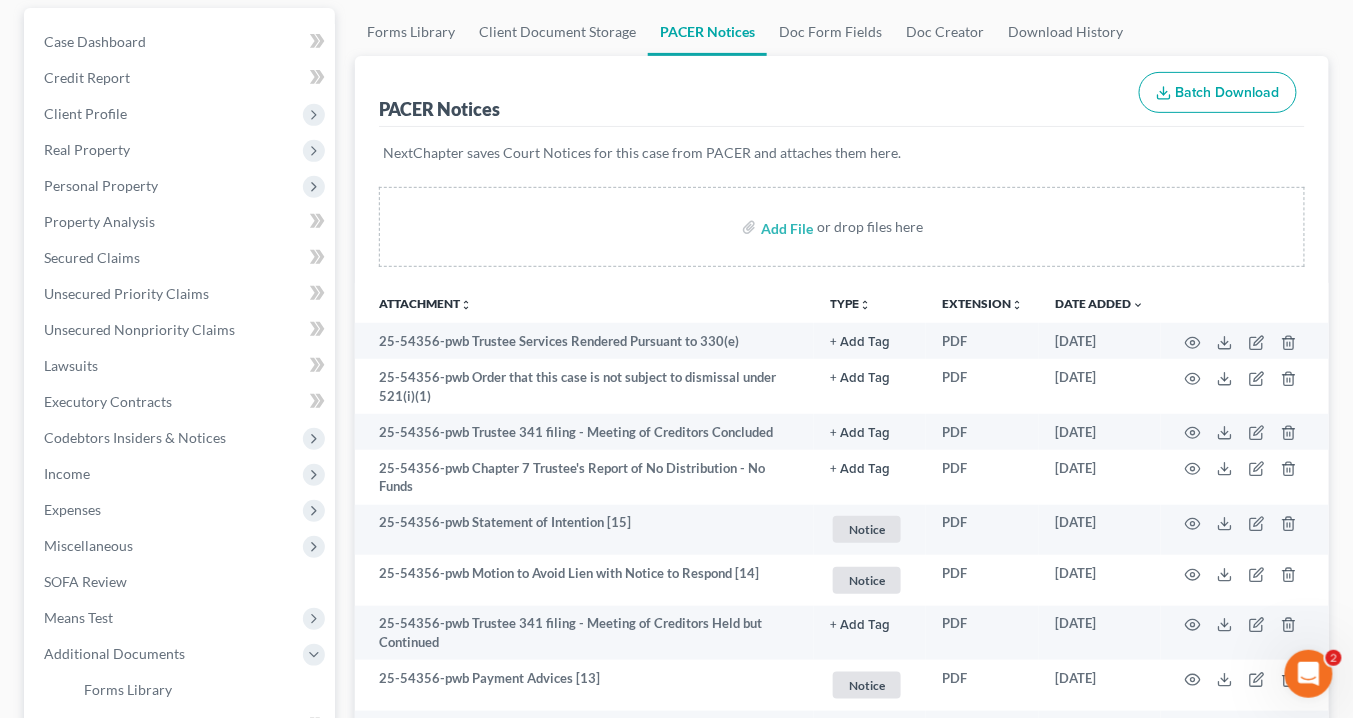 scroll, scrollTop: 0, scrollLeft: 0, axis: both 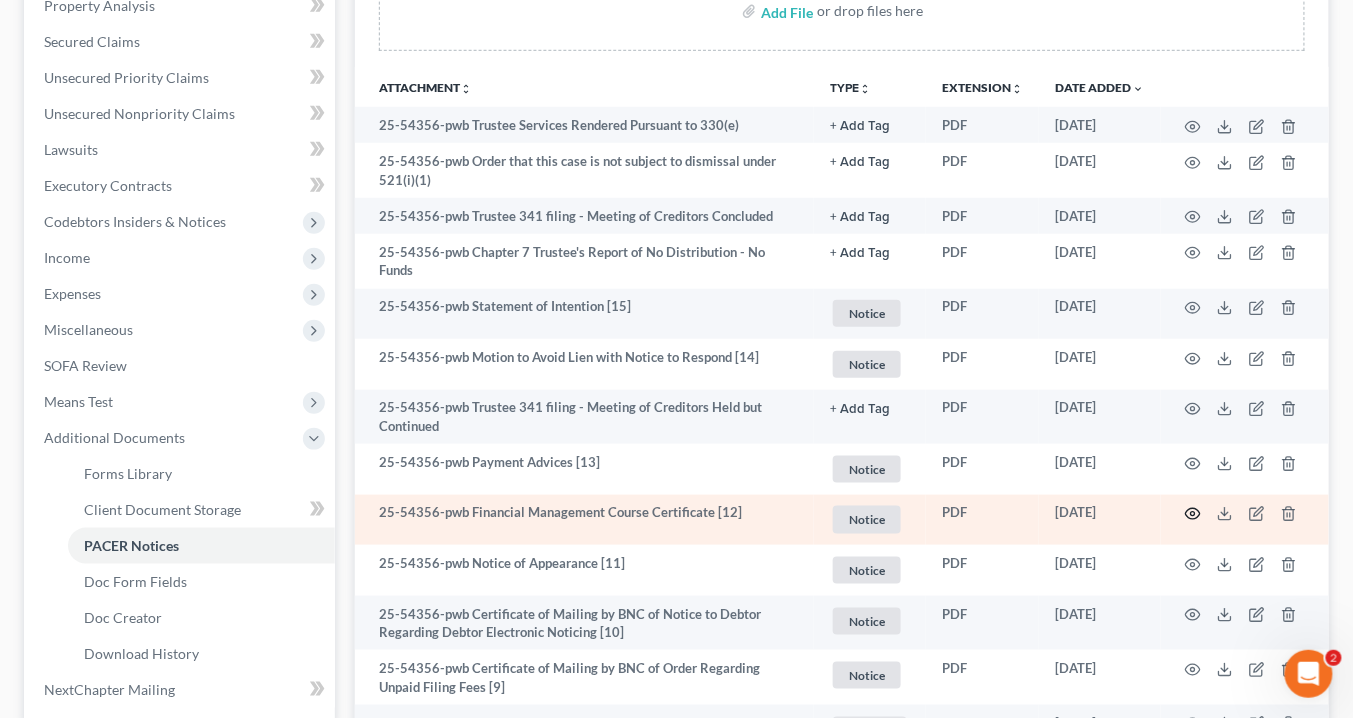 click 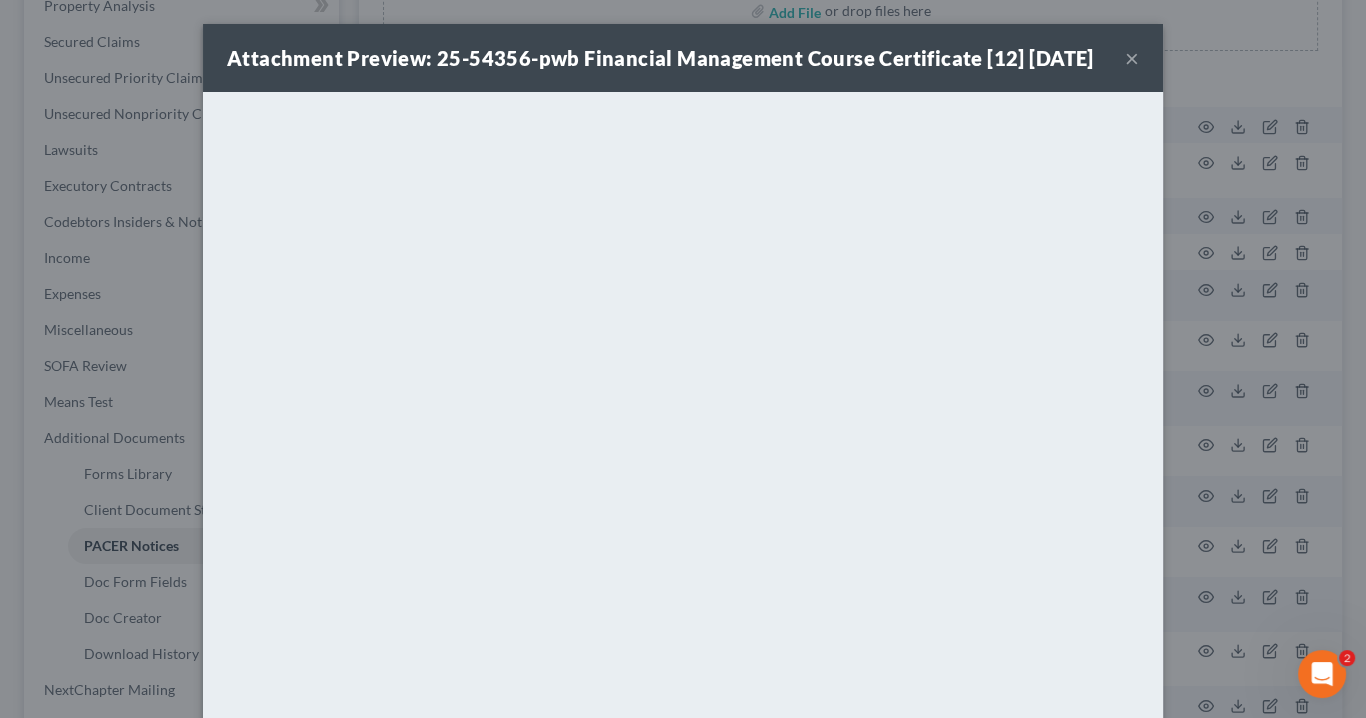 click on "Attachment Preview: 25-54356-pwb Financial Management Course Certificate [12] [DATE] ×" at bounding box center [683, 58] 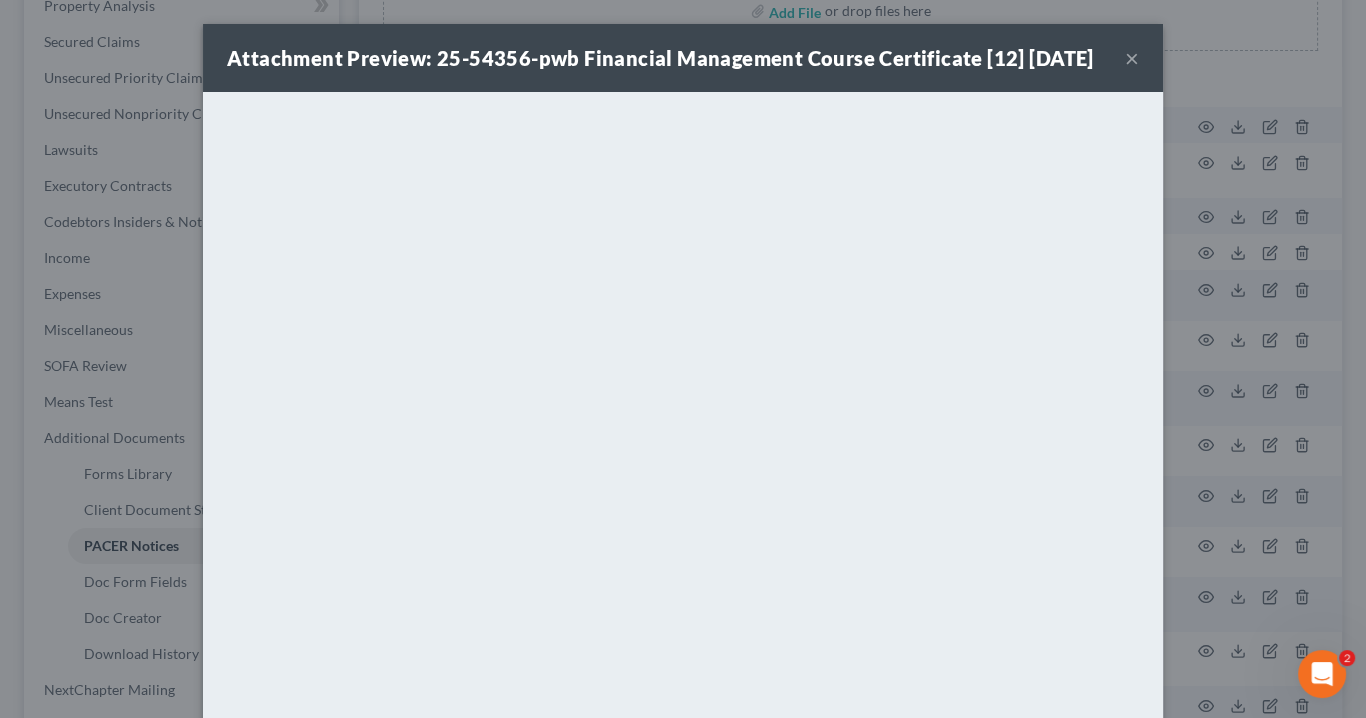 click on "×" at bounding box center (1132, 58) 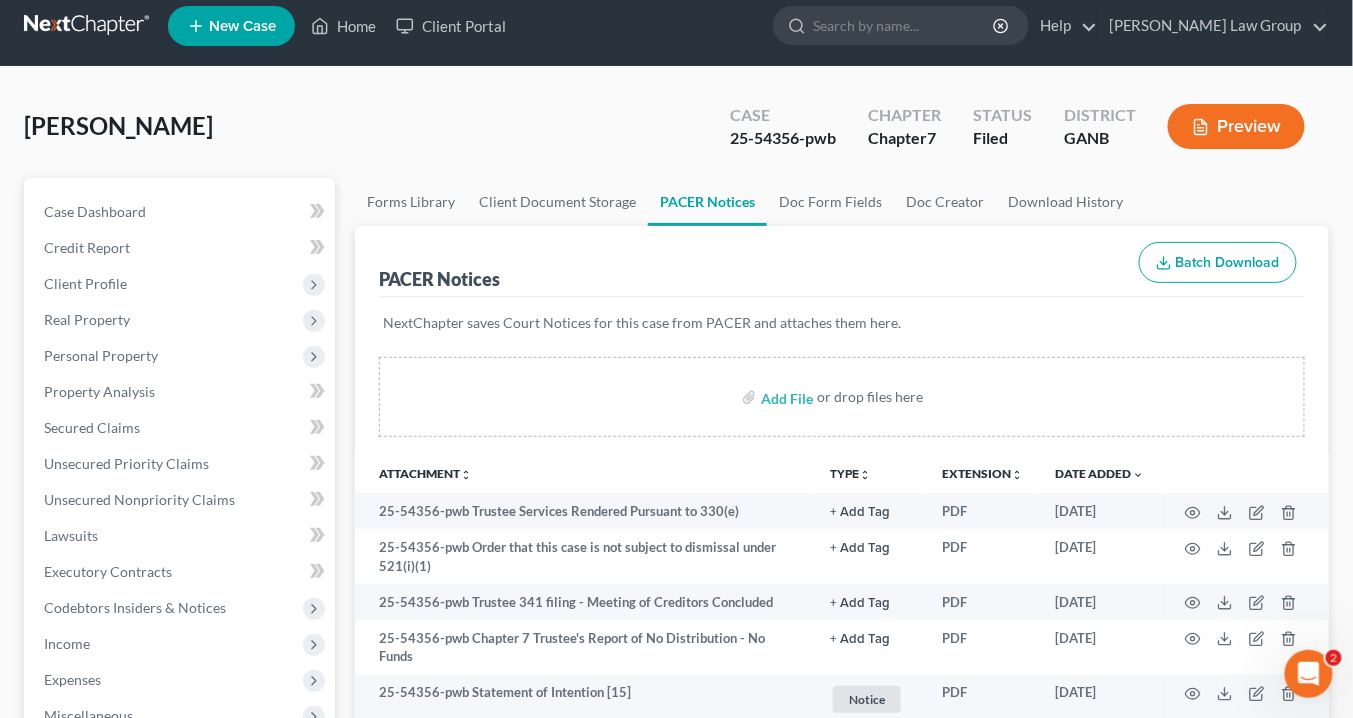 scroll, scrollTop: 0, scrollLeft: 0, axis: both 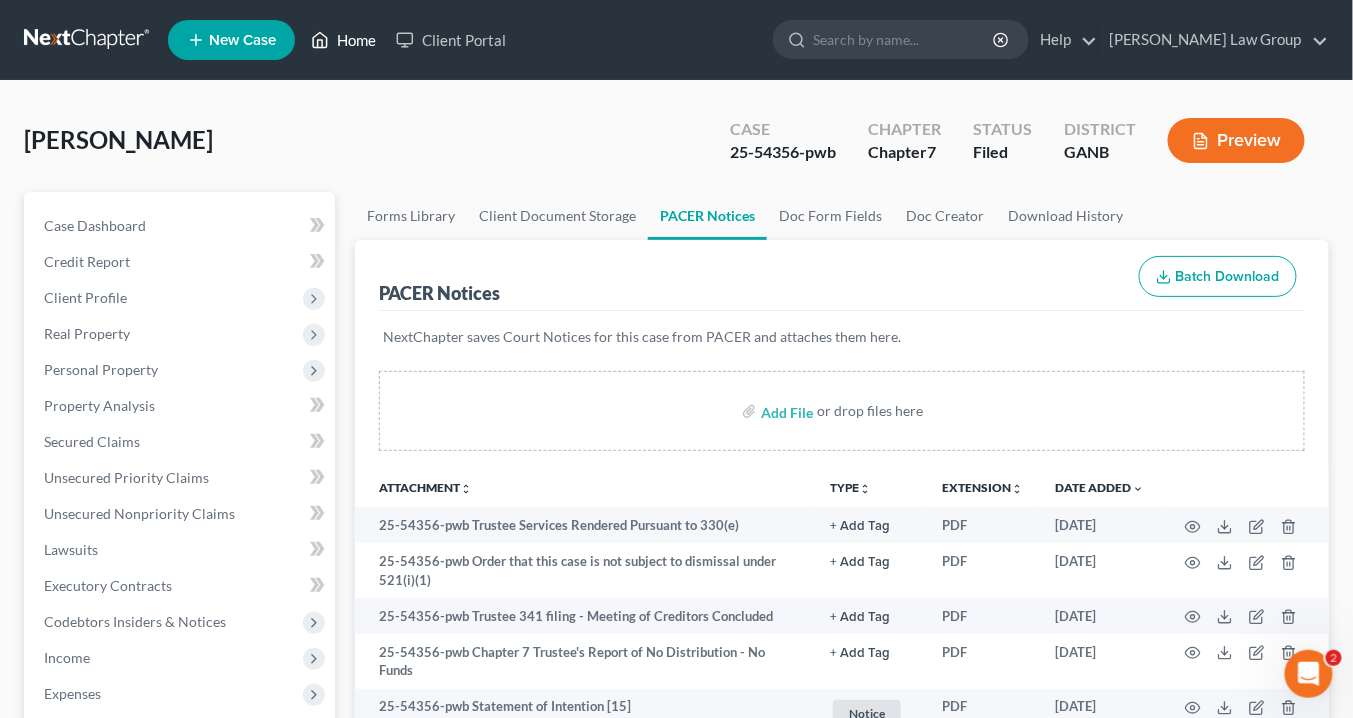 click on "Home" at bounding box center [343, 40] 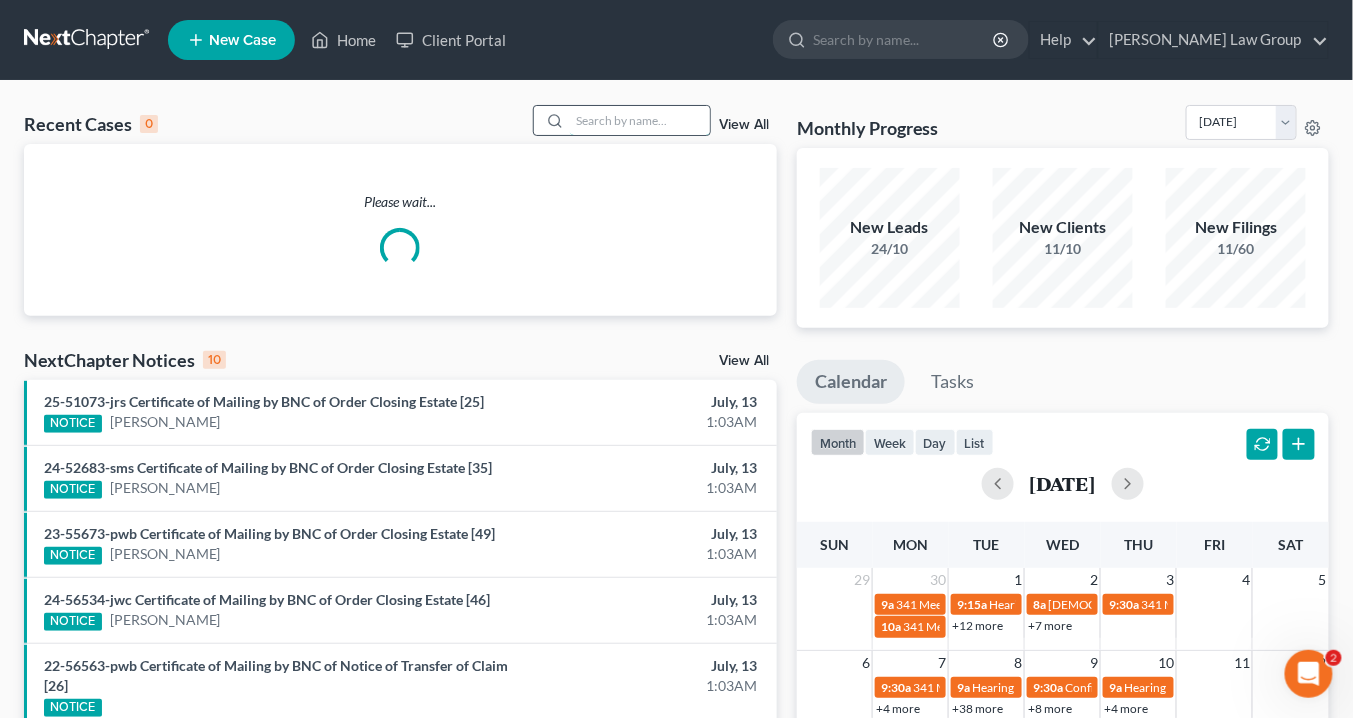 drag, startPoint x: 594, startPoint y: 122, endPoint x: 605, endPoint y: 114, distance: 13.601471 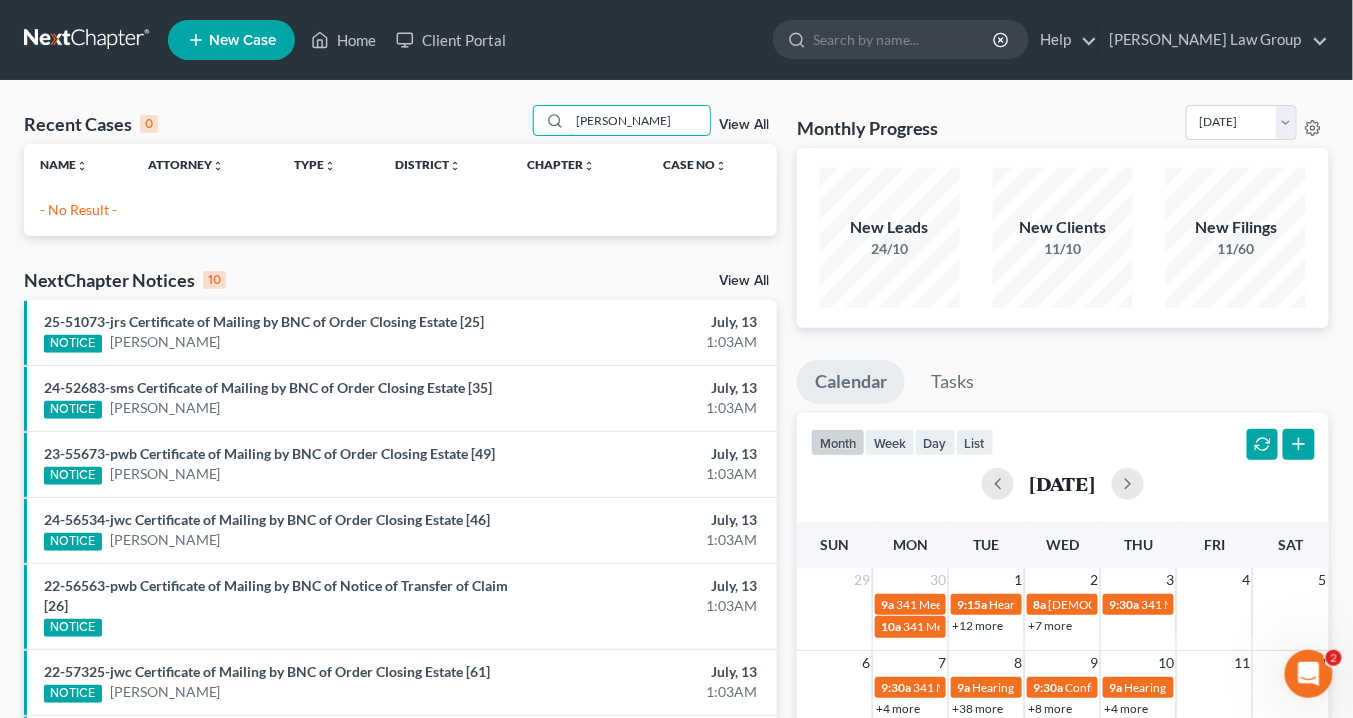 drag, startPoint x: 625, startPoint y: 120, endPoint x: 327, endPoint y: 99, distance: 298.739 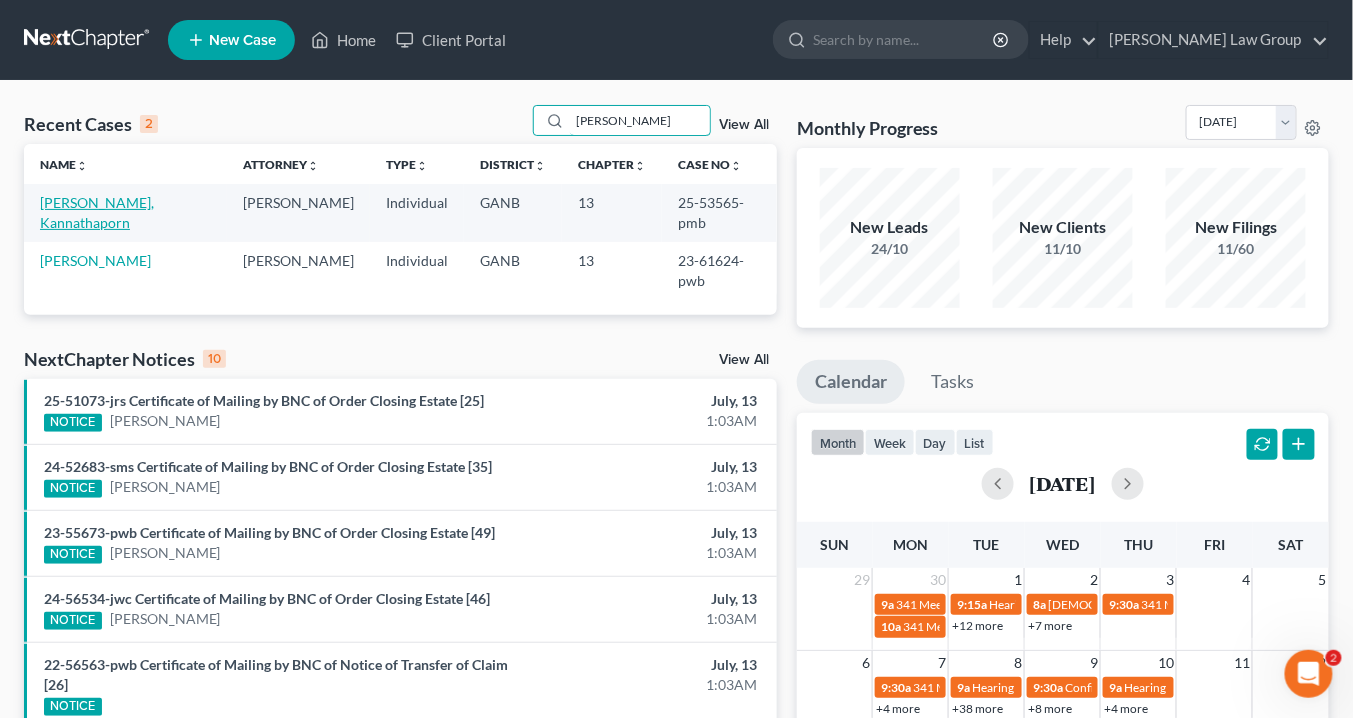 type on "[PERSON_NAME]" 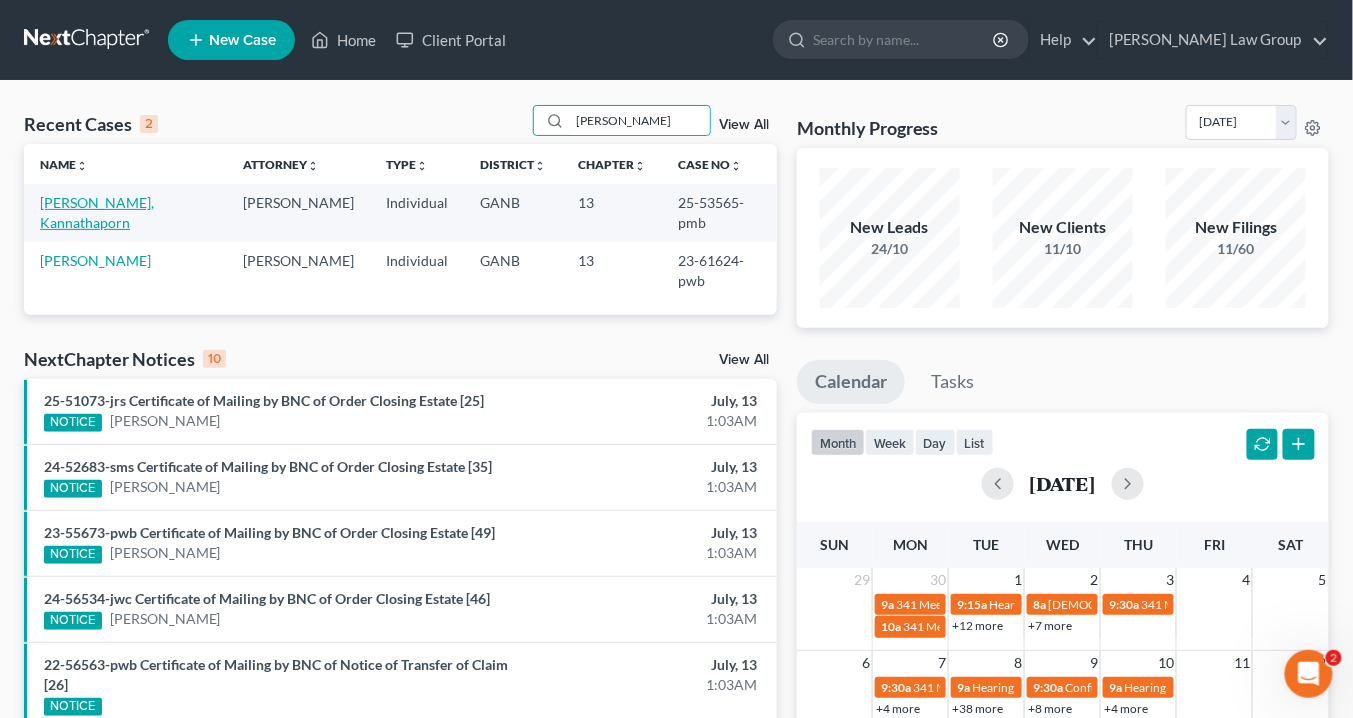 click on "[PERSON_NAME], Kannathaporn" at bounding box center (97, 212) 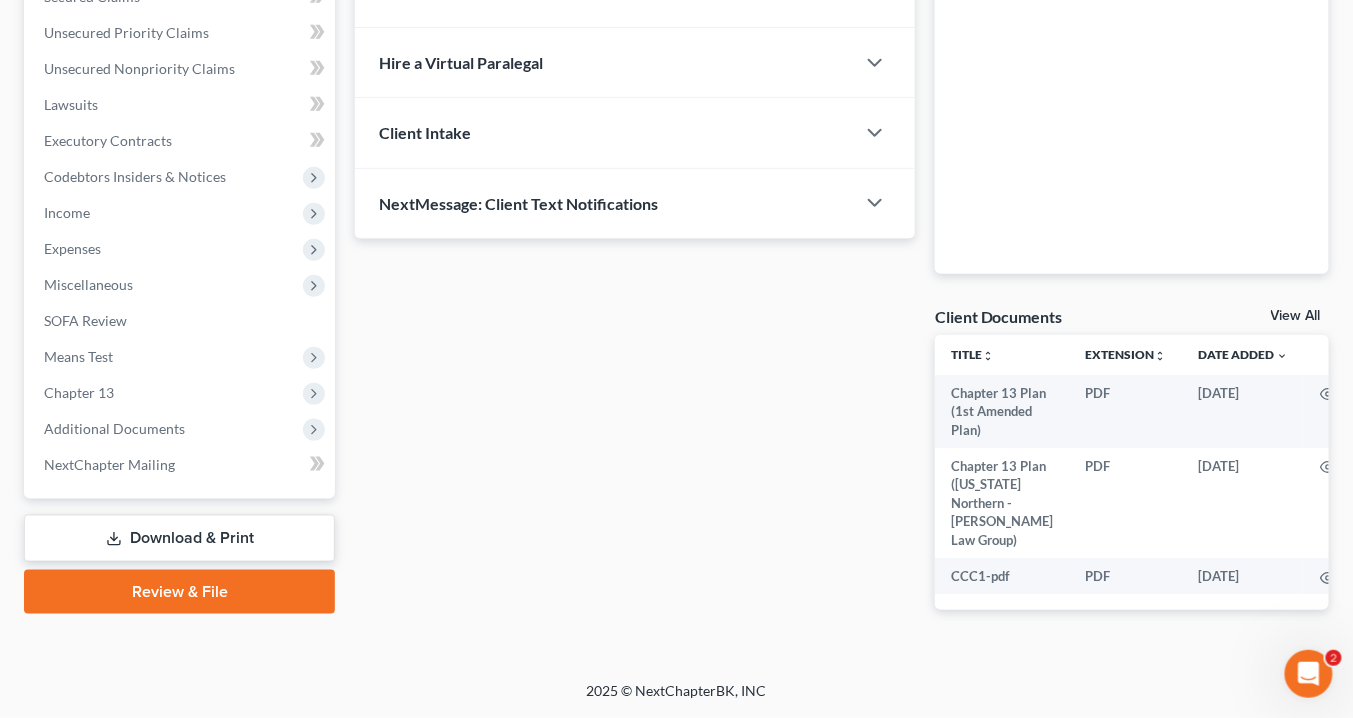 scroll, scrollTop: 462, scrollLeft: 0, axis: vertical 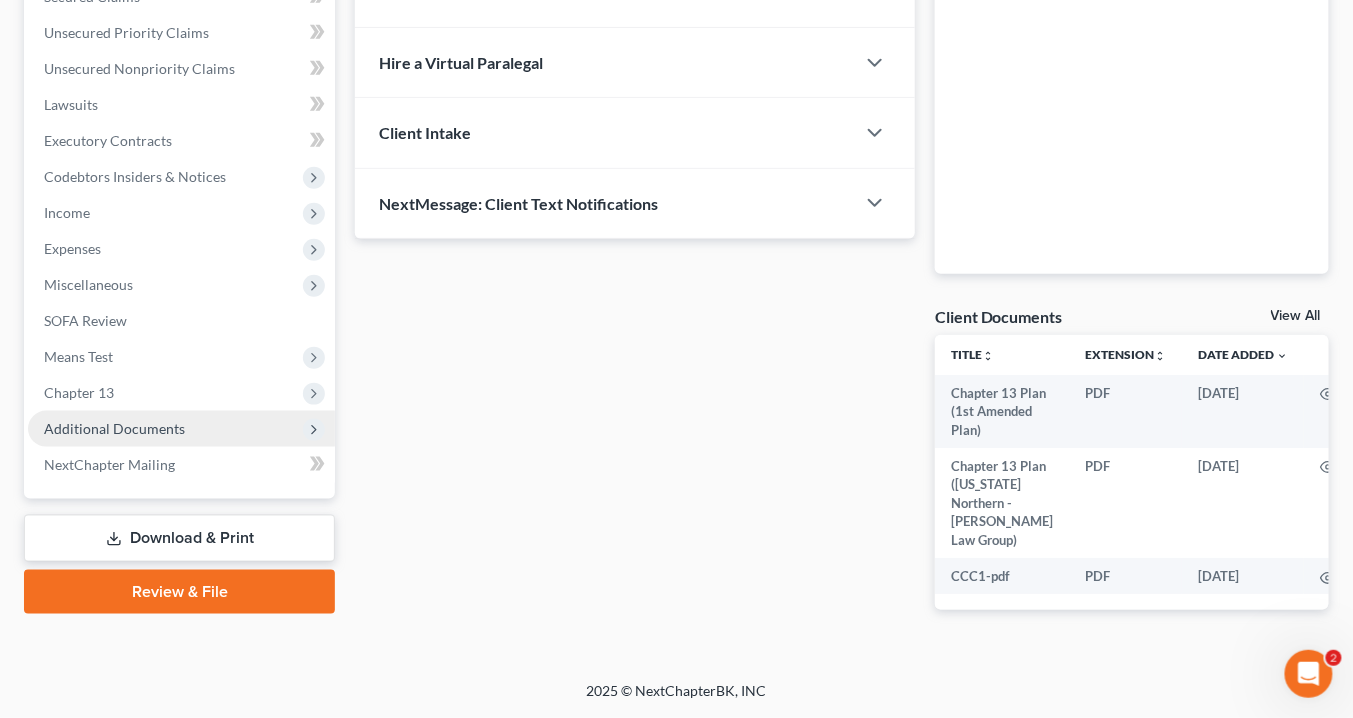 click on "Additional Documents" at bounding box center [114, 428] 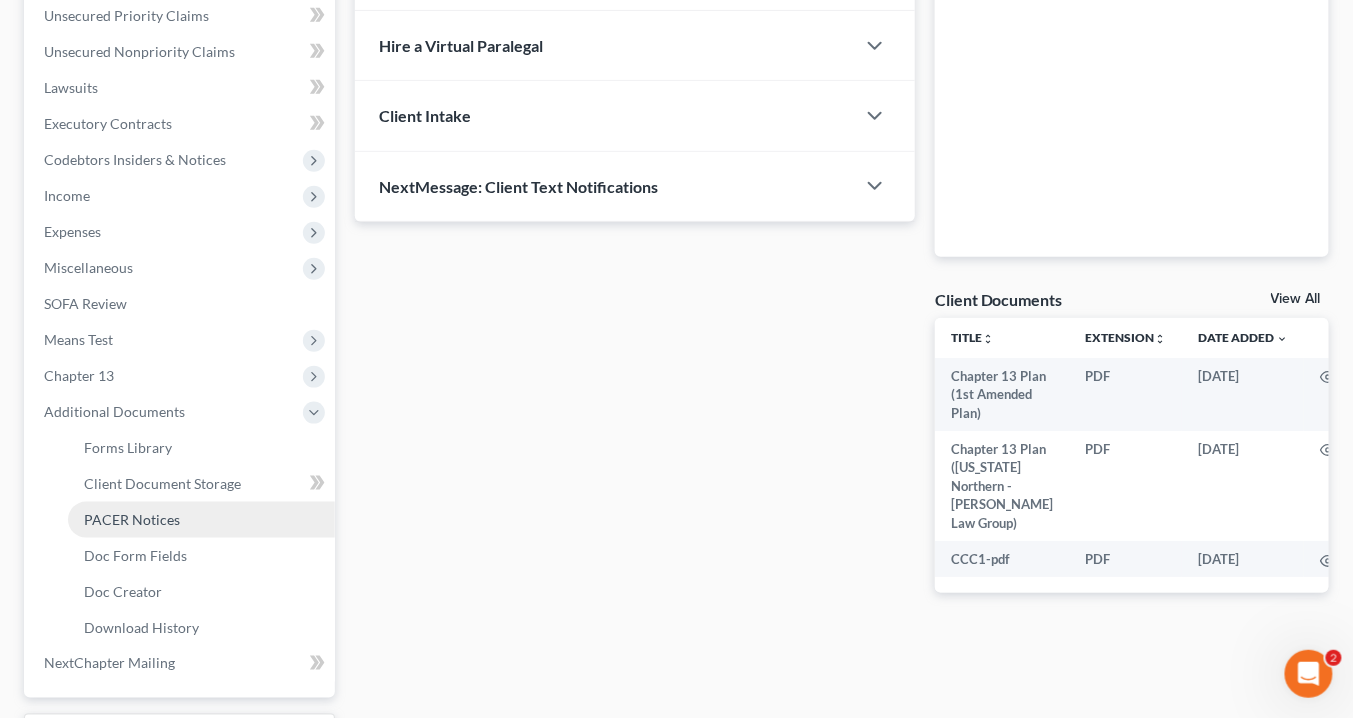 click on "PACER Notices" at bounding box center (201, 520) 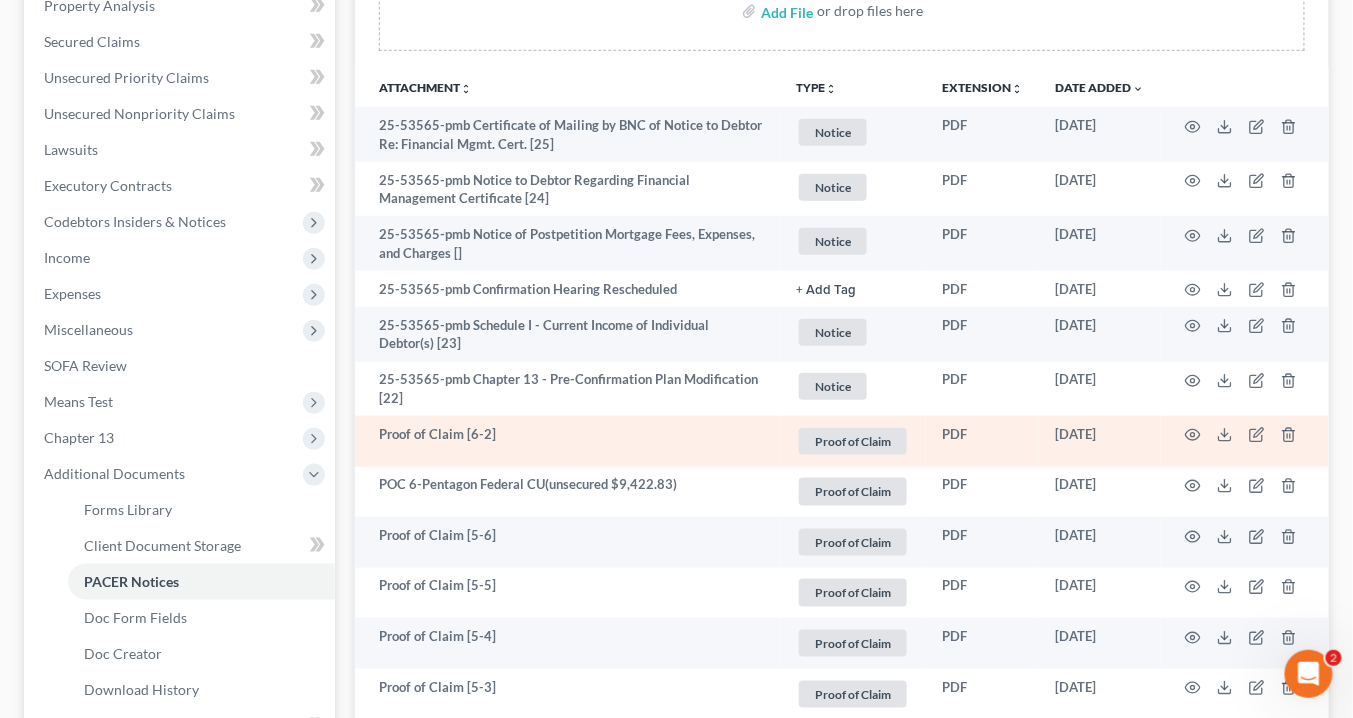 scroll, scrollTop: 0, scrollLeft: 0, axis: both 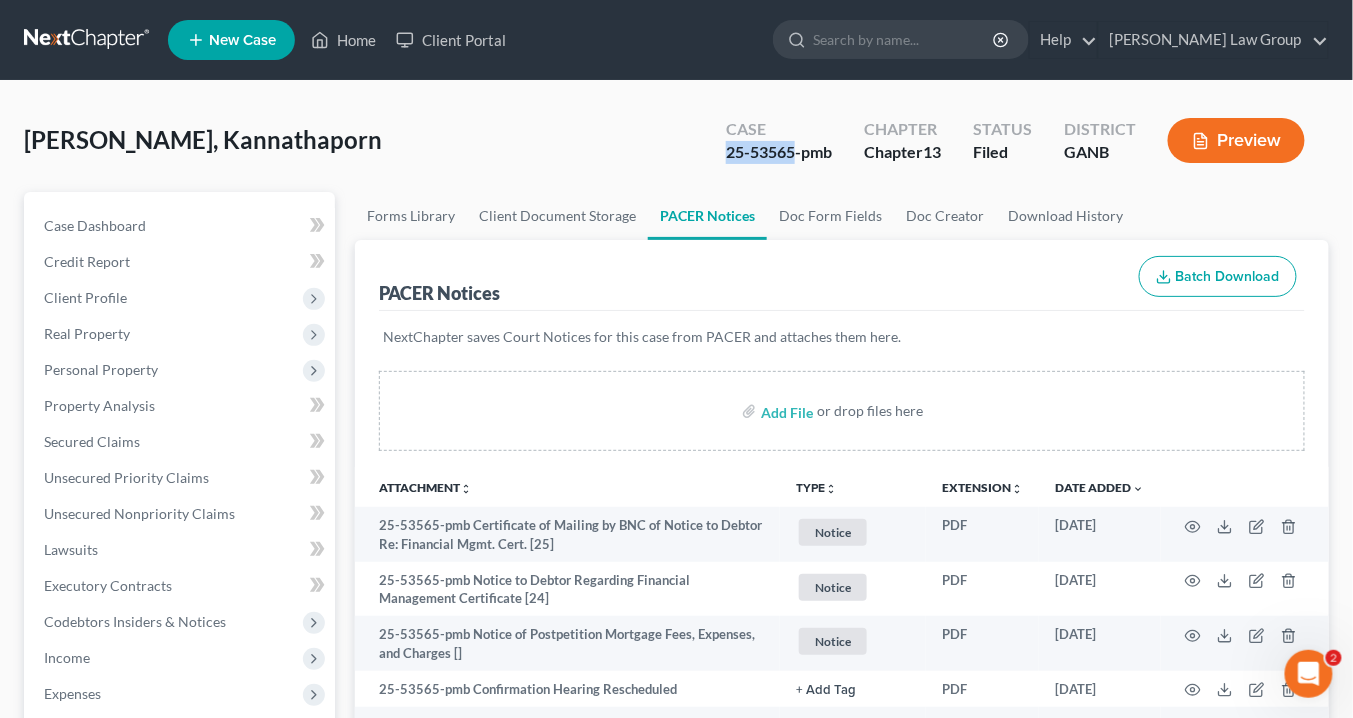 drag, startPoint x: 793, startPoint y: 151, endPoint x: 726, endPoint y: 156, distance: 67.18631 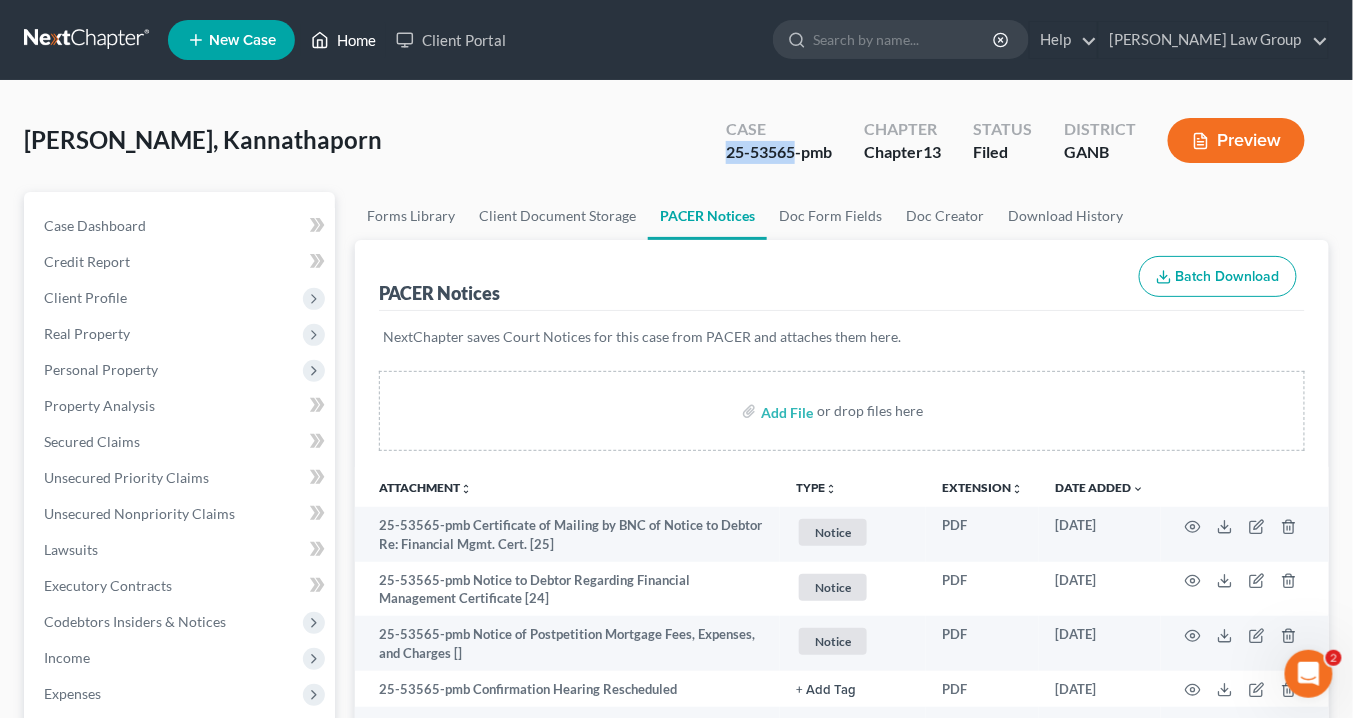 click on "Home" at bounding box center [343, 40] 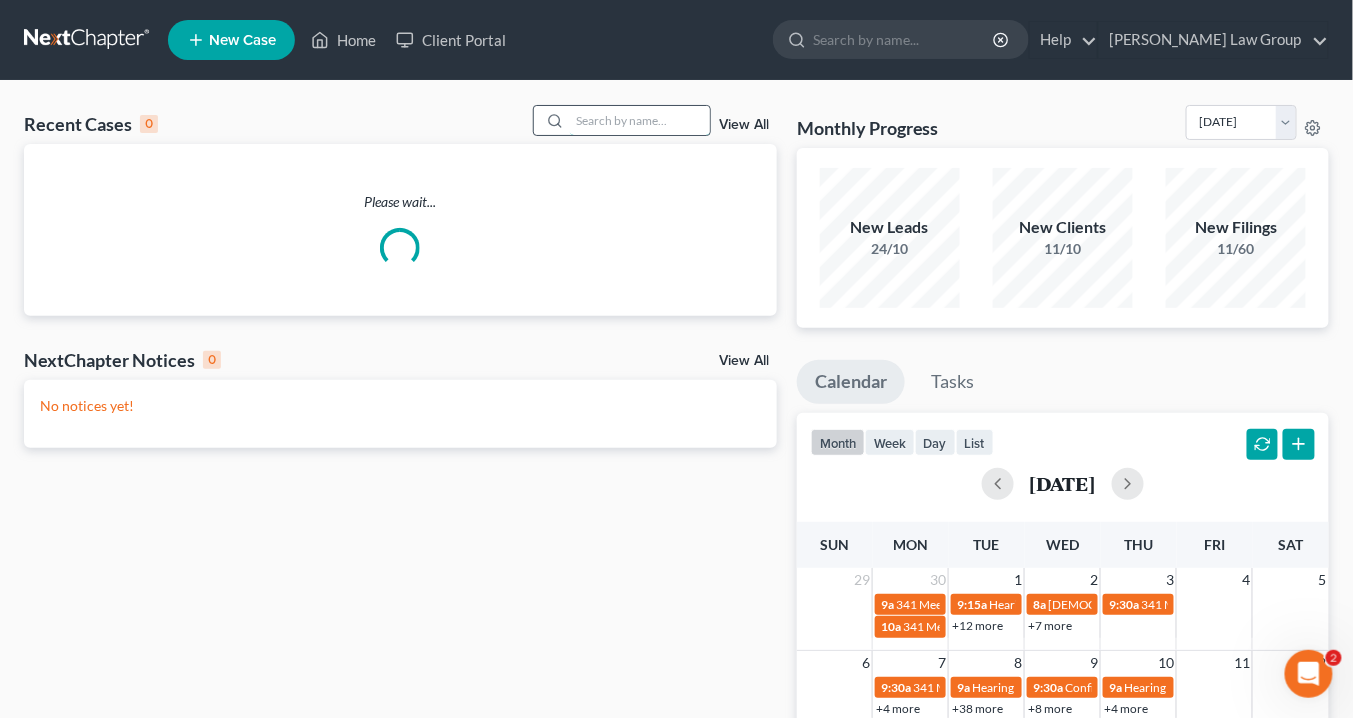 click at bounding box center [640, 120] 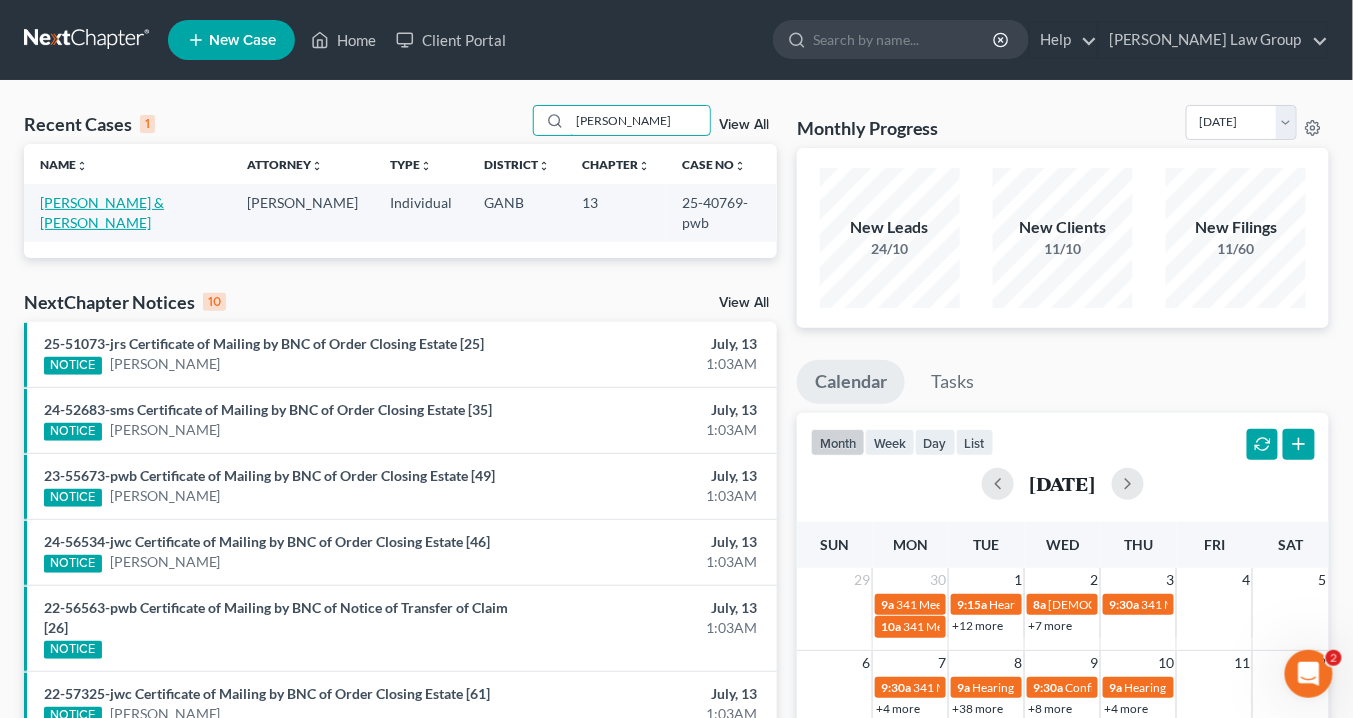 type on "[PERSON_NAME]" 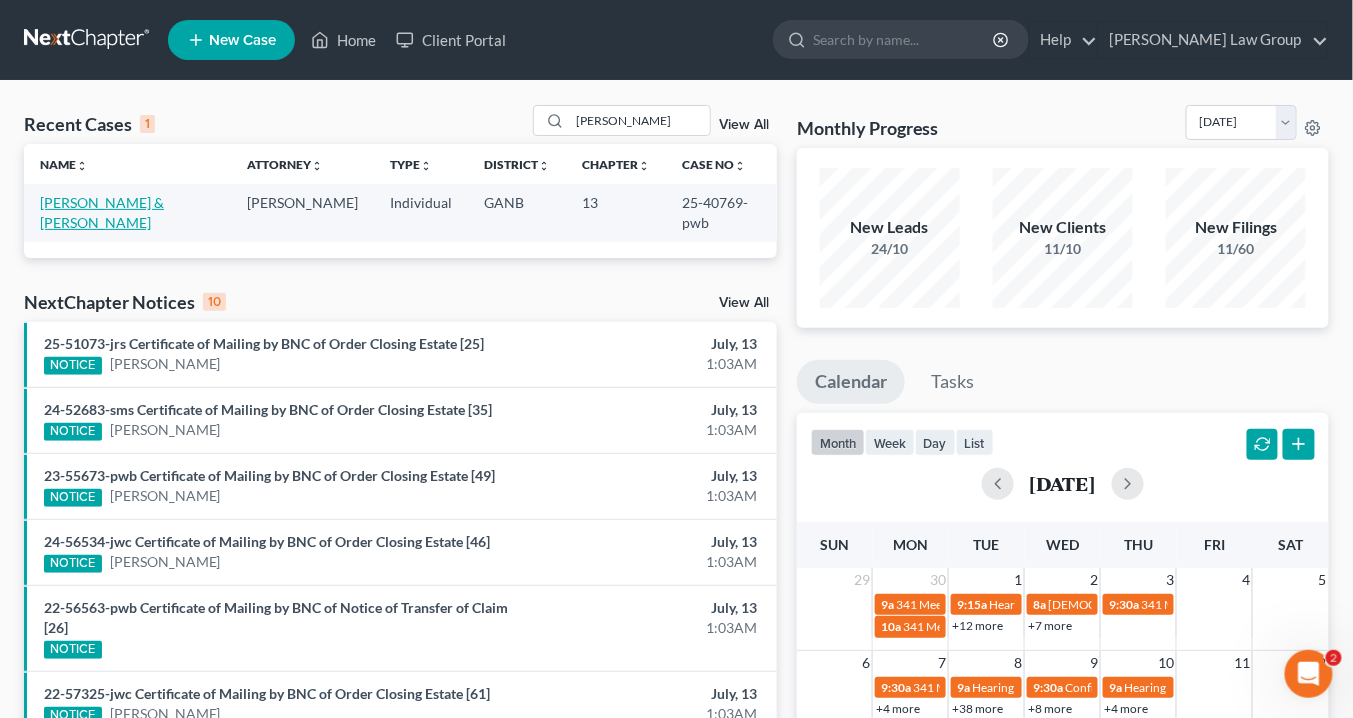 click on "[PERSON_NAME] & [PERSON_NAME]" at bounding box center [102, 212] 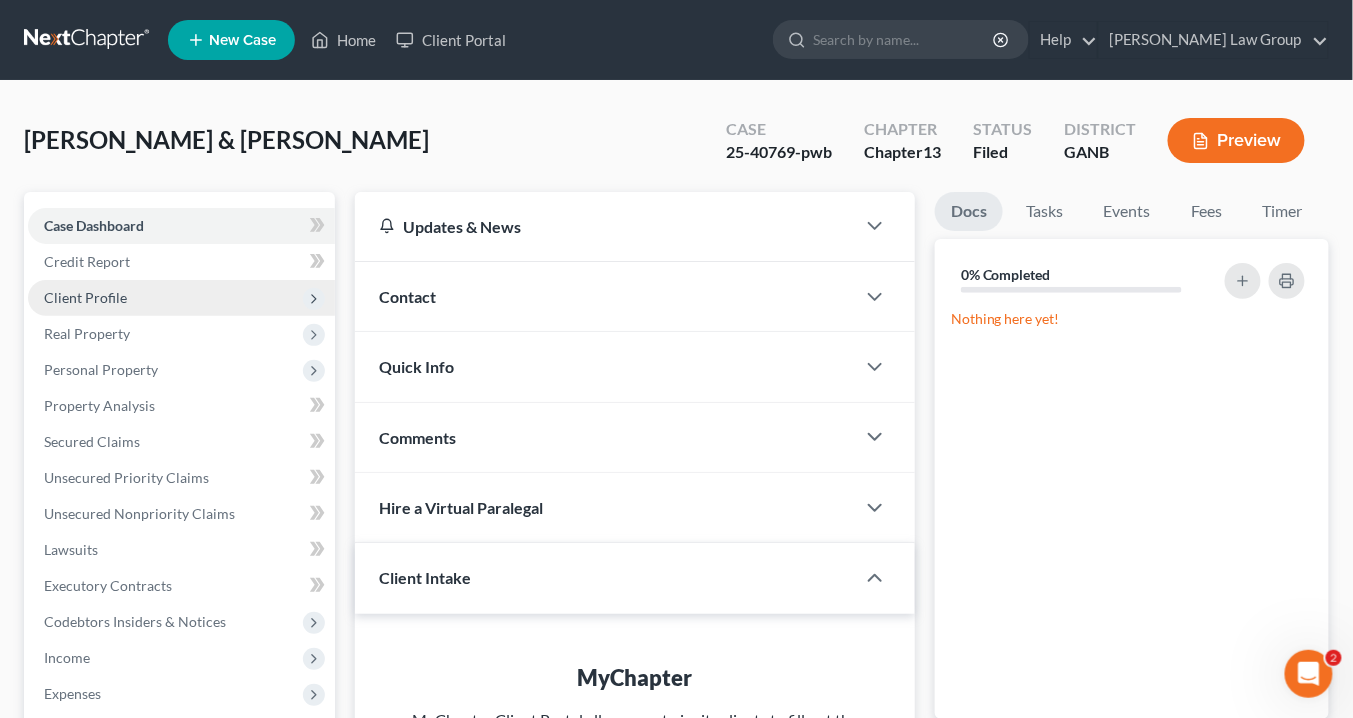 click on "Client Profile" at bounding box center (181, 298) 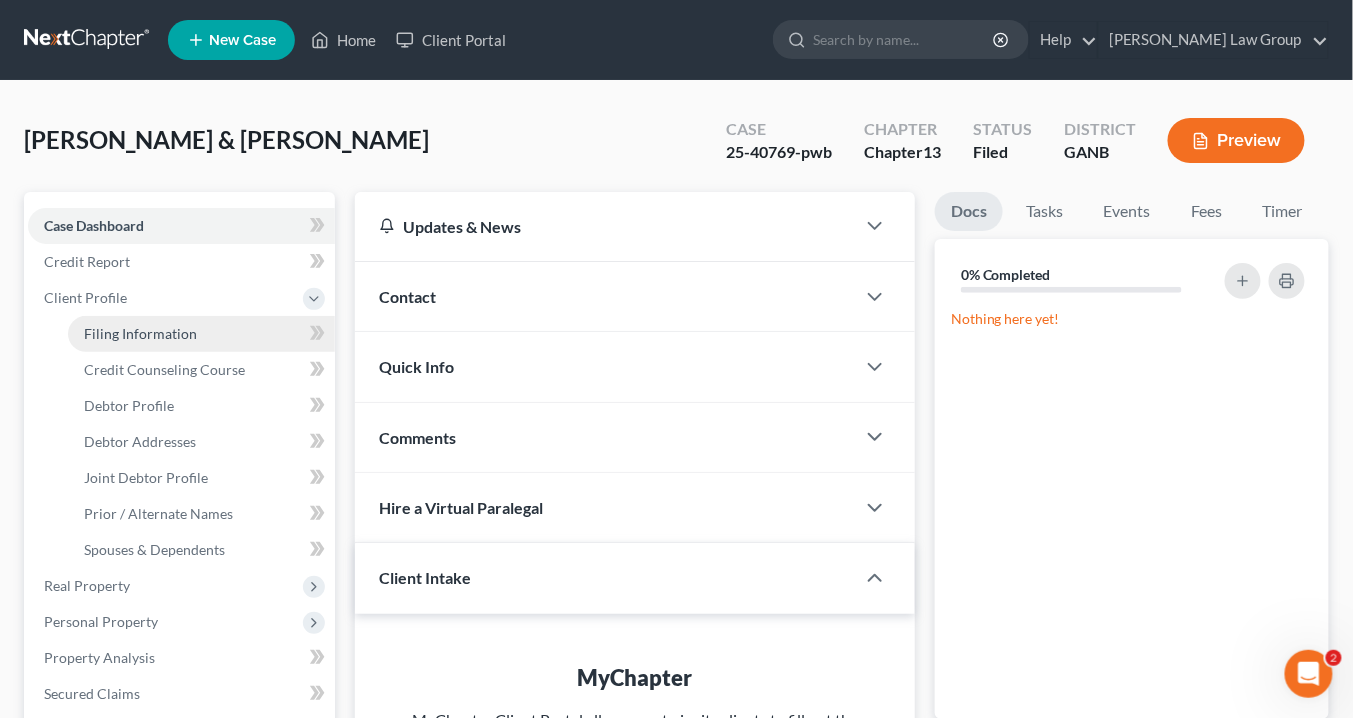 click on "Filing Information" at bounding box center (140, 333) 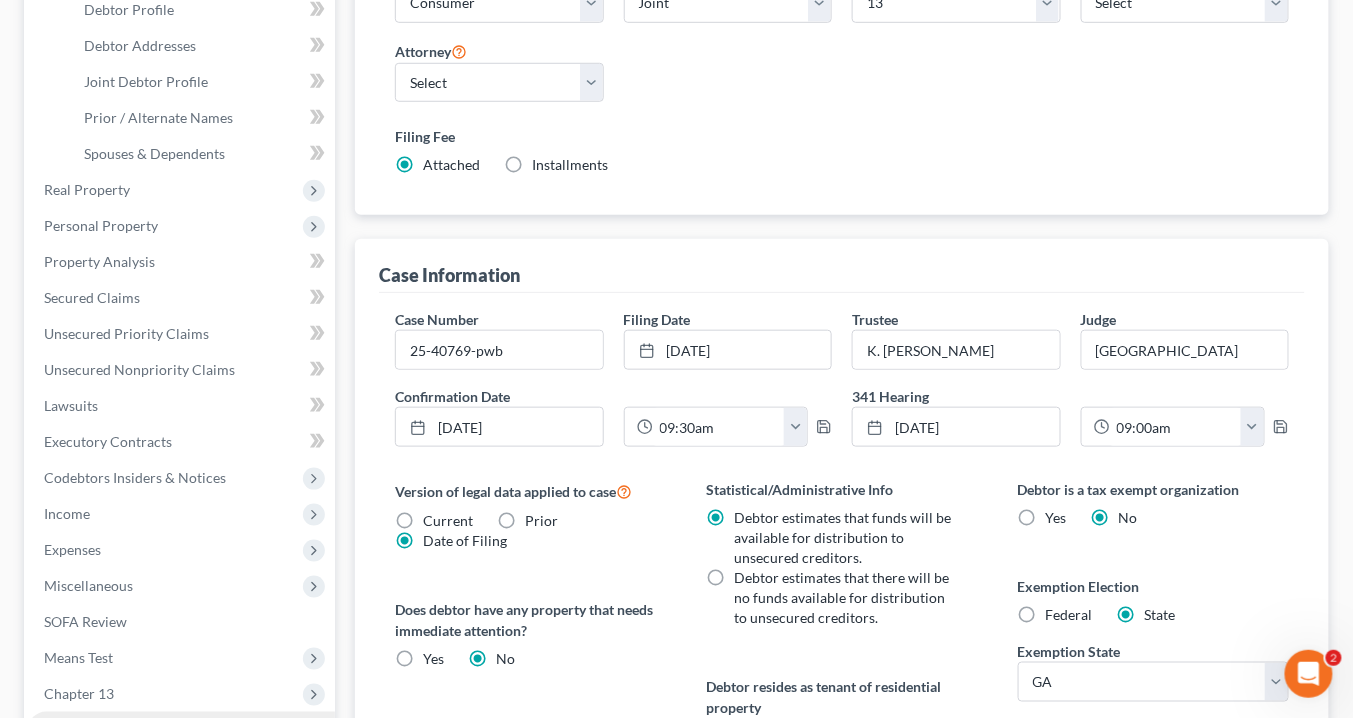 scroll, scrollTop: 640, scrollLeft: 0, axis: vertical 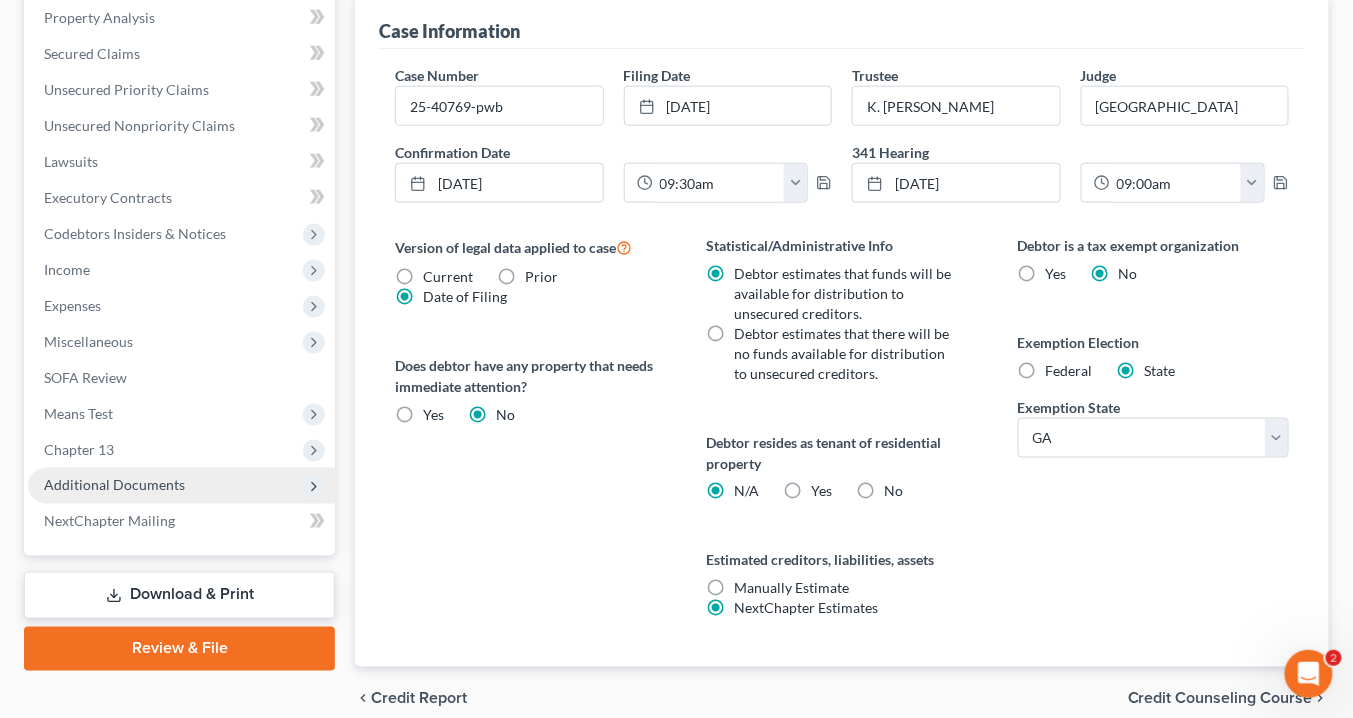 click on "Additional Documents" at bounding box center [114, 485] 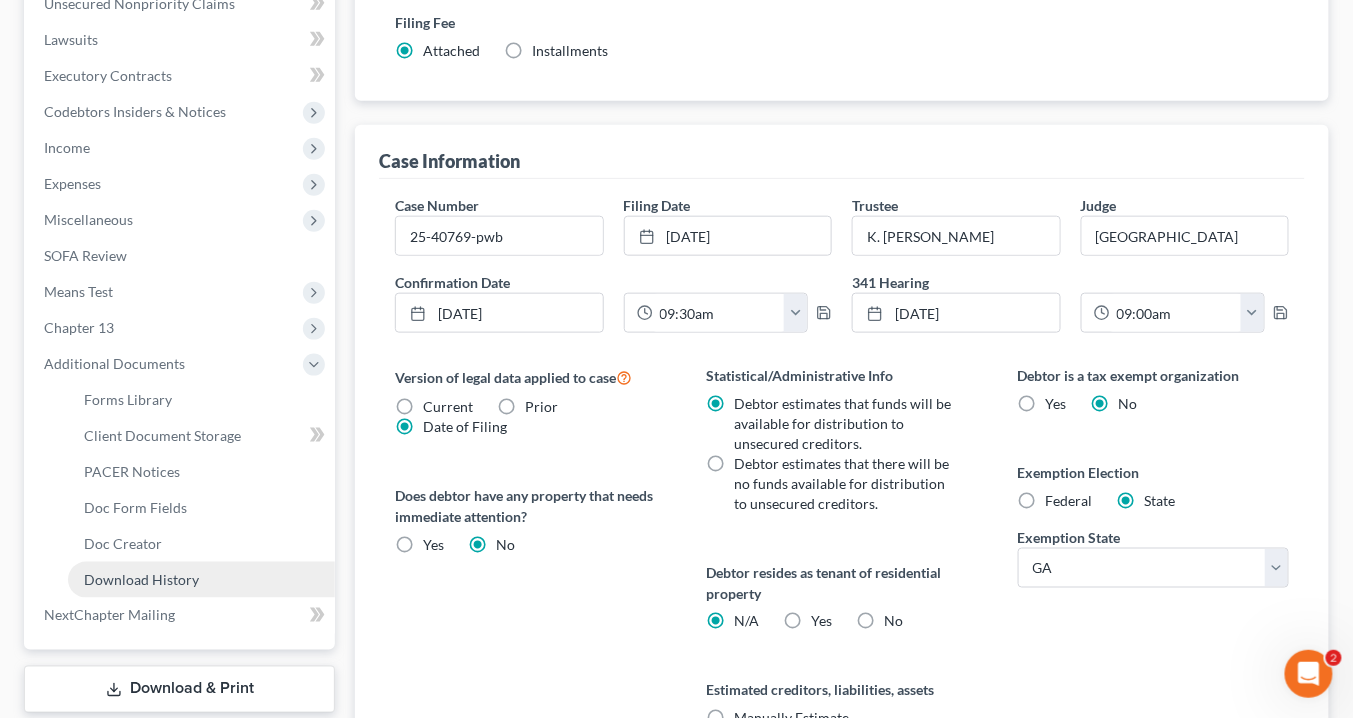 scroll, scrollTop: 628, scrollLeft: 0, axis: vertical 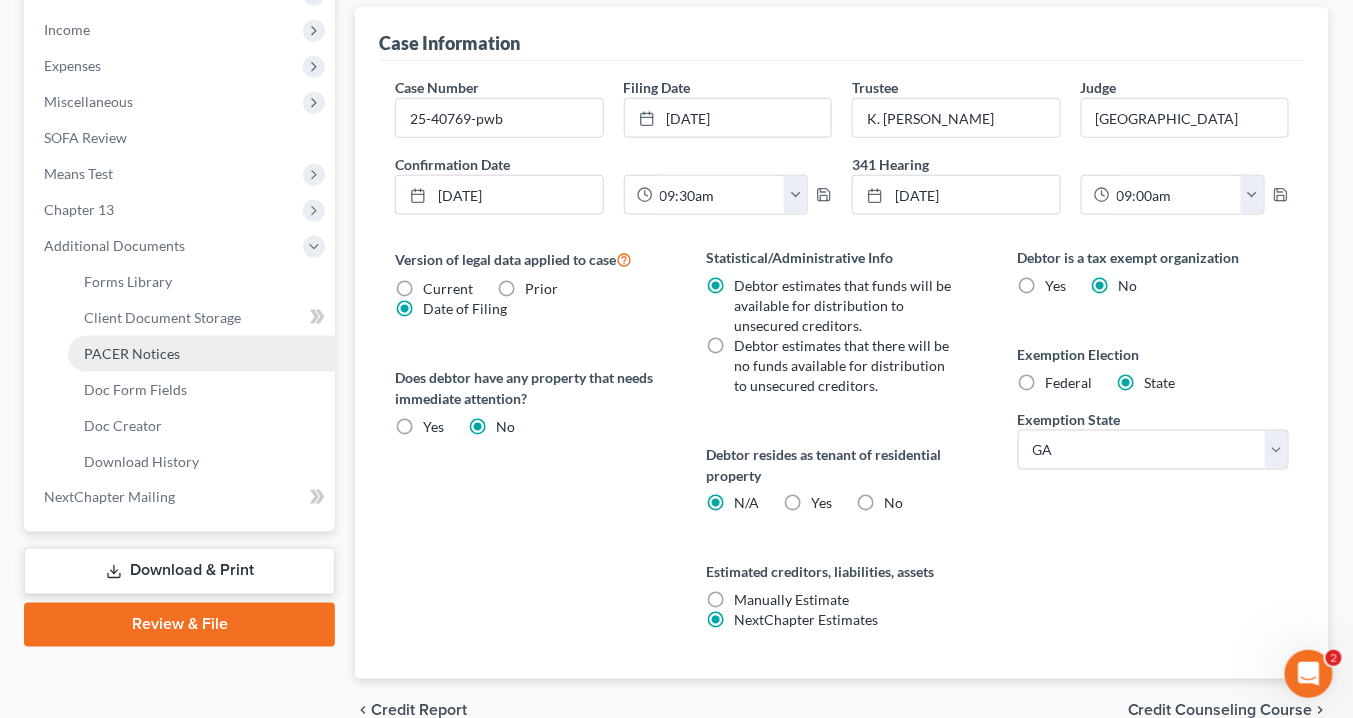 click on "PACER Notices" at bounding box center (201, 354) 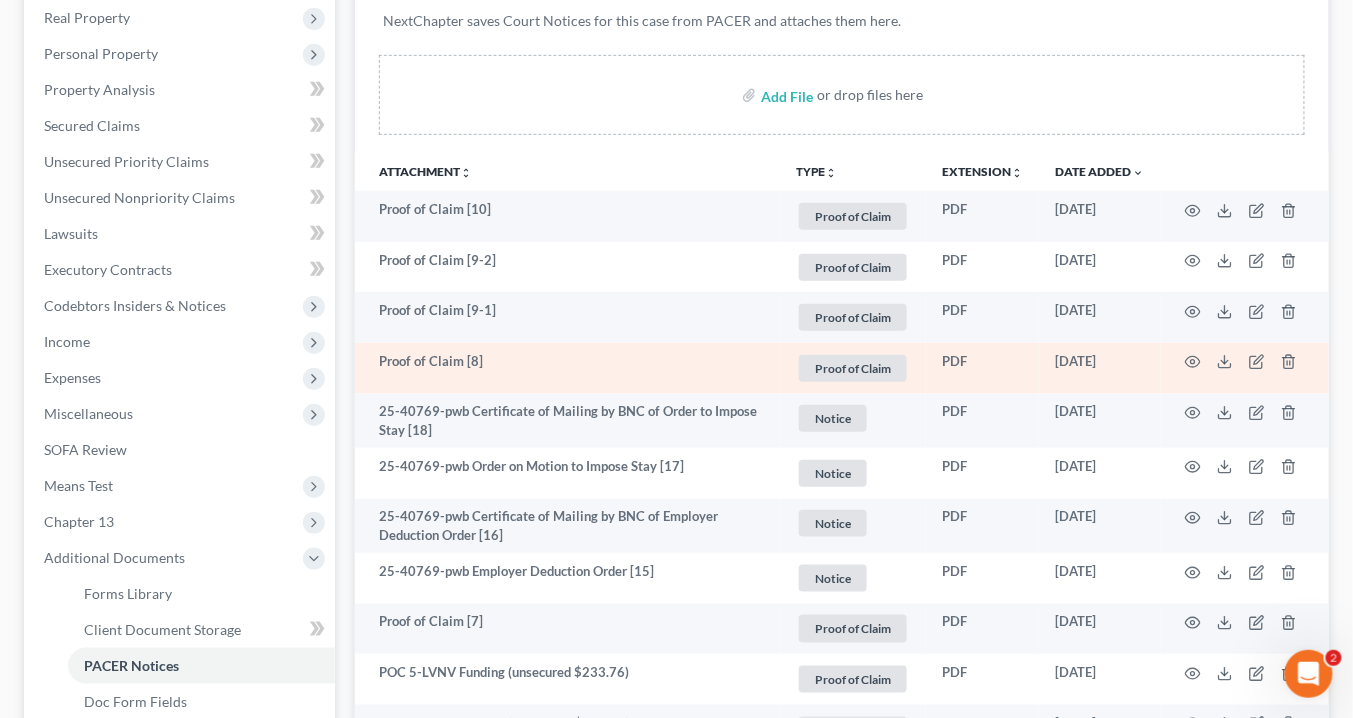 scroll, scrollTop: 0, scrollLeft: 0, axis: both 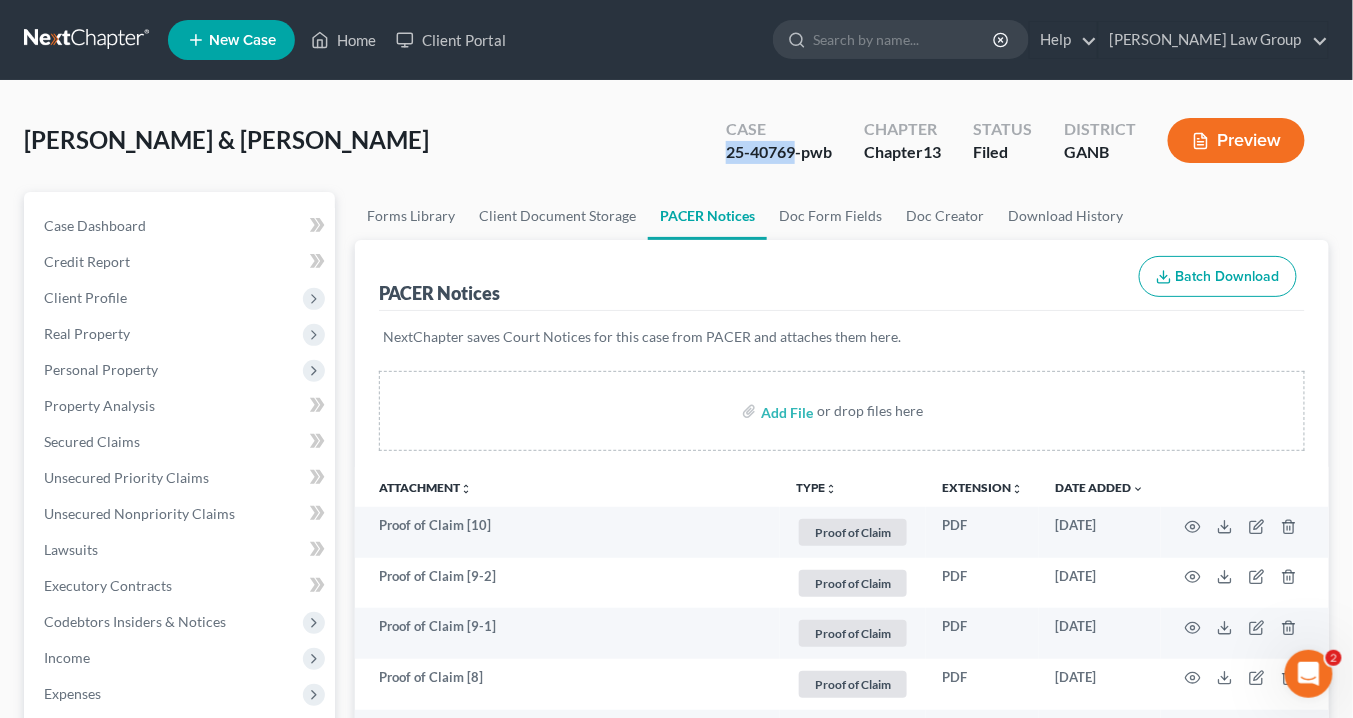 drag, startPoint x: 795, startPoint y: 146, endPoint x: 726, endPoint y: 153, distance: 69.354164 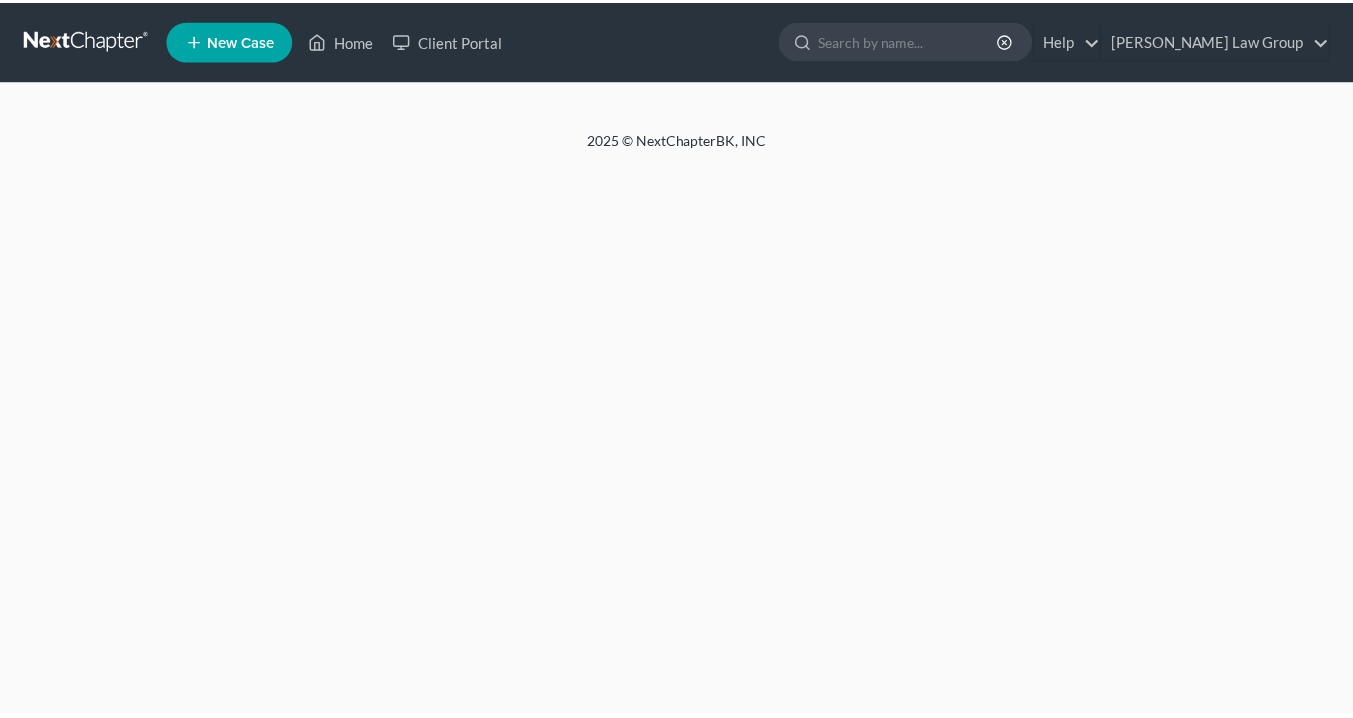 scroll, scrollTop: 0, scrollLeft: 0, axis: both 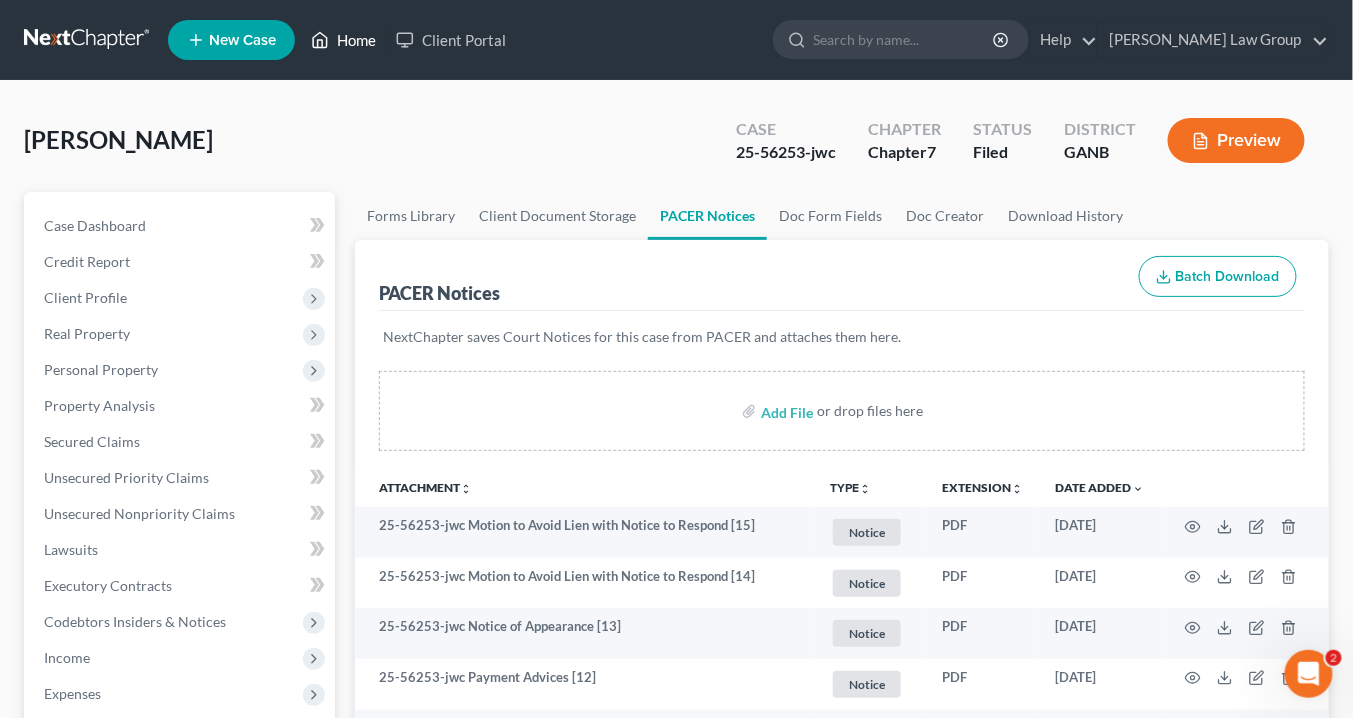 click on "Home" at bounding box center (343, 40) 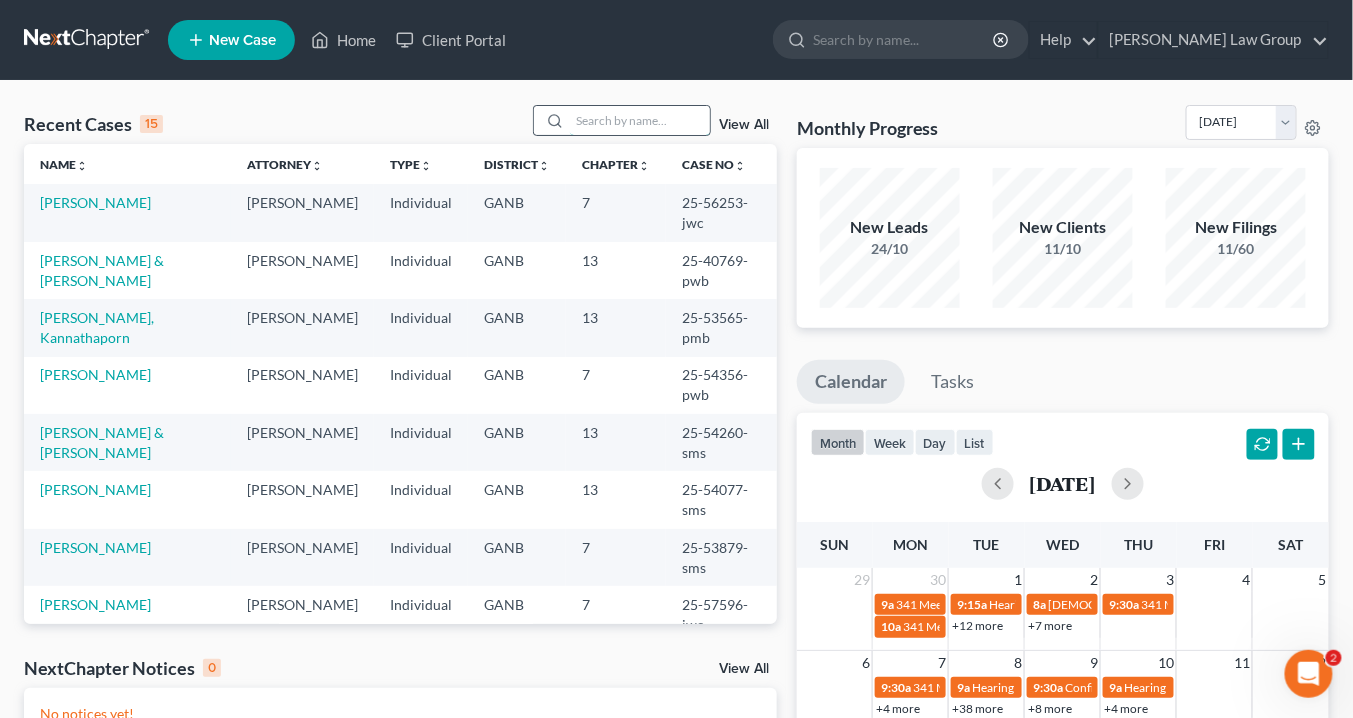click at bounding box center [640, 120] 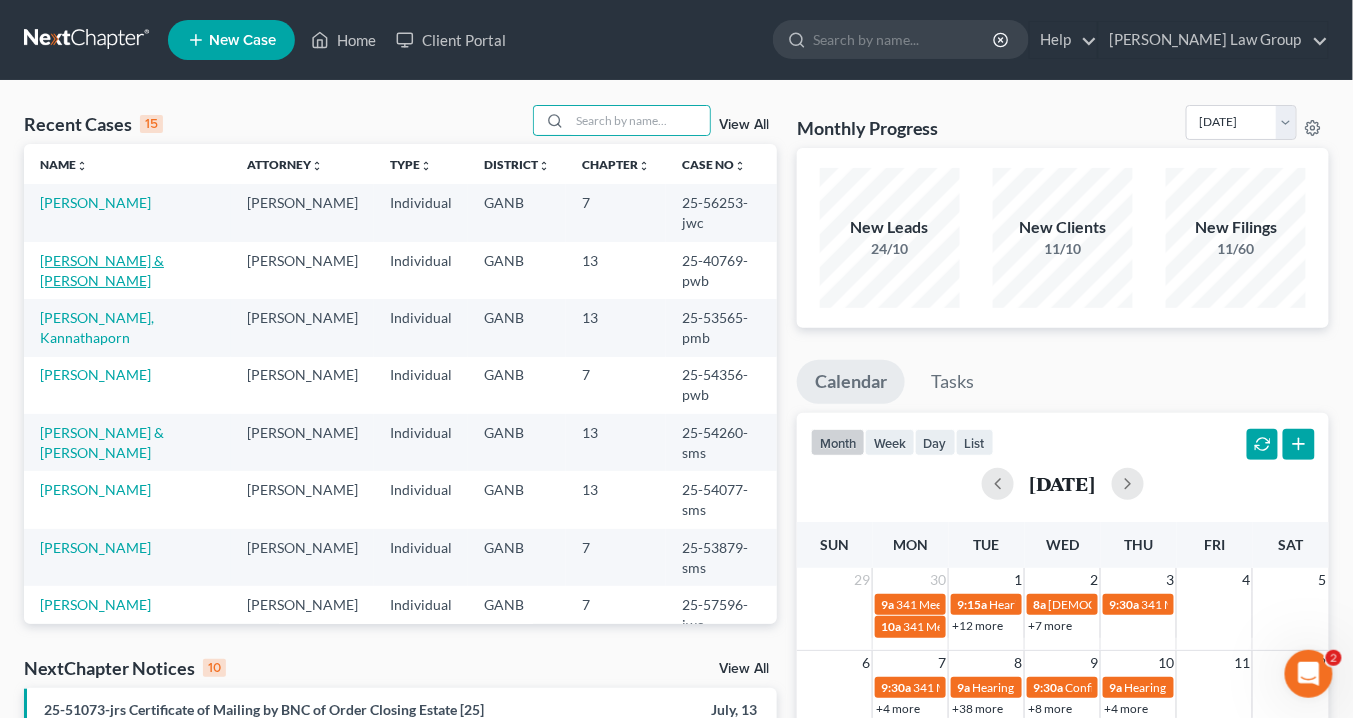 click on "[PERSON_NAME] & [PERSON_NAME]" at bounding box center [102, 270] 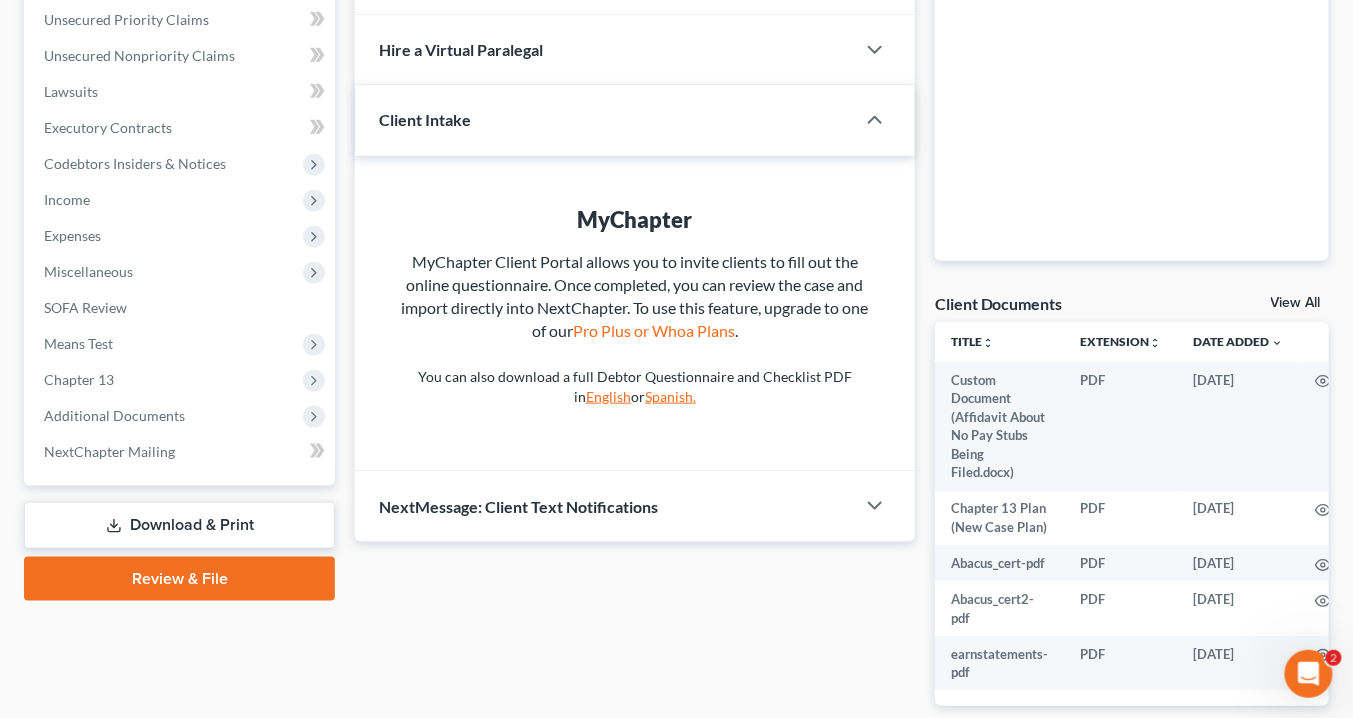 scroll, scrollTop: 480, scrollLeft: 0, axis: vertical 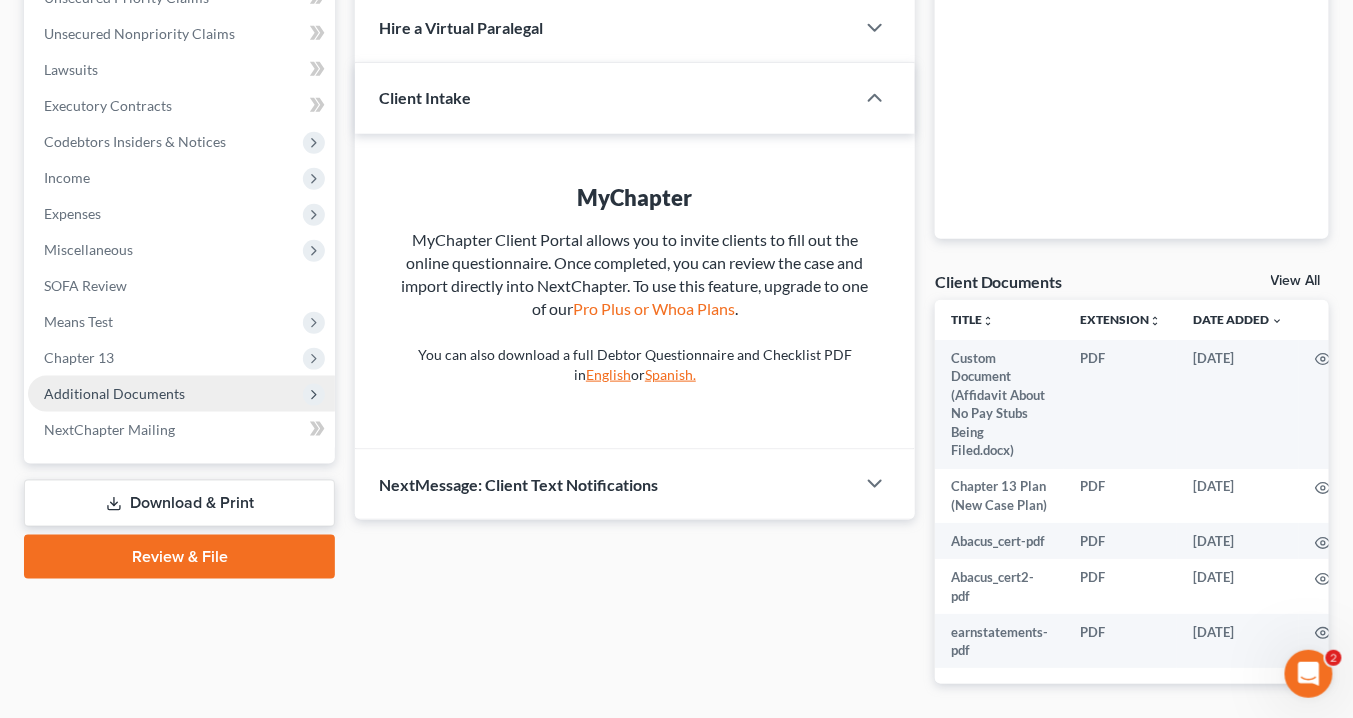 click on "Additional Documents" at bounding box center [181, 394] 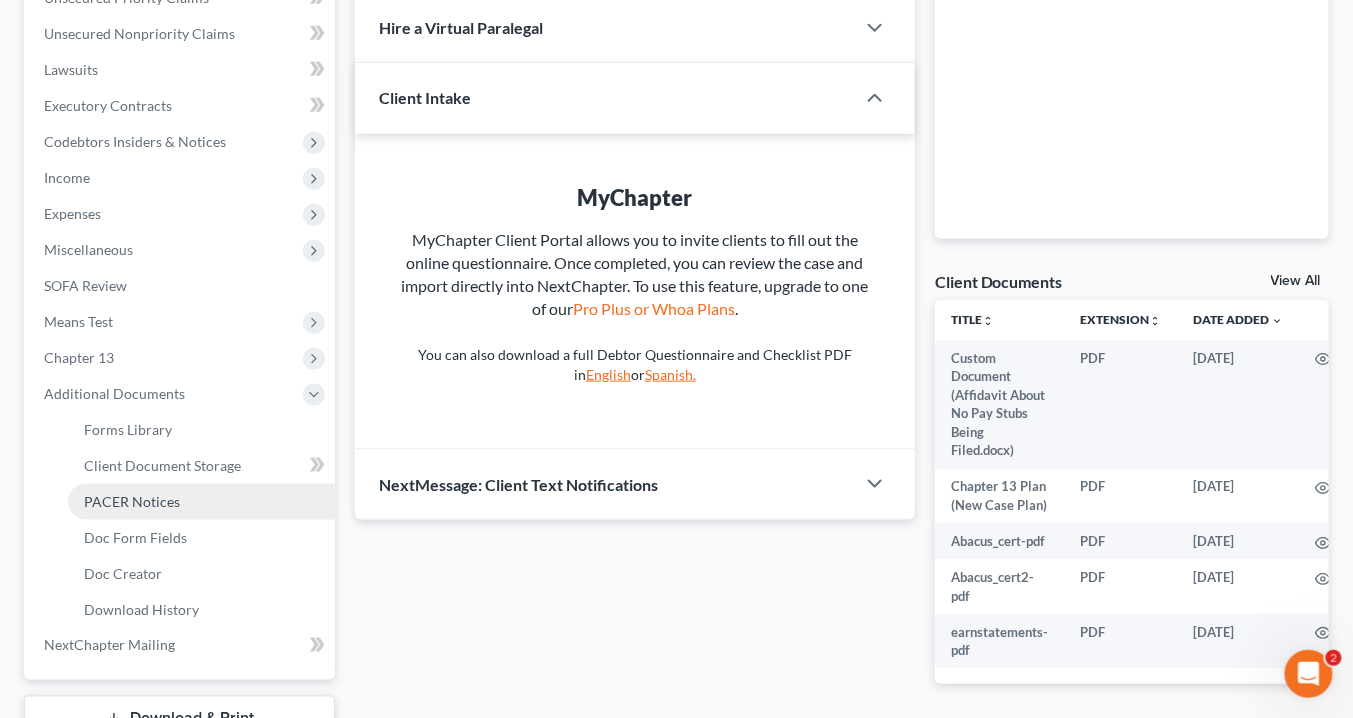 click on "PACER Notices" at bounding box center (132, 501) 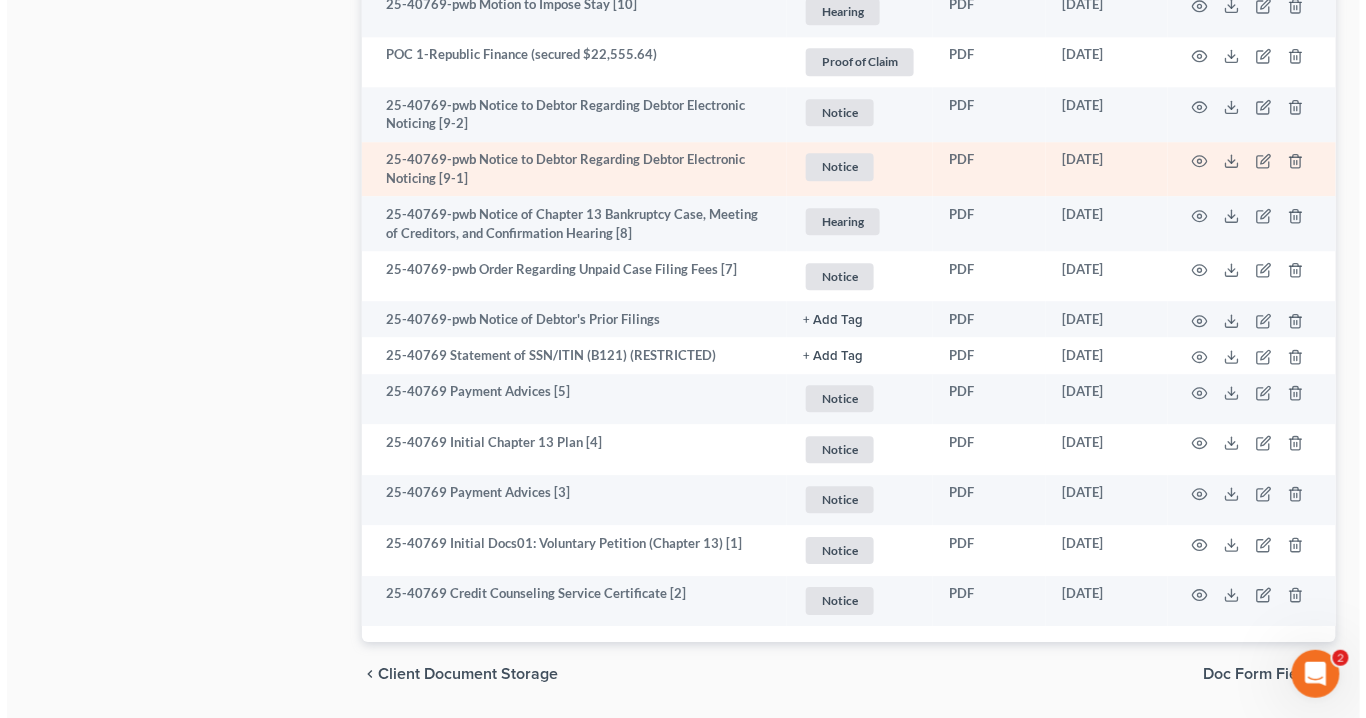 scroll, scrollTop: 1356, scrollLeft: 0, axis: vertical 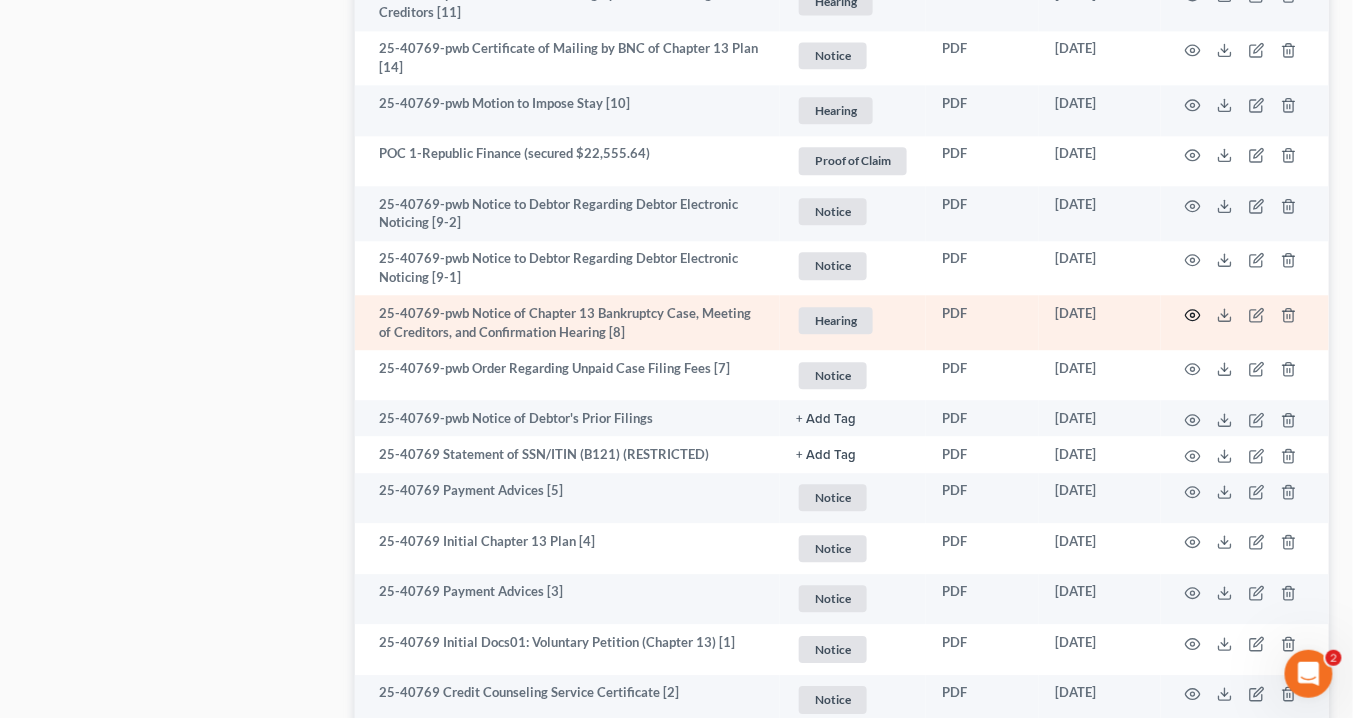click 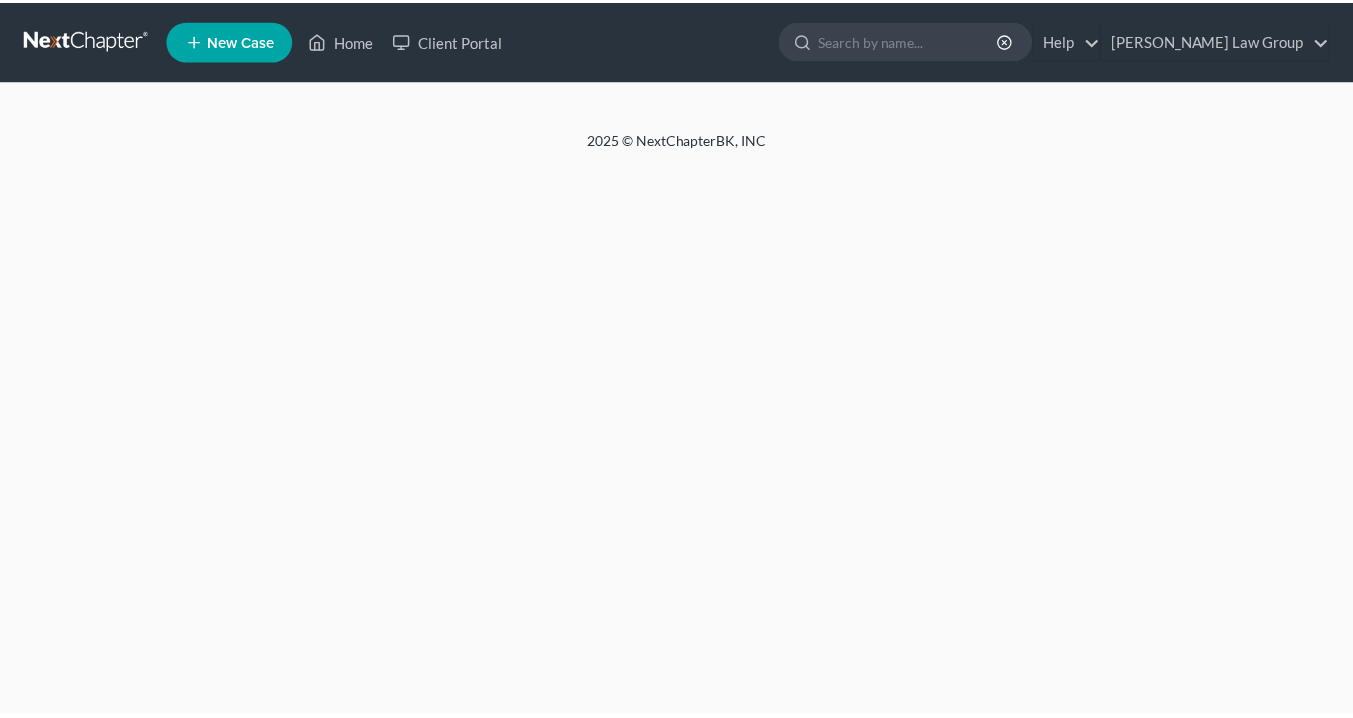 scroll, scrollTop: 0, scrollLeft: 0, axis: both 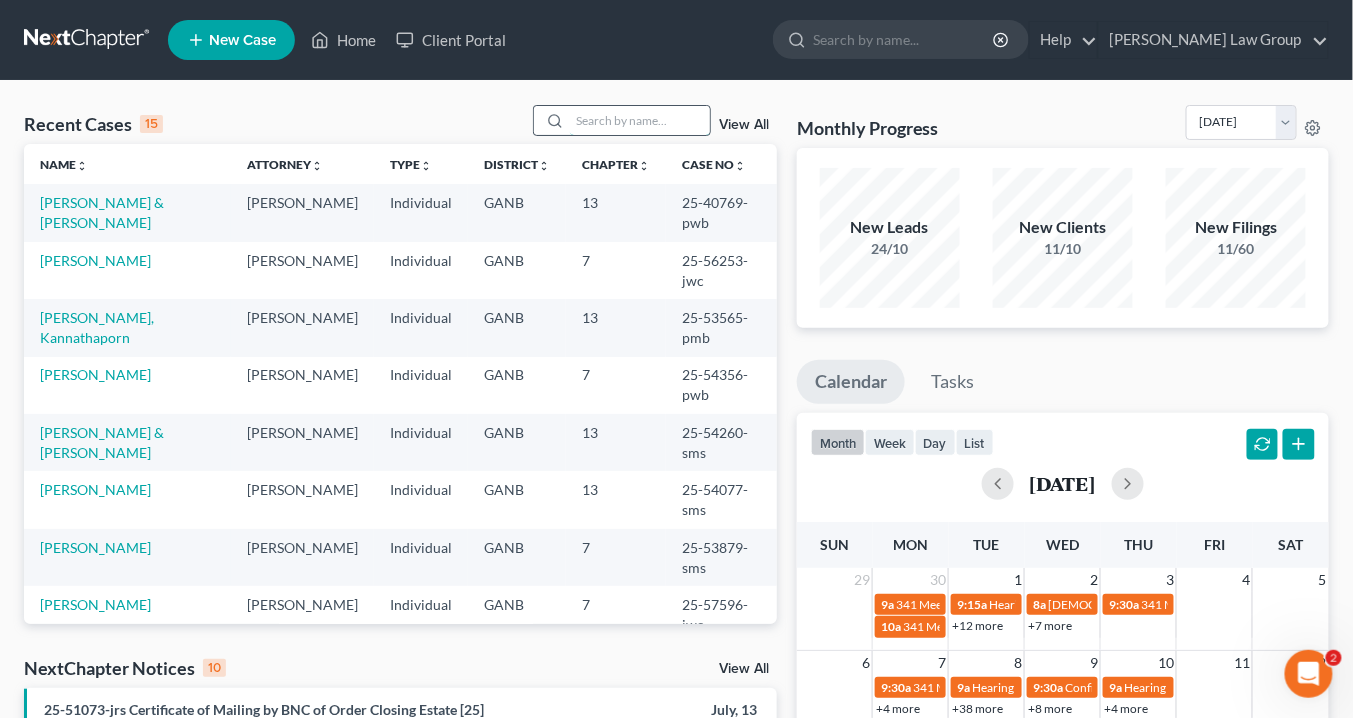 drag, startPoint x: 603, startPoint y: 116, endPoint x: 620, endPoint y: 111, distance: 17.720045 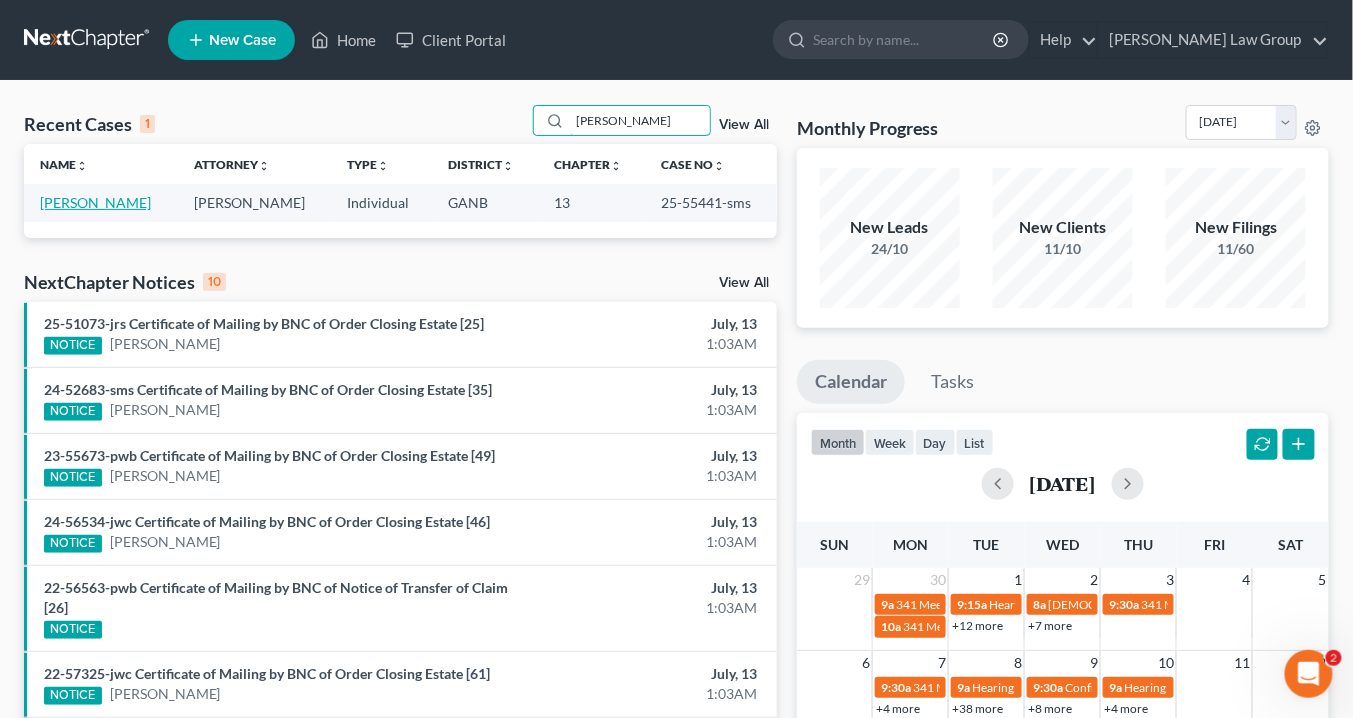 type on "ramsey" 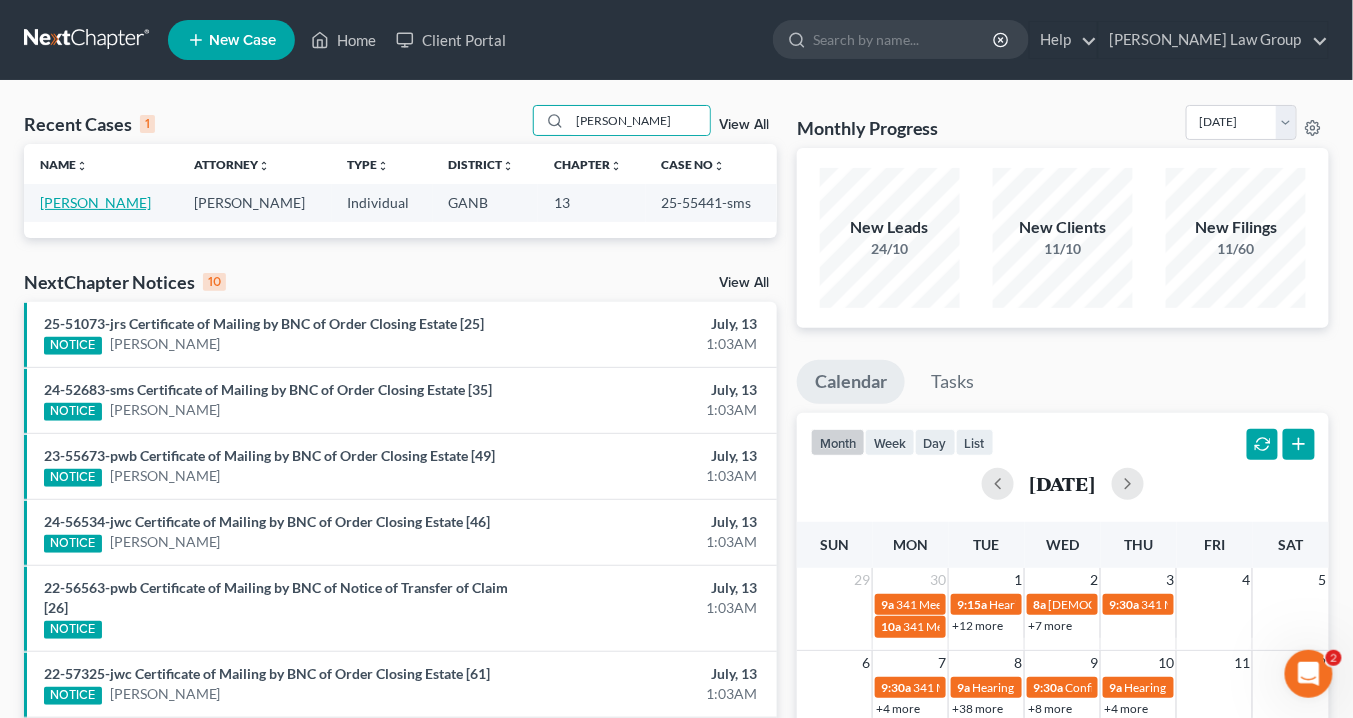 click on "Ramsey, Brian" at bounding box center [95, 202] 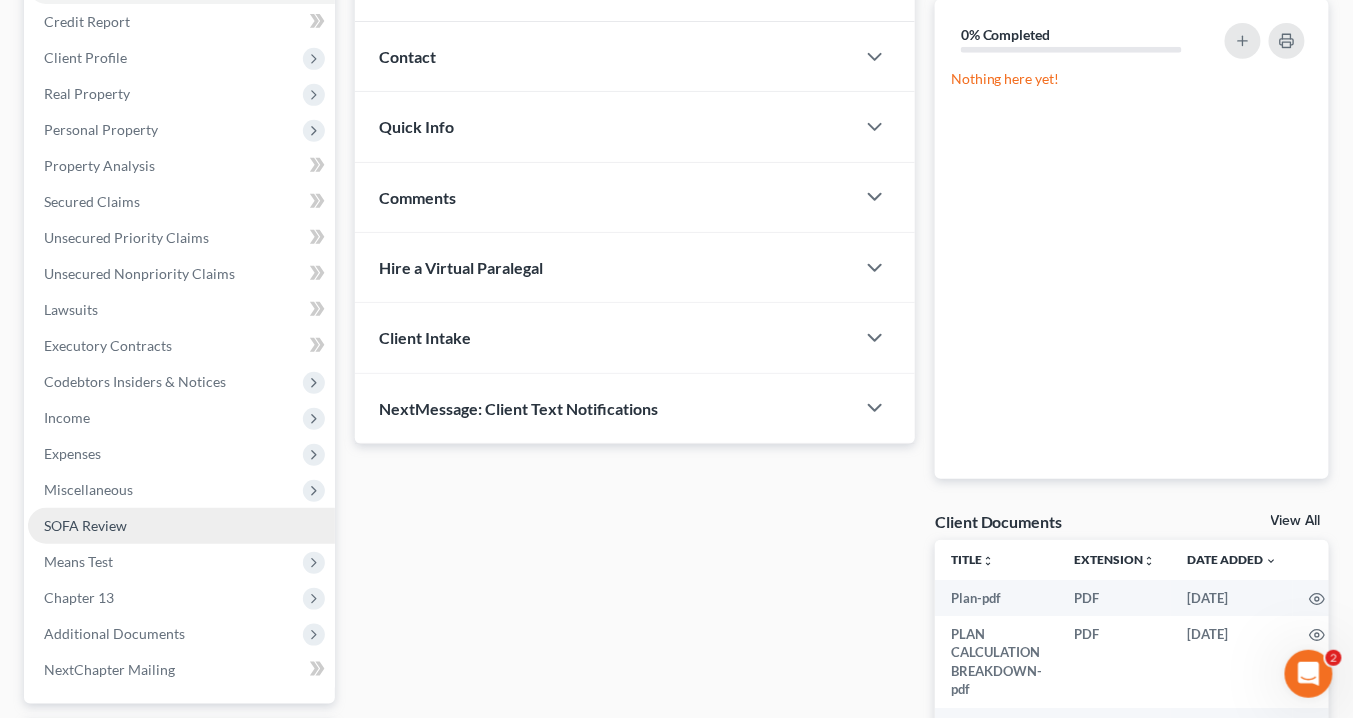 scroll, scrollTop: 400, scrollLeft: 0, axis: vertical 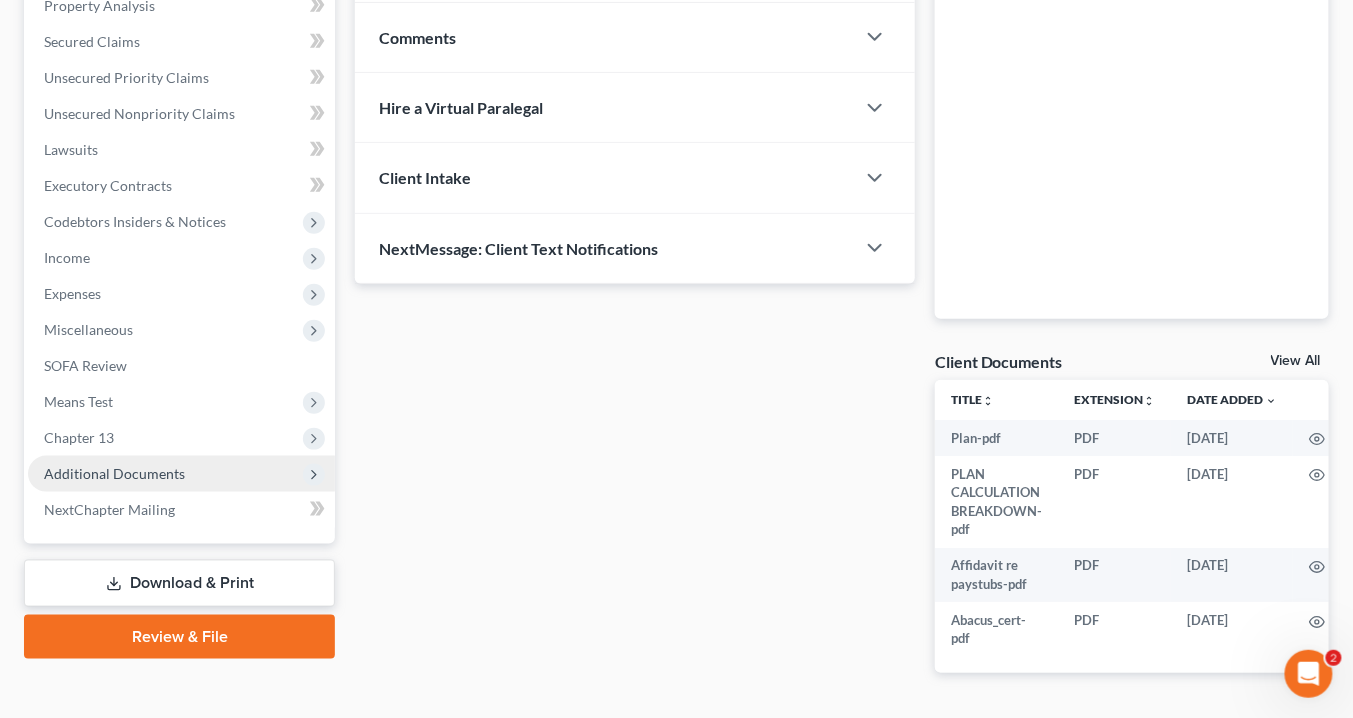 click on "Additional Documents" at bounding box center (114, 473) 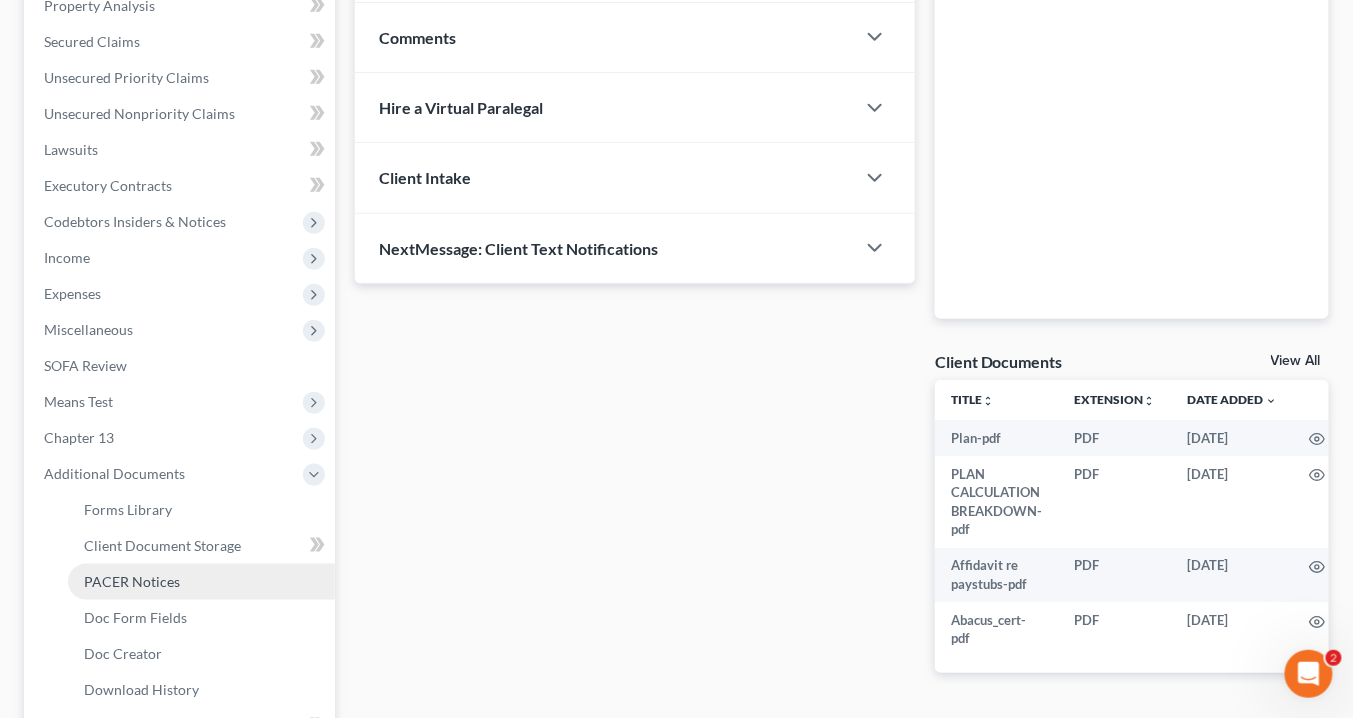 click on "PACER Notices" at bounding box center [132, 581] 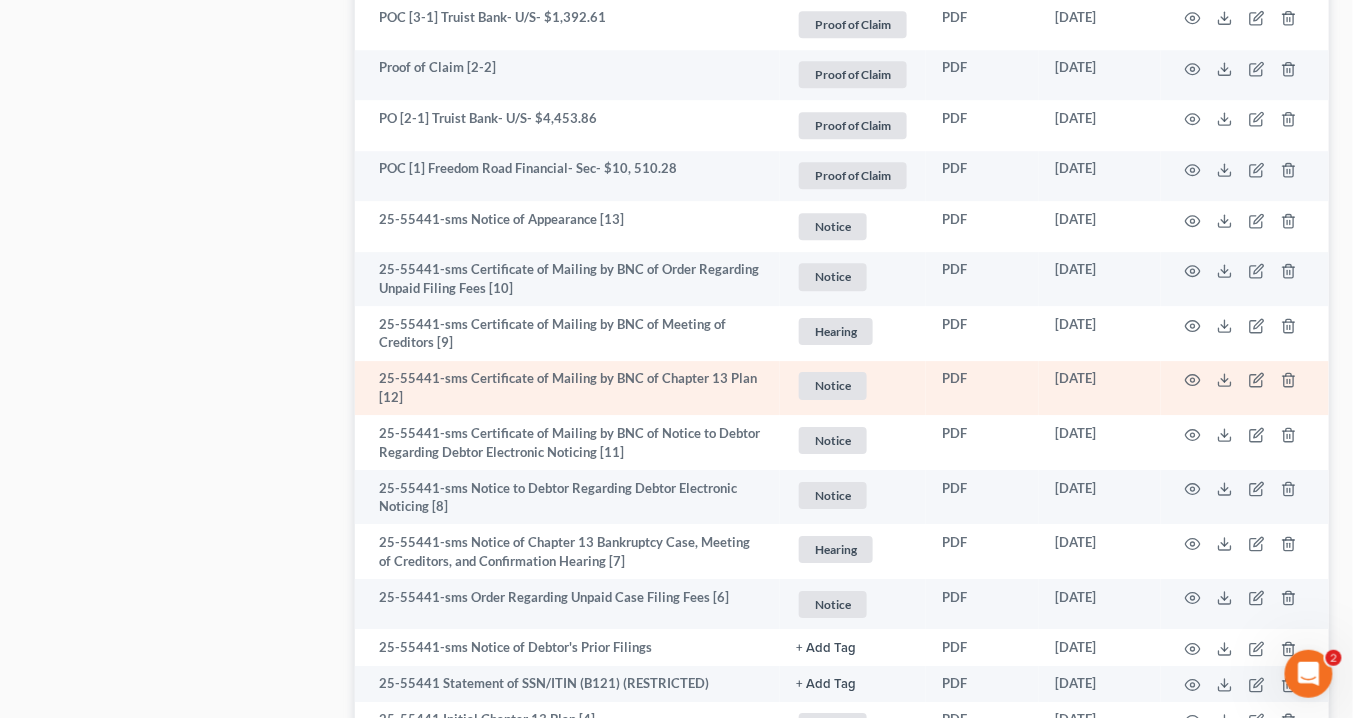 scroll, scrollTop: 1680, scrollLeft: 0, axis: vertical 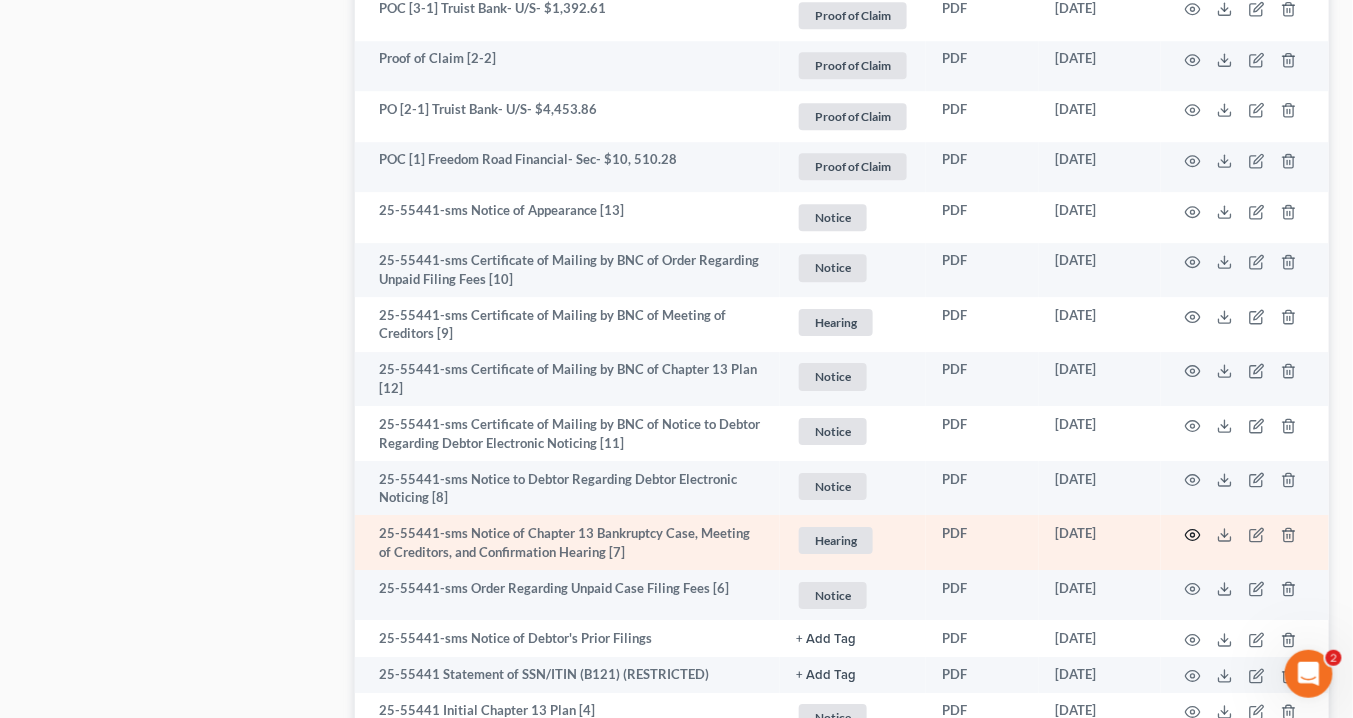 click 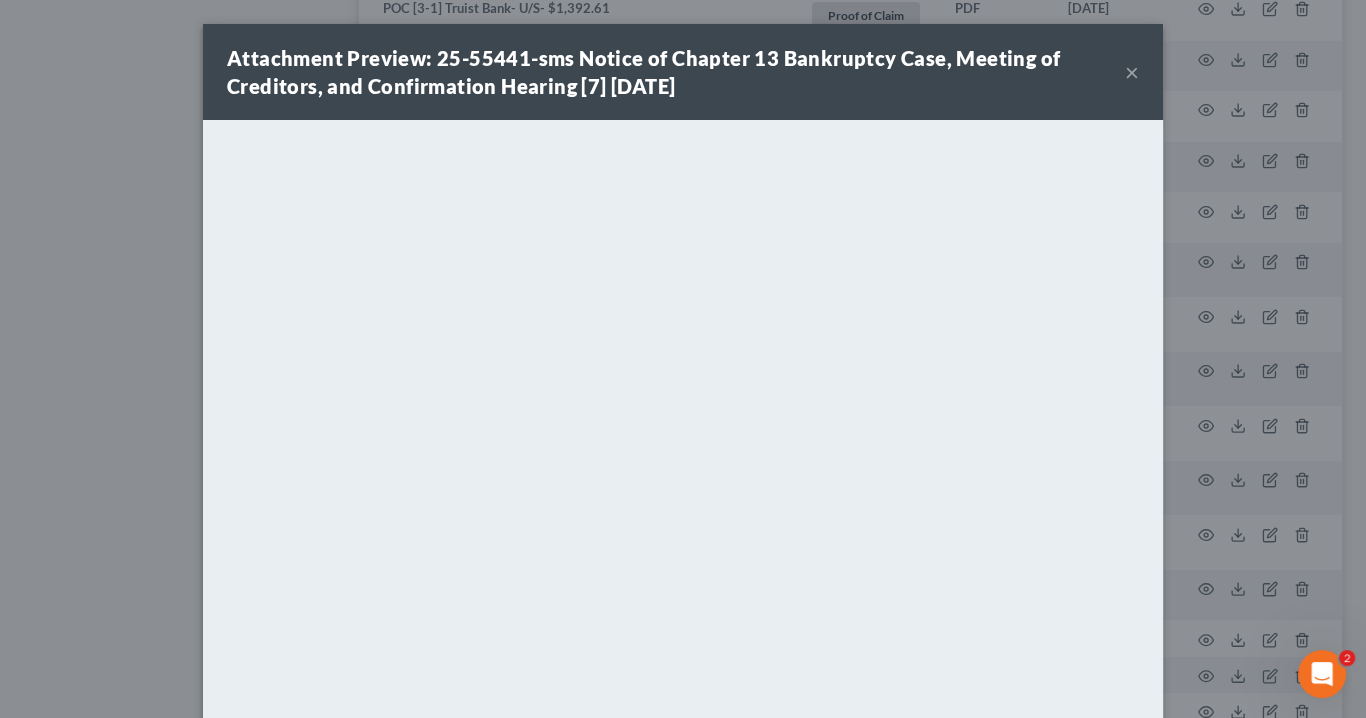 drag, startPoint x: 1128, startPoint y: 74, endPoint x: 1093, endPoint y: 84, distance: 36.40055 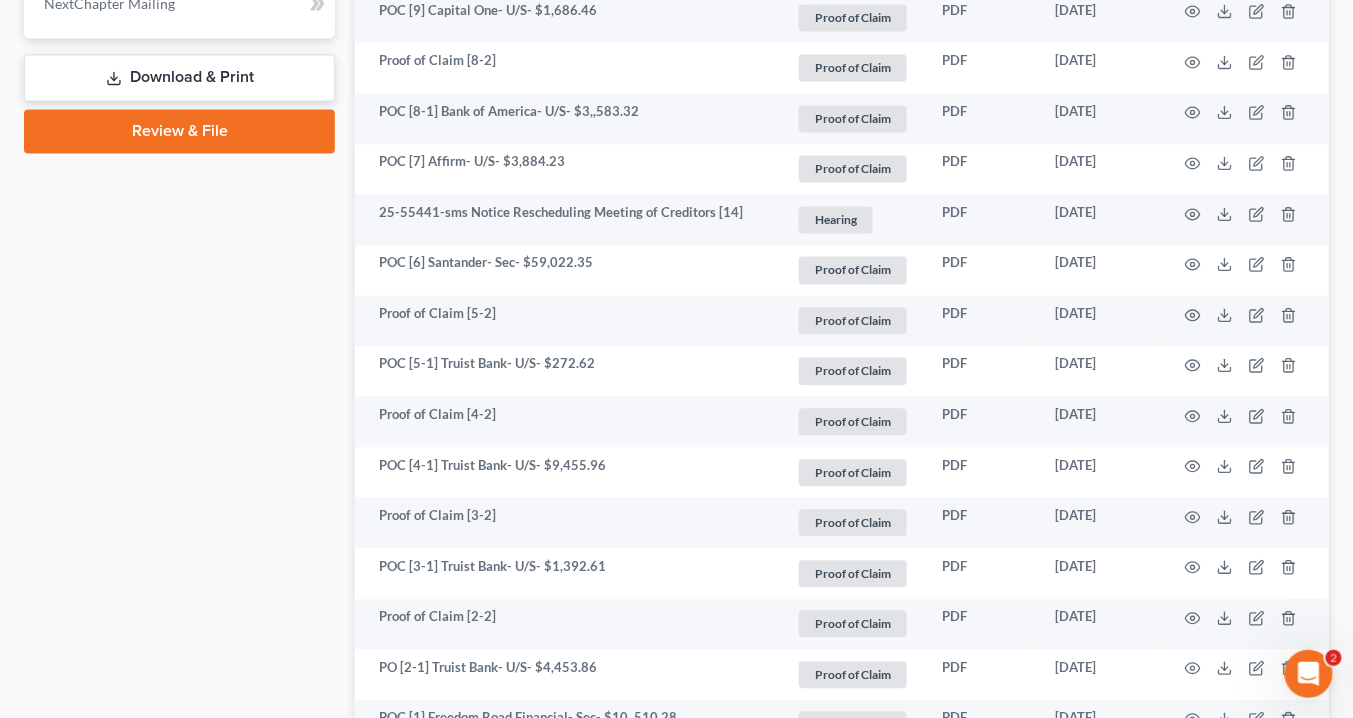 scroll, scrollTop: 1120, scrollLeft: 0, axis: vertical 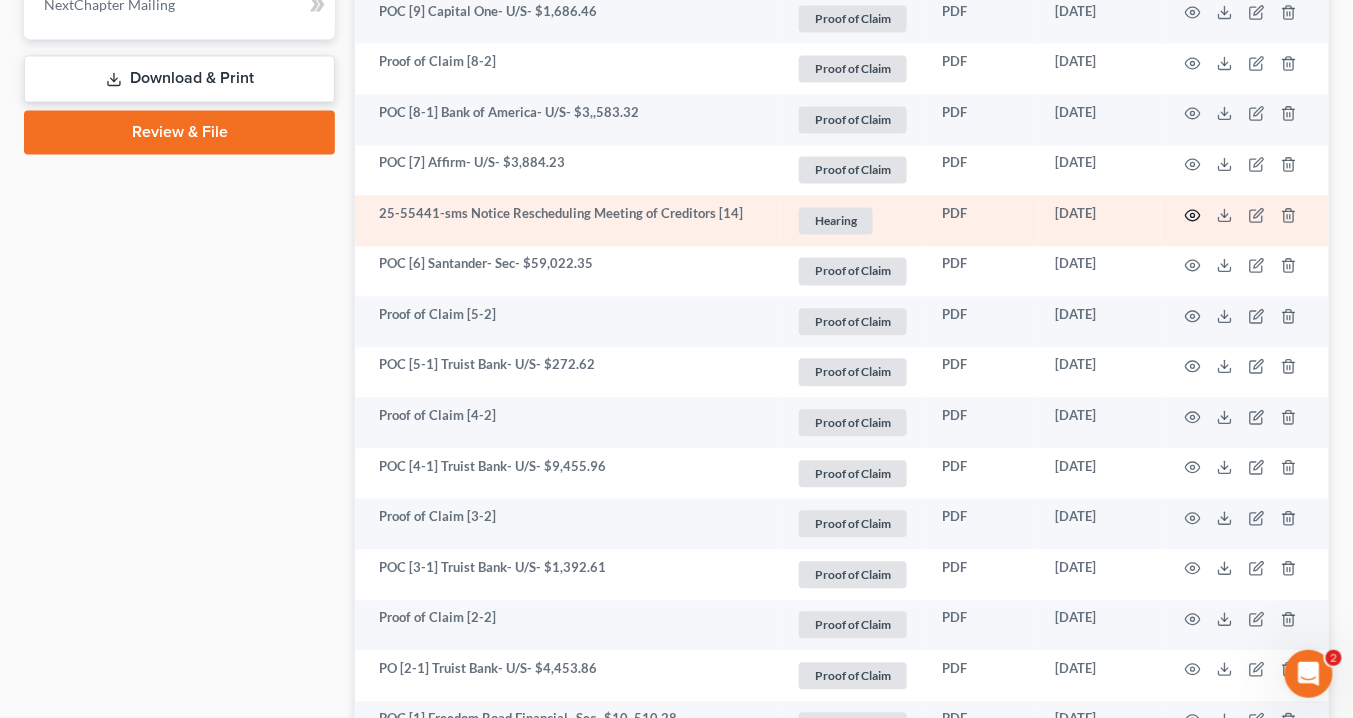 click 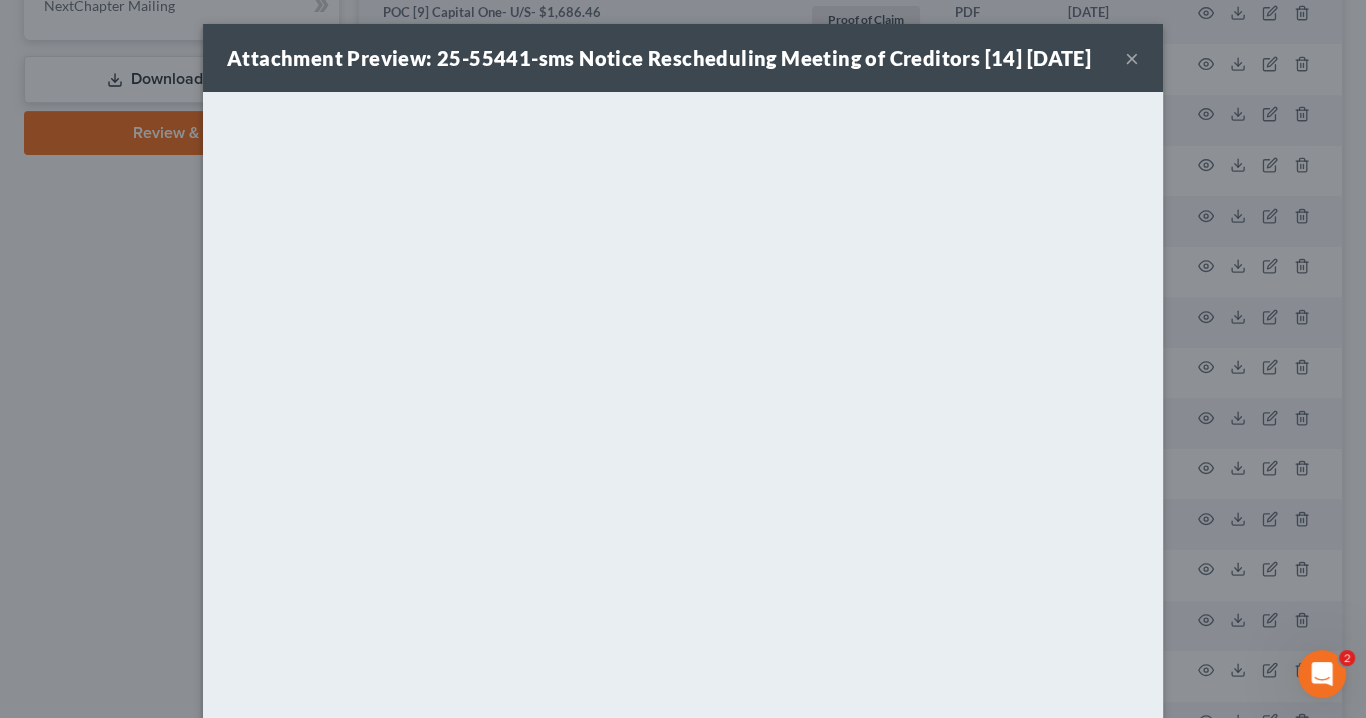 click on "×" at bounding box center [1132, 58] 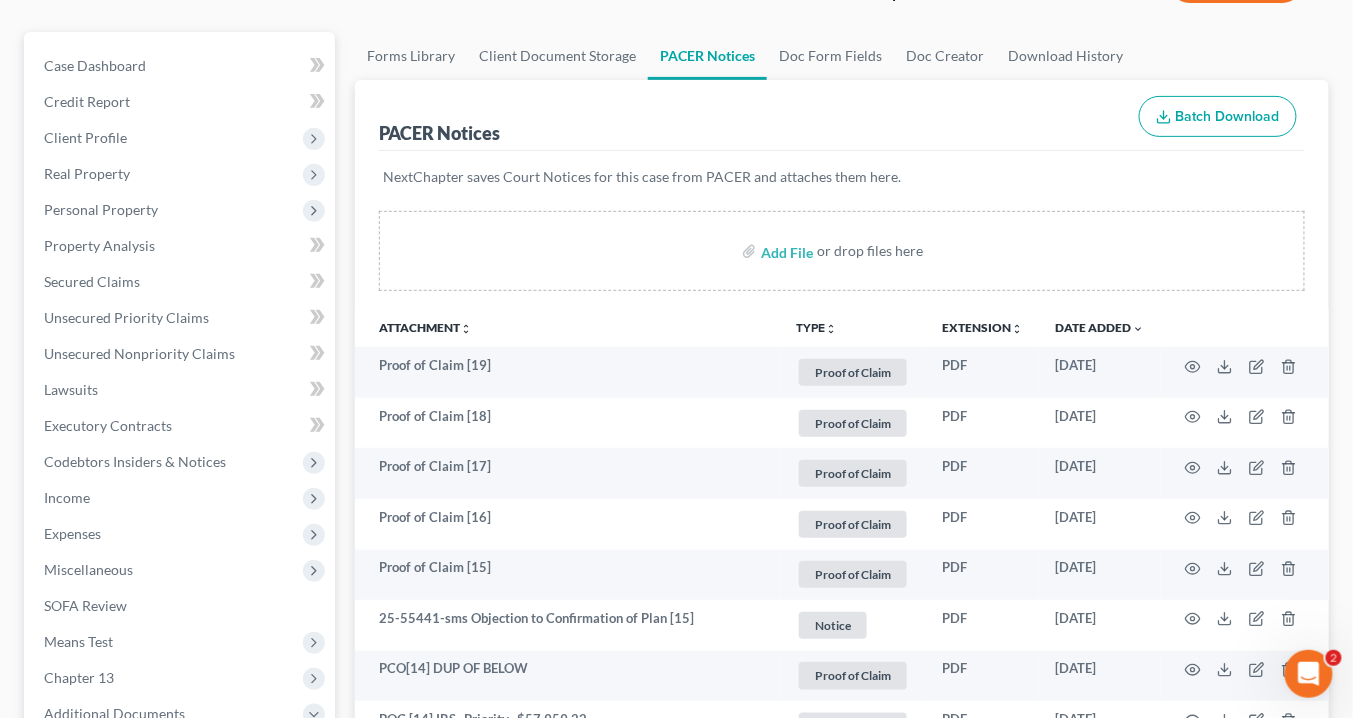 scroll, scrollTop: 0, scrollLeft: 0, axis: both 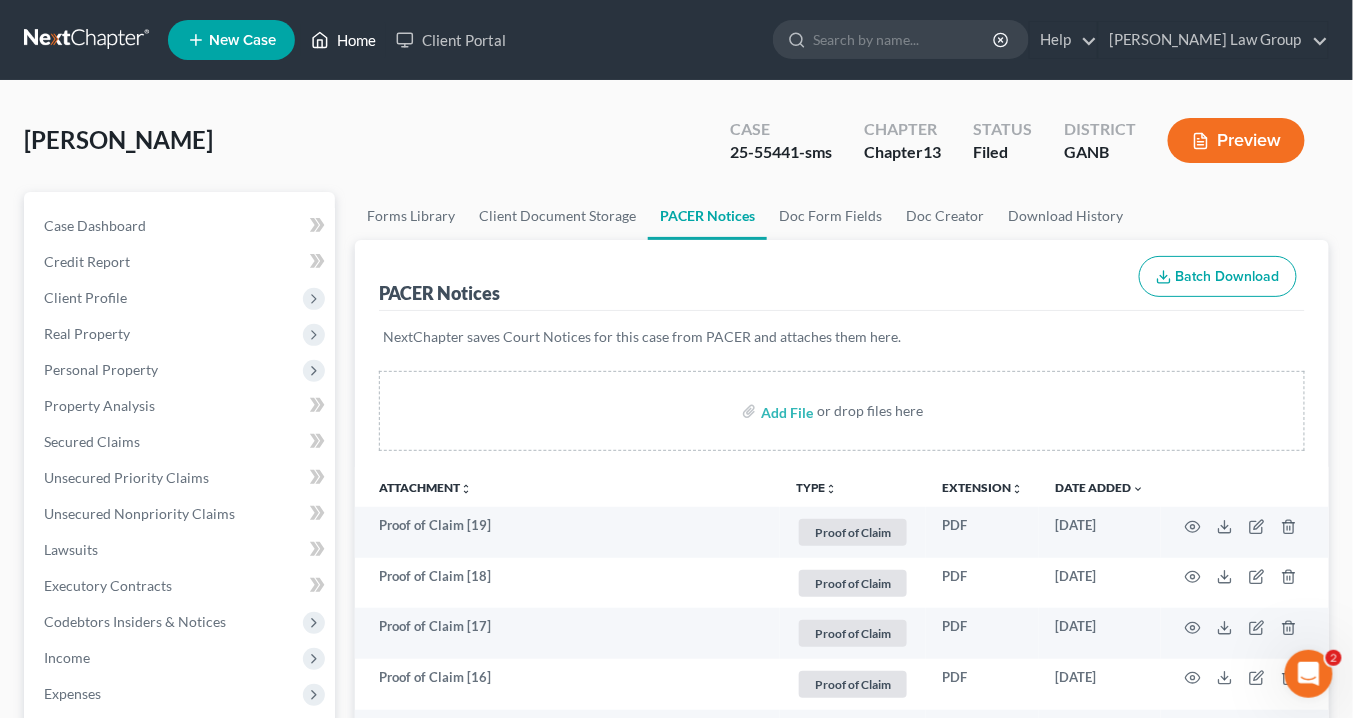 click on "Home" at bounding box center (343, 40) 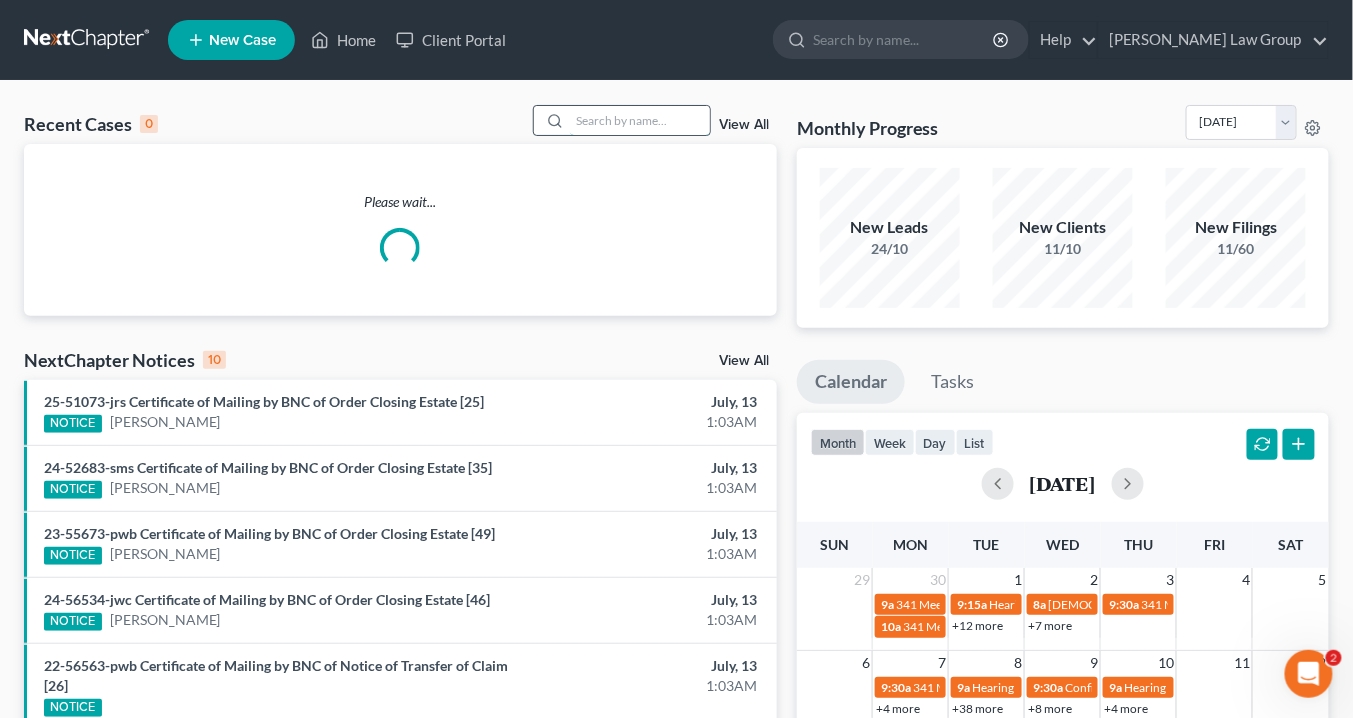 drag, startPoint x: 648, startPoint y: 117, endPoint x: 664, endPoint y: 116, distance: 16.03122 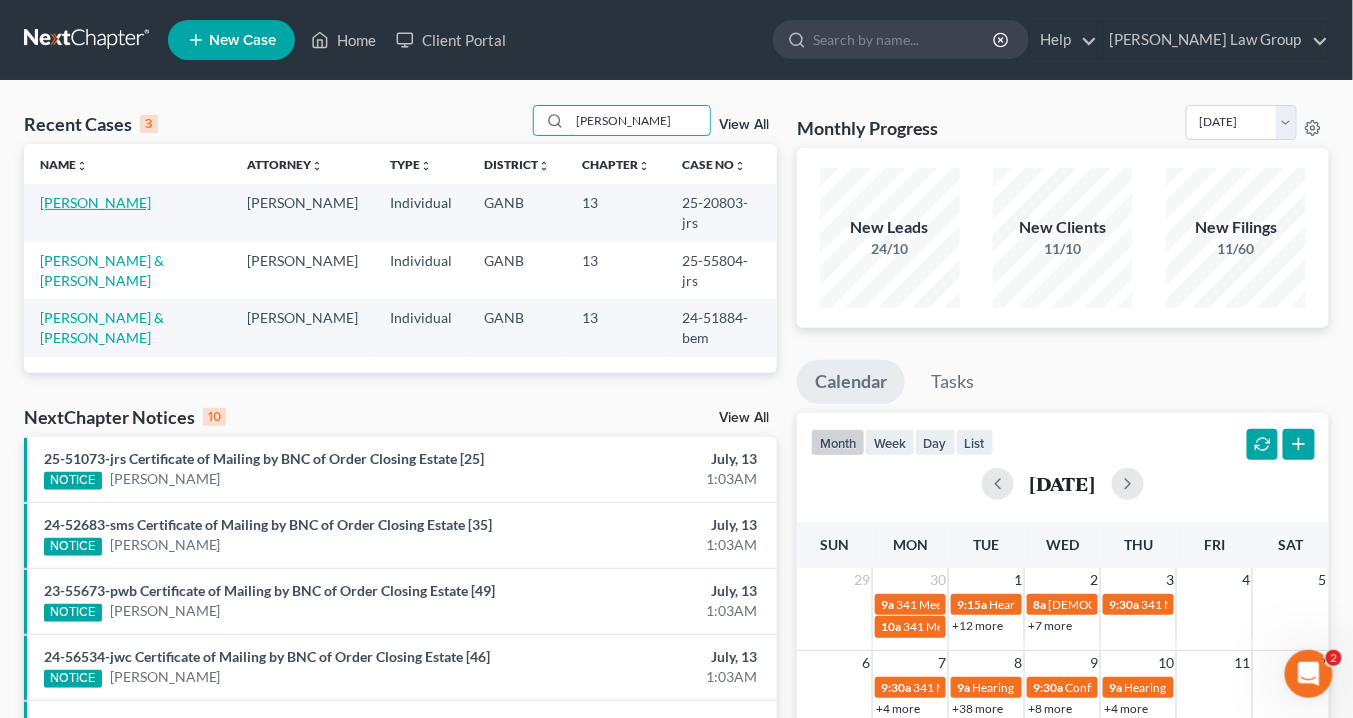 type on "loyd" 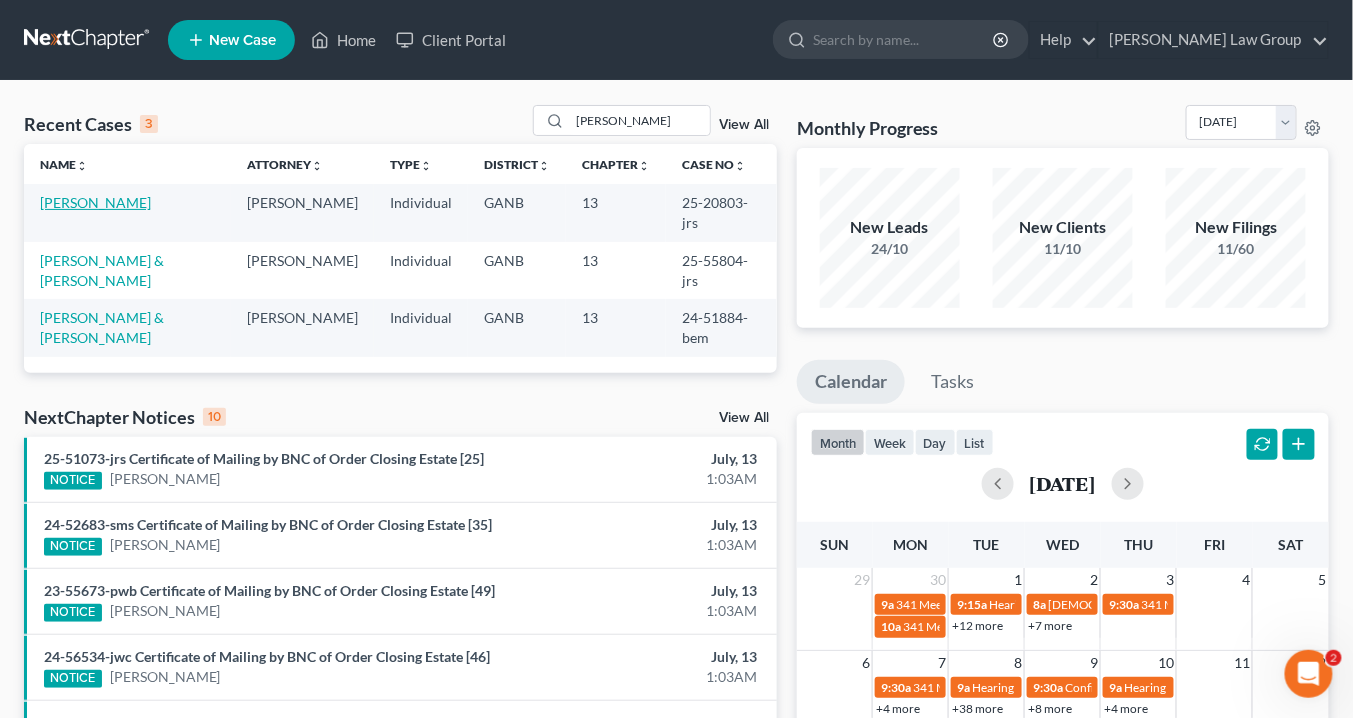 click on "Lloyd, Kimberly" at bounding box center [95, 202] 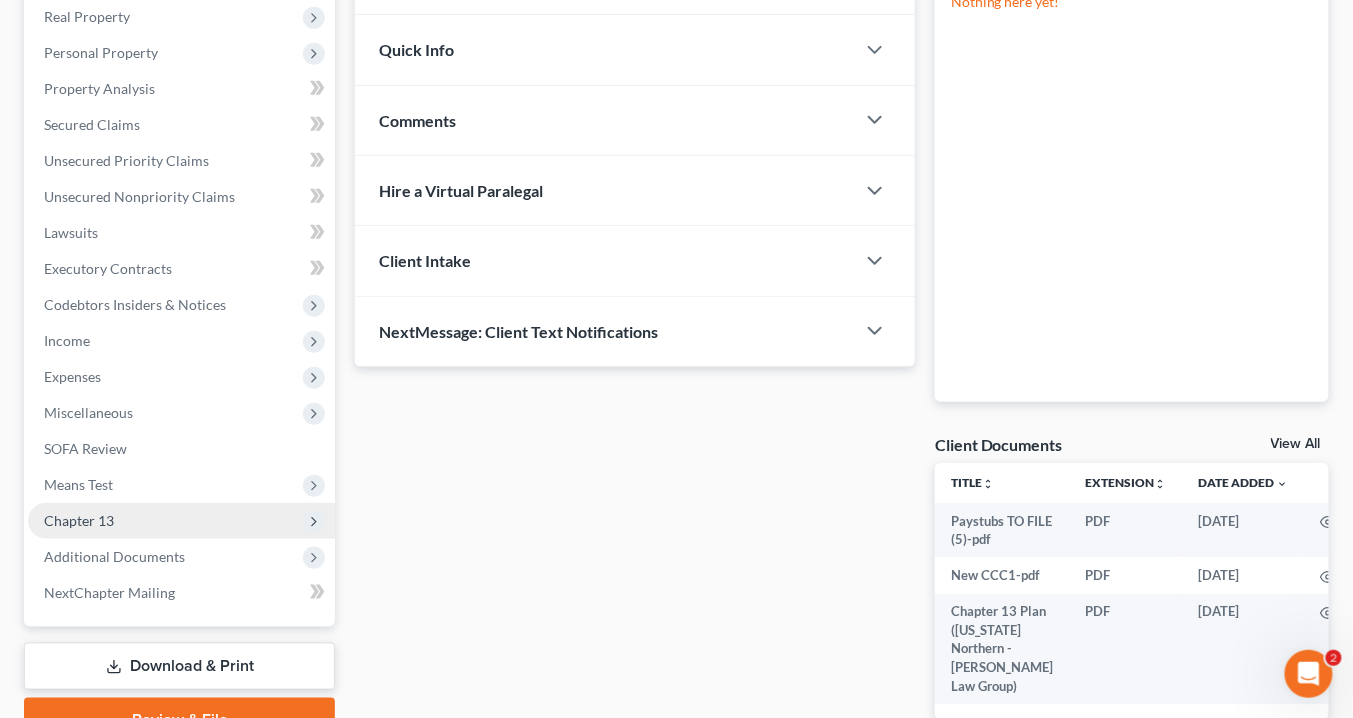 scroll, scrollTop: 320, scrollLeft: 0, axis: vertical 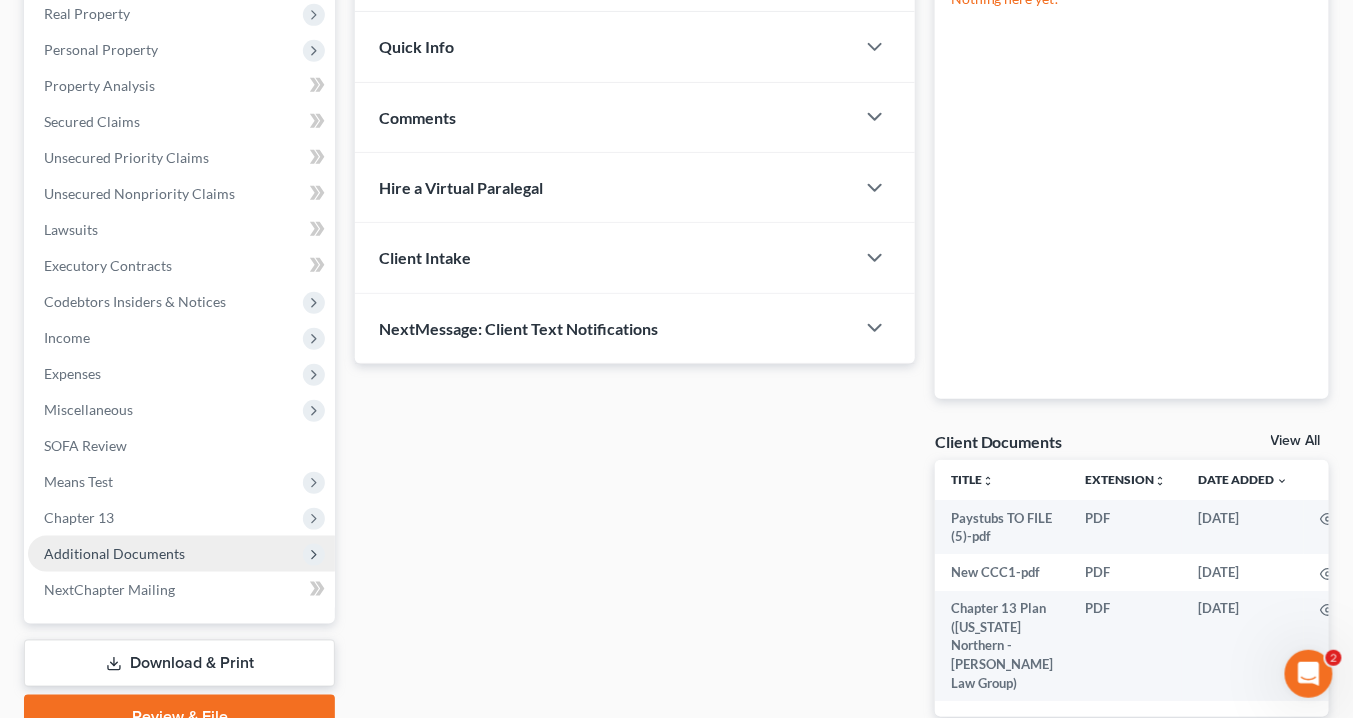 click on "Additional Documents" at bounding box center (114, 553) 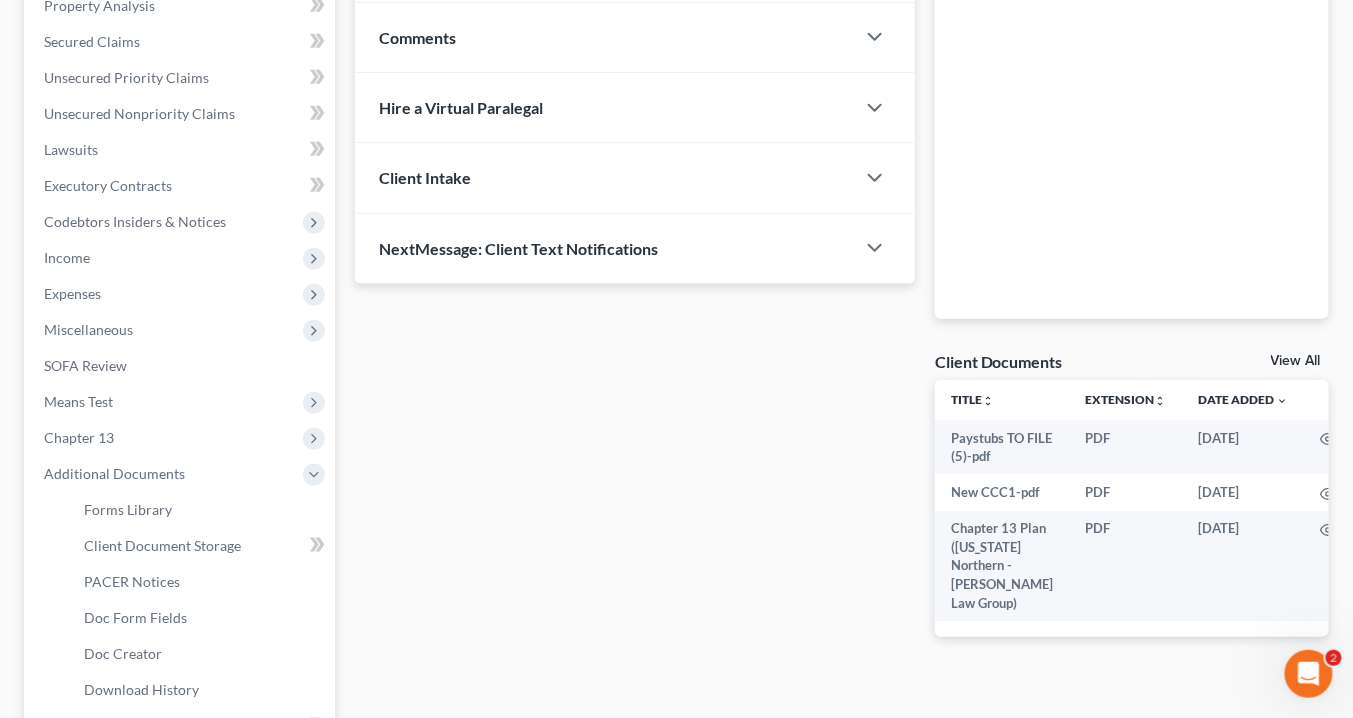 scroll, scrollTop: 629, scrollLeft: 0, axis: vertical 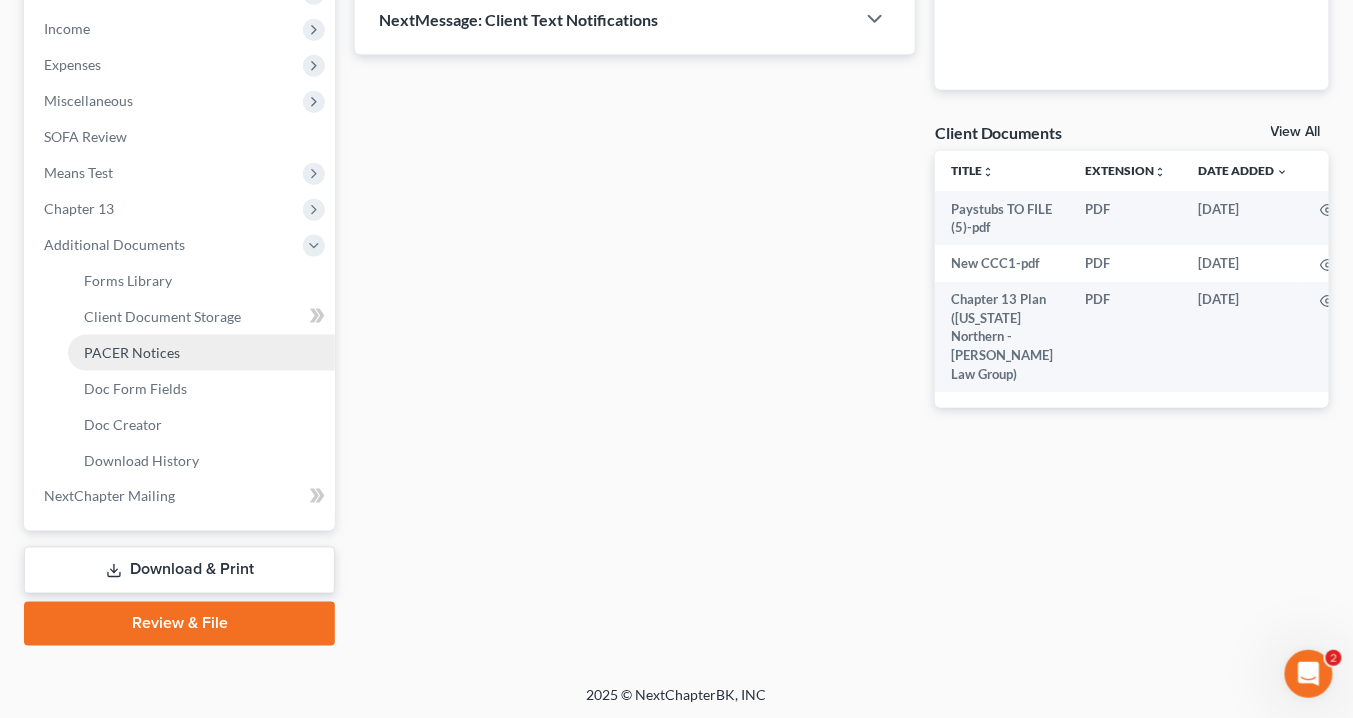 click on "PACER Notices" at bounding box center [132, 352] 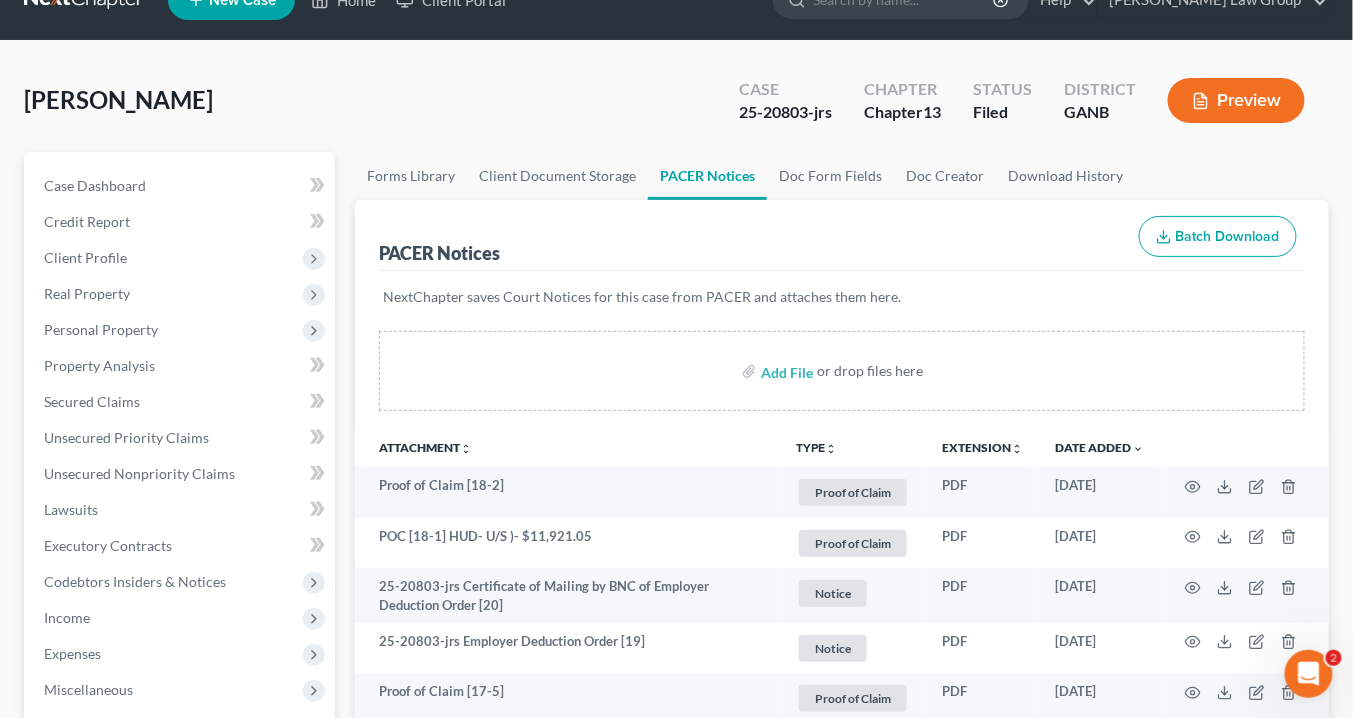 scroll, scrollTop: 0, scrollLeft: 0, axis: both 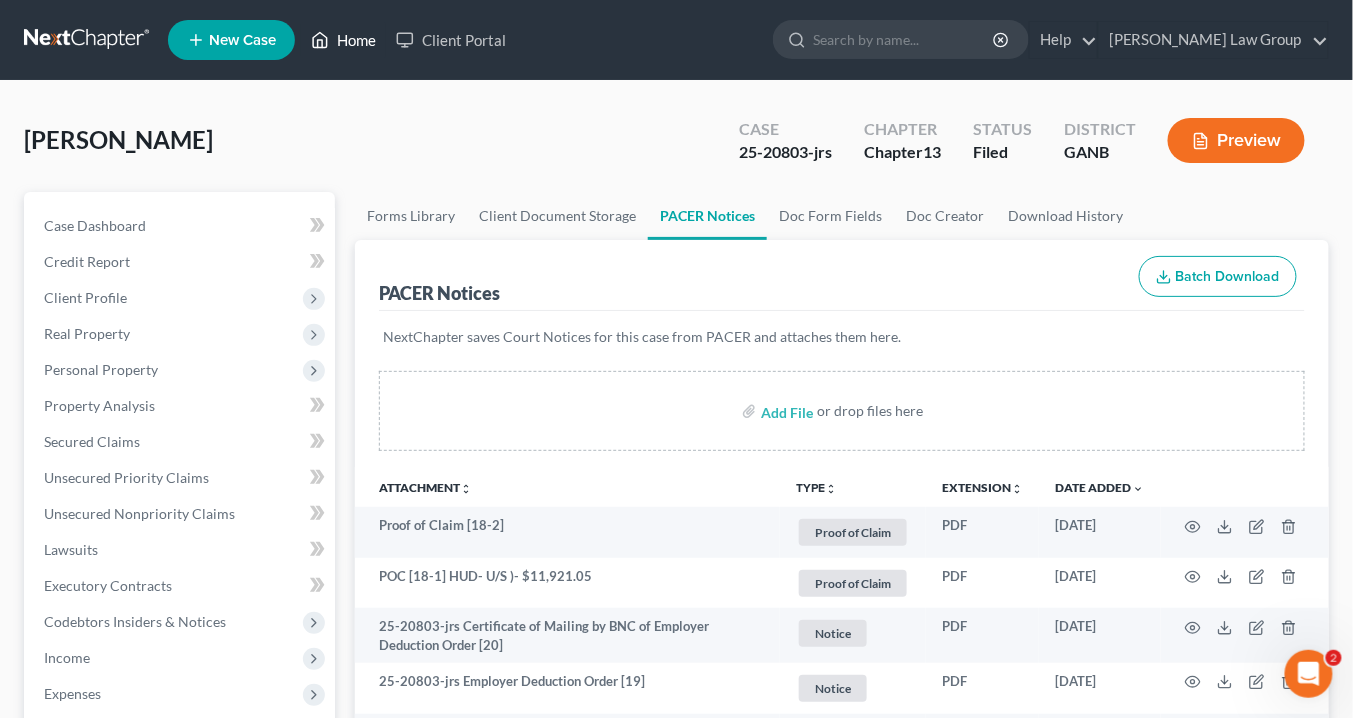 click on "Home" at bounding box center [343, 40] 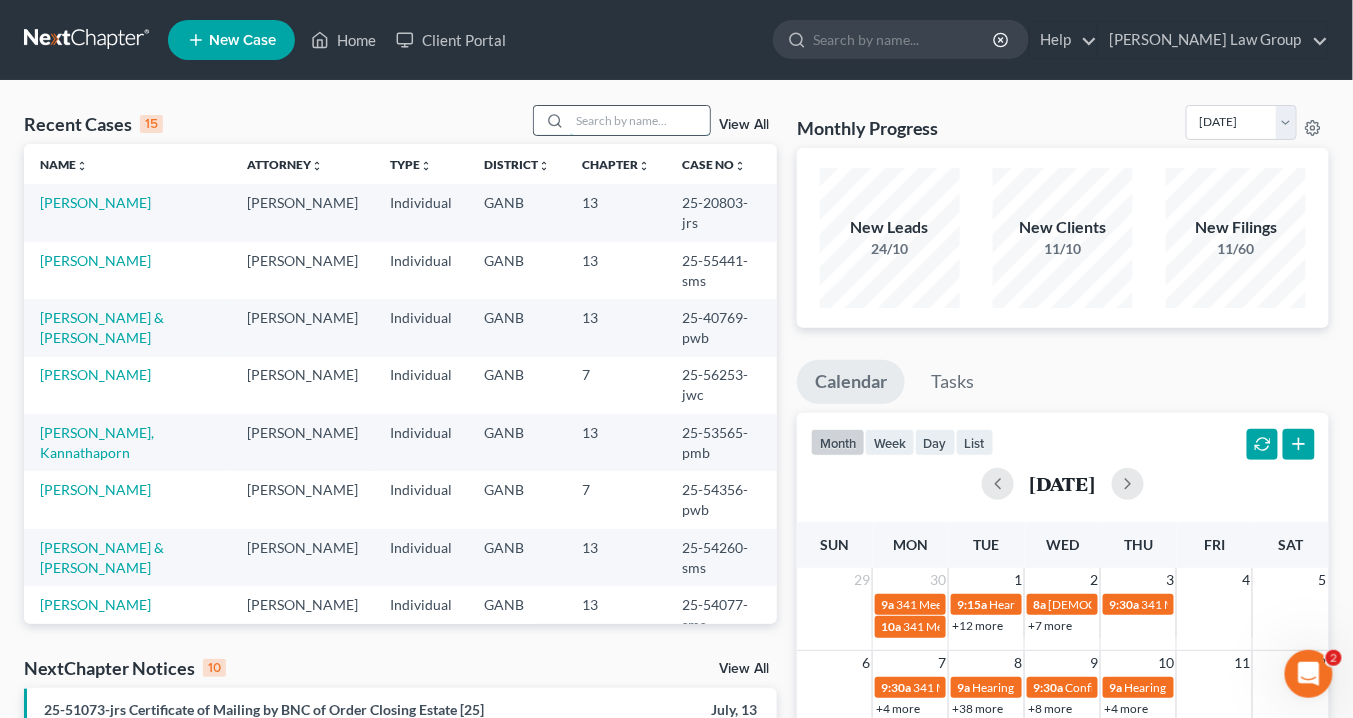 drag, startPoint x: 595, startPoint y: 119, endPoint x: 611, endPoint y: 121, distance: 16.124516 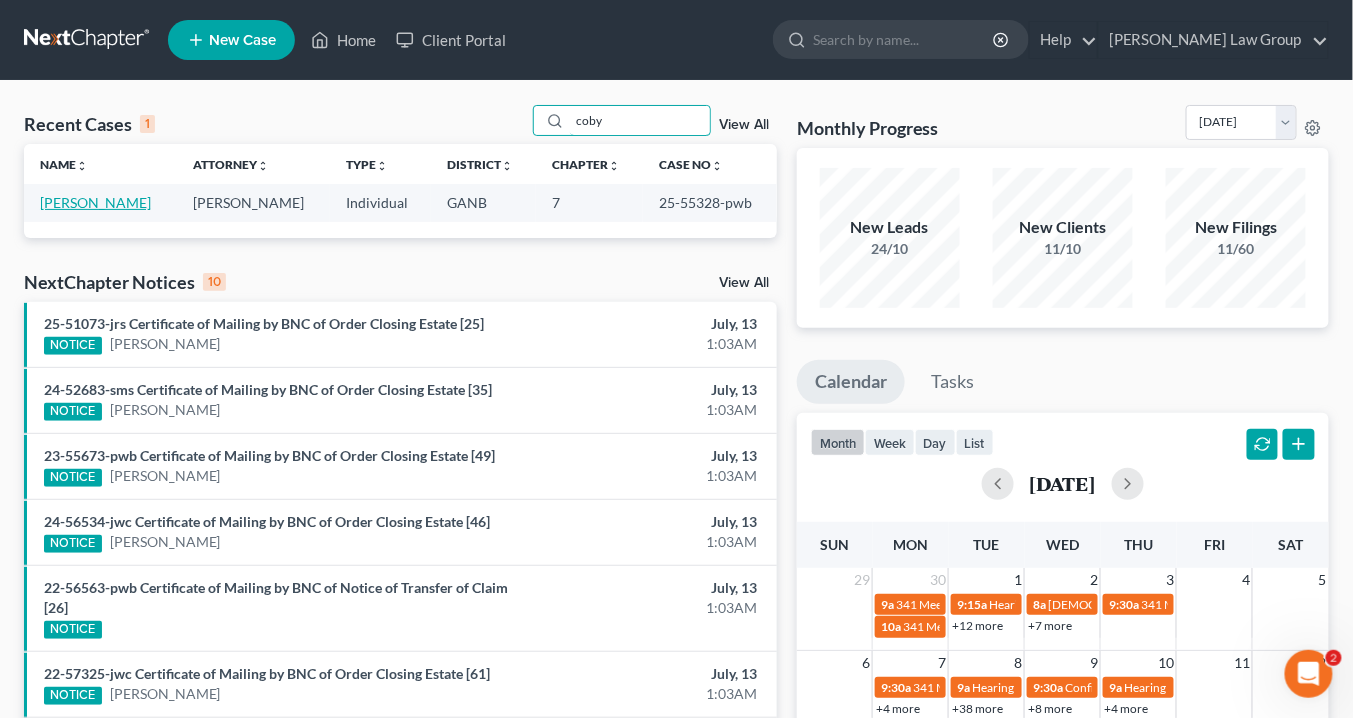 type on "coby" 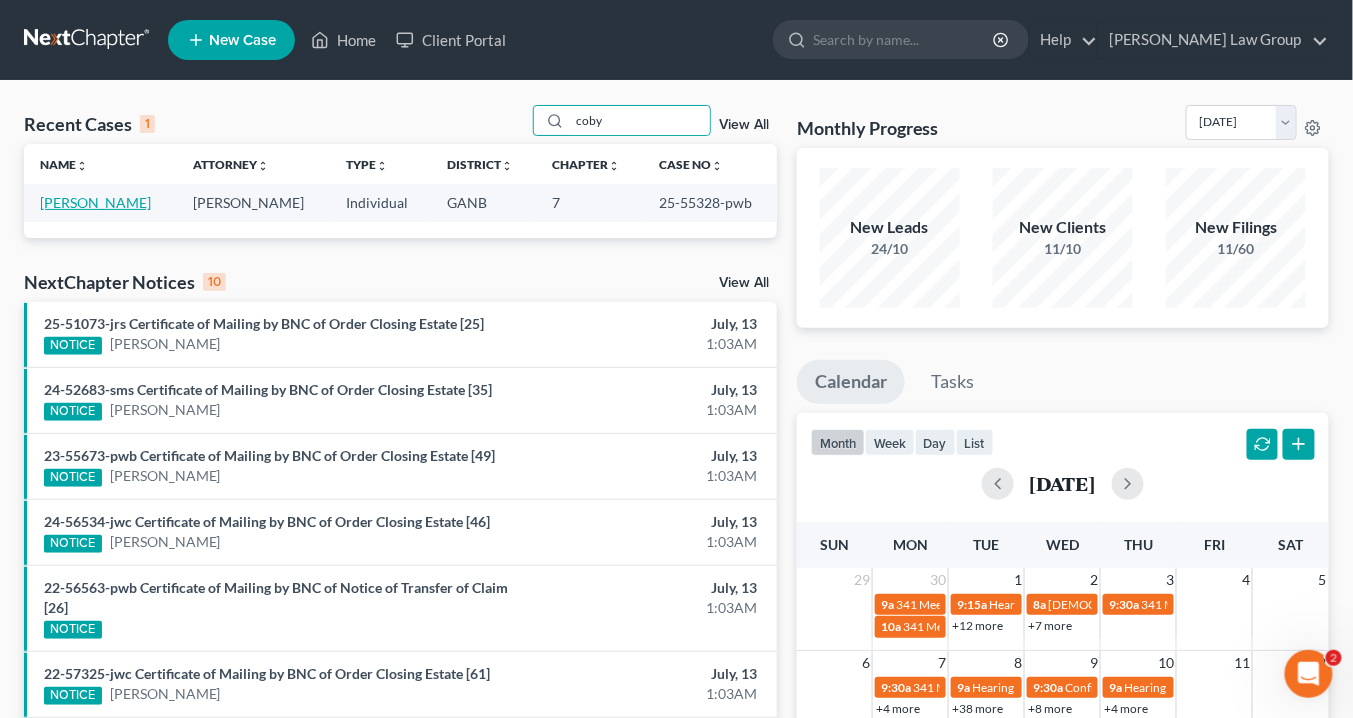 click on "Parker, Coby" at bounding box center [95, 202] 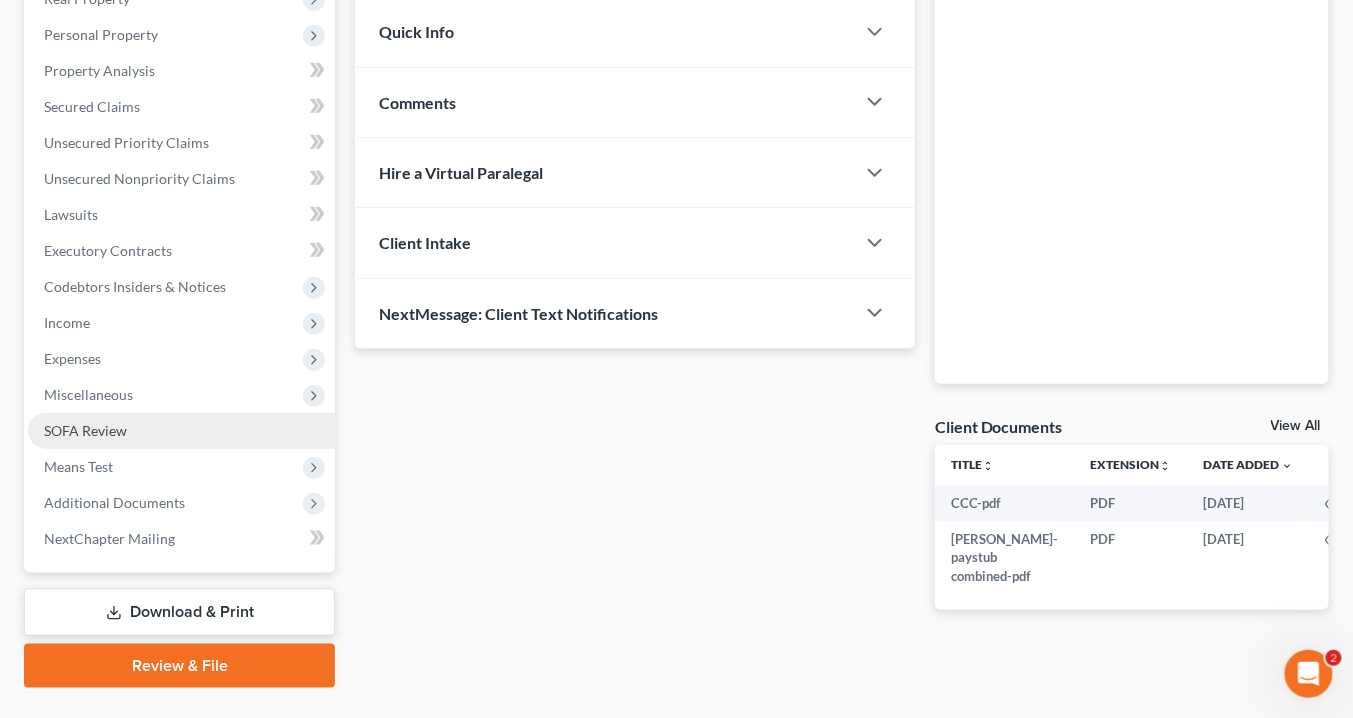 scroll, scrollTop: 378, scrollLeft: 0, axis: vertical 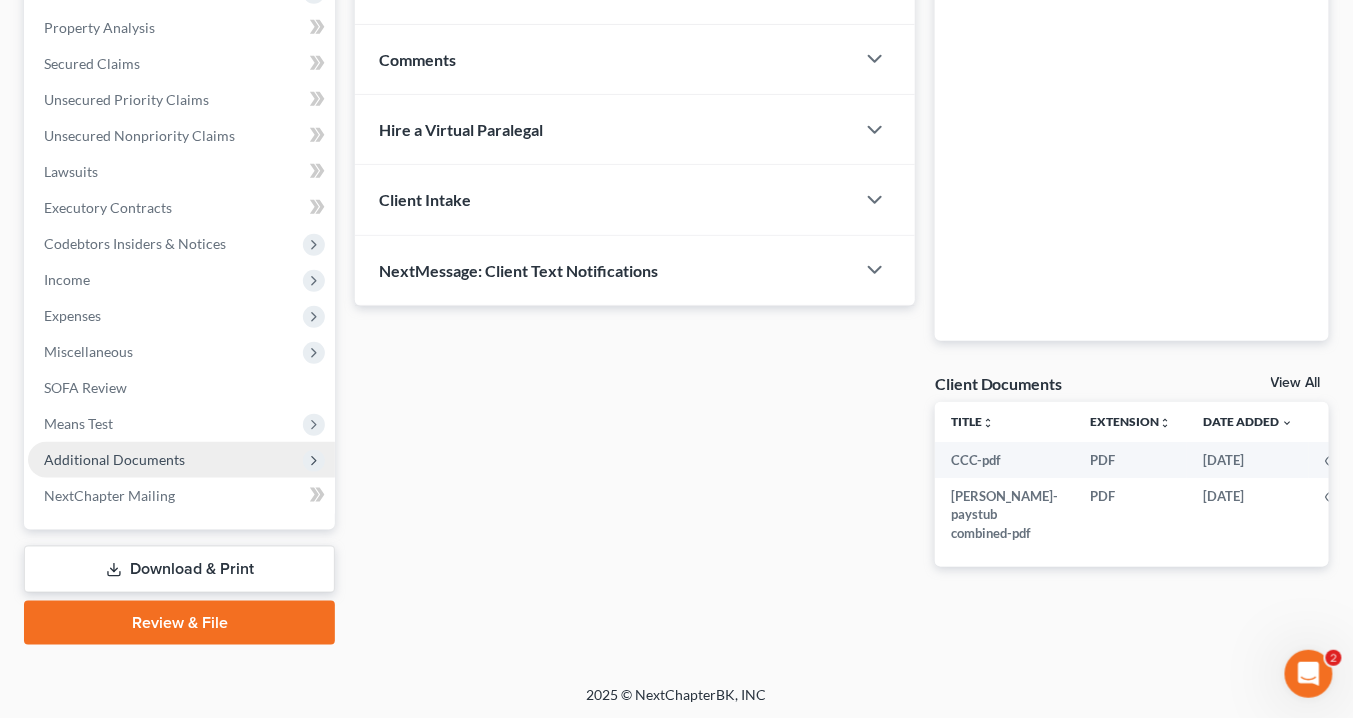 click on "Additional Documents" at bounding box center [114, 459] 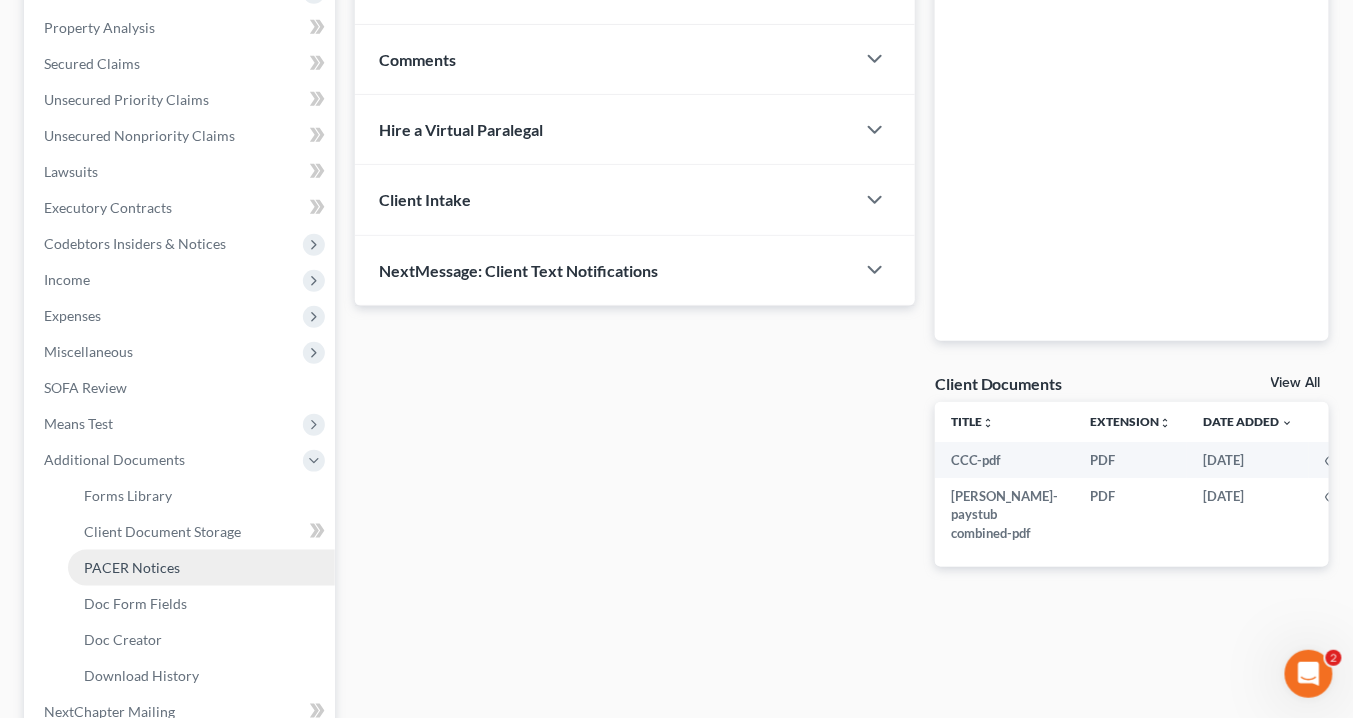 click on "PACER Notices" at bounding box center (132, 567) 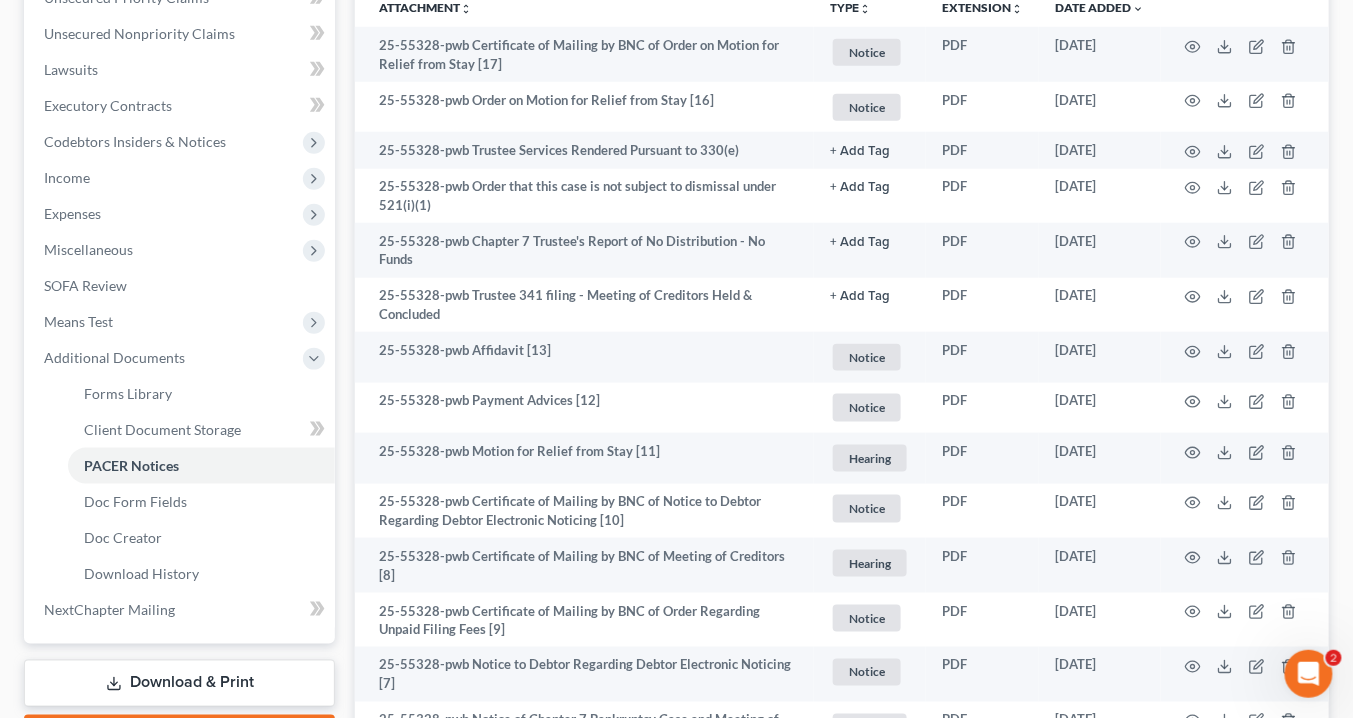scroll, scrollTop: 887, scrollLeft: 0, axis: vertical 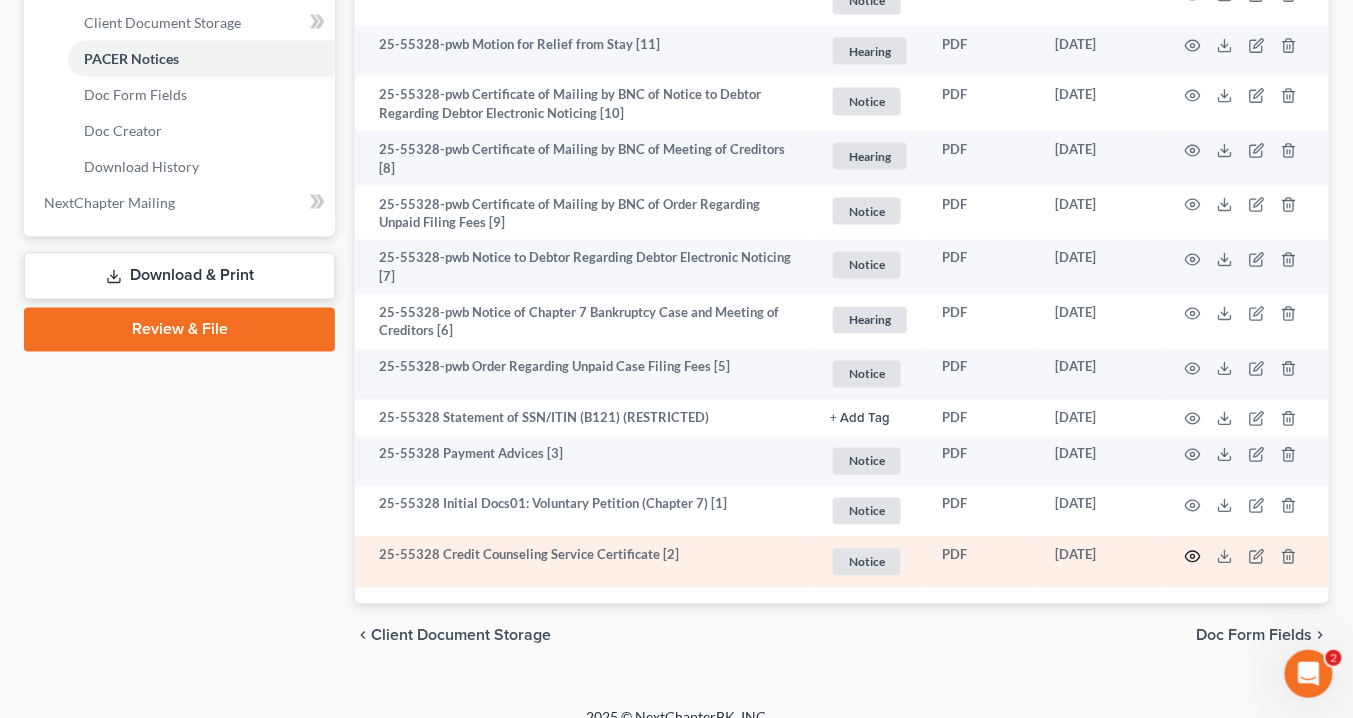 click 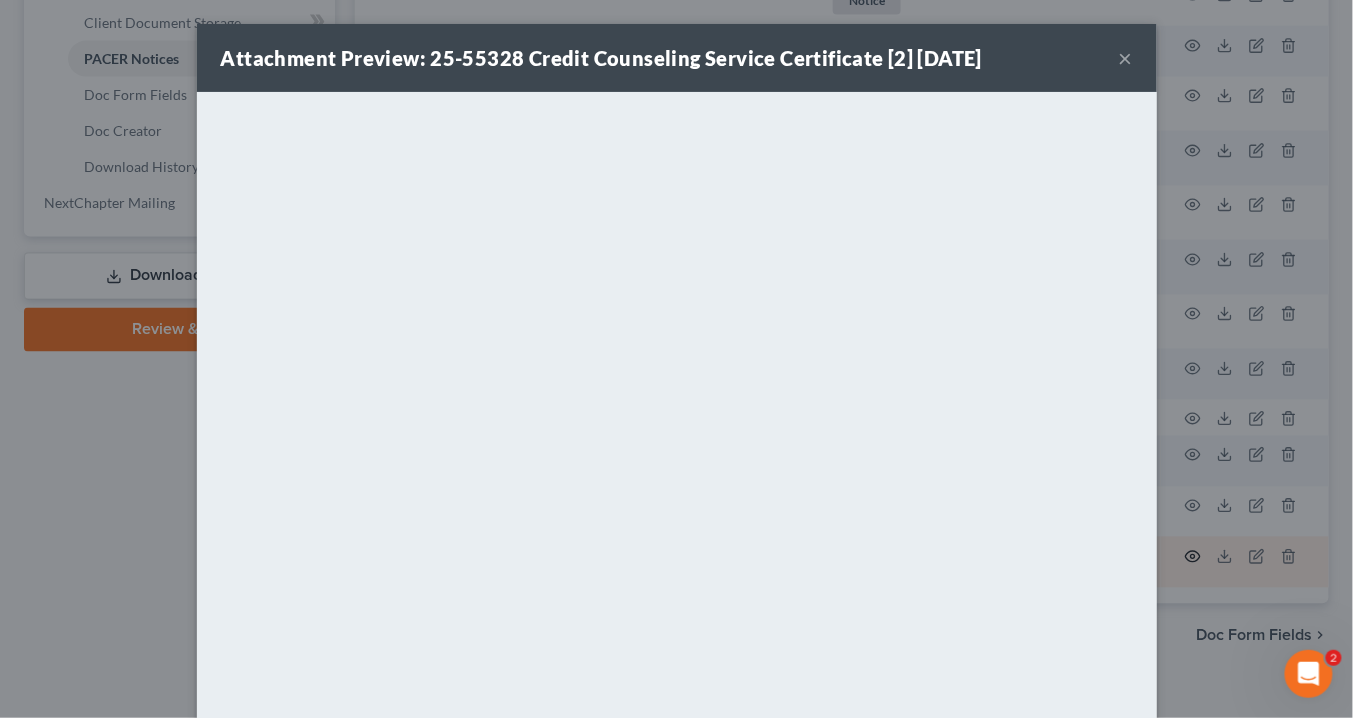 scroll, scrollTop: 883, scrollLeft: 0, axis: vertical 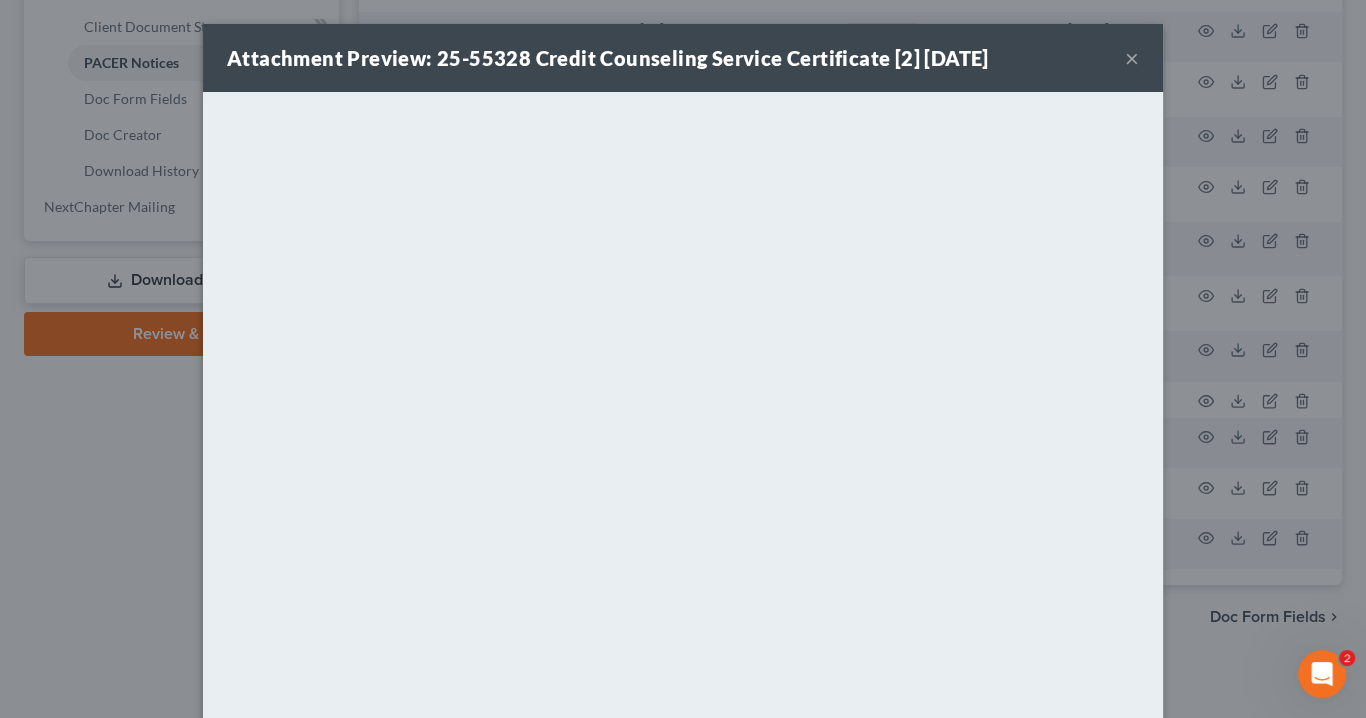 click on "×" at bounding box center (1132, 58) 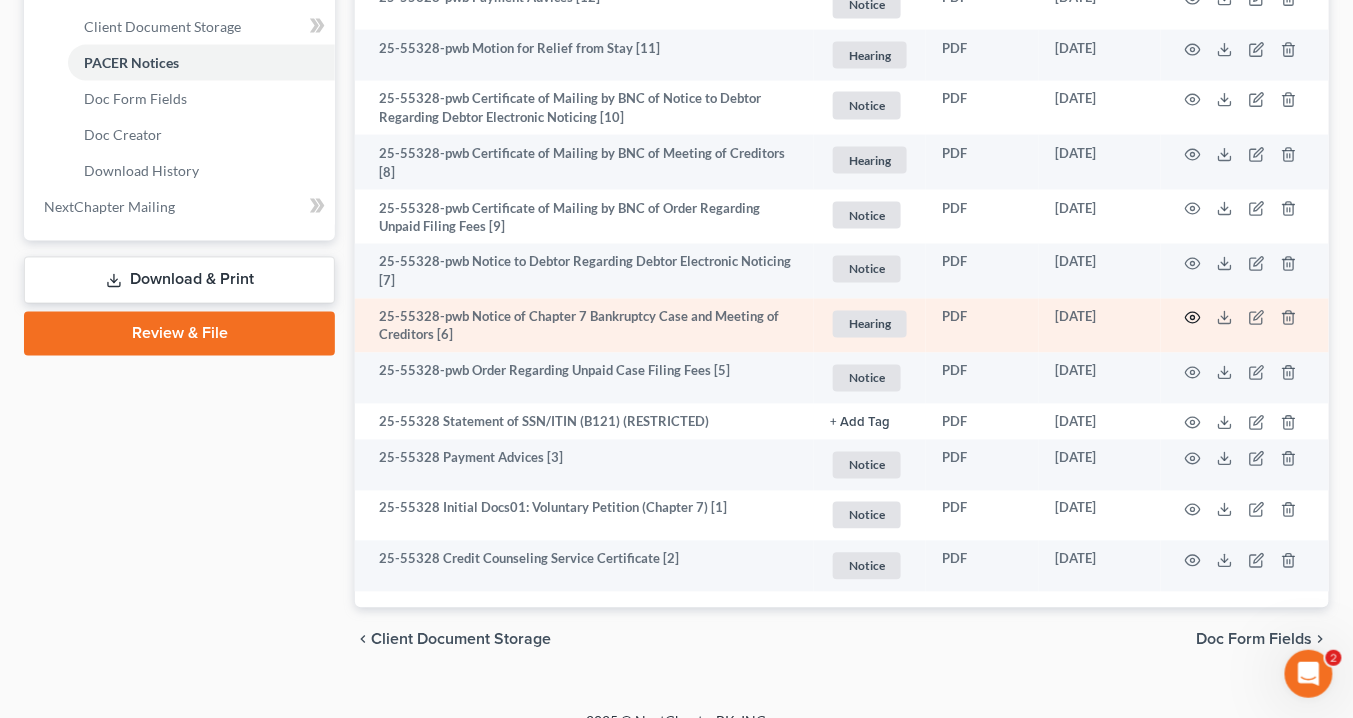 click 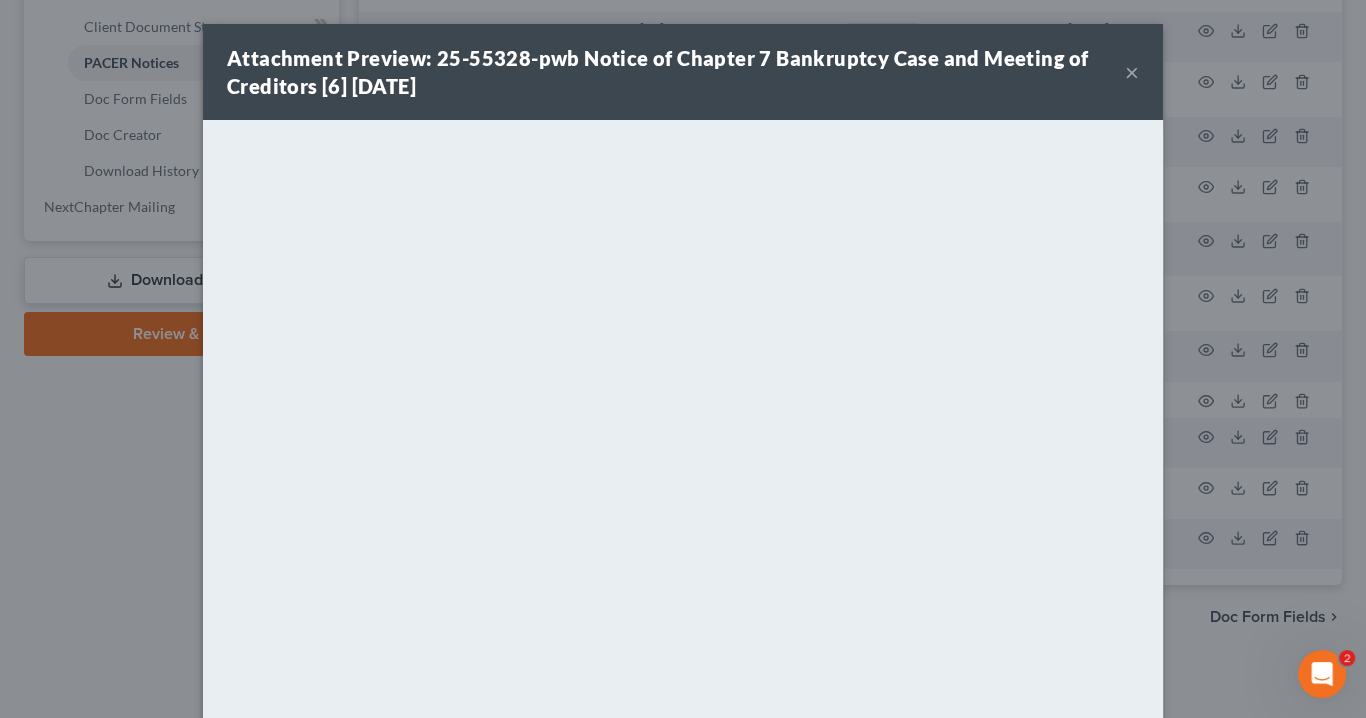 click on "×" at bounding box center [1132, 72] 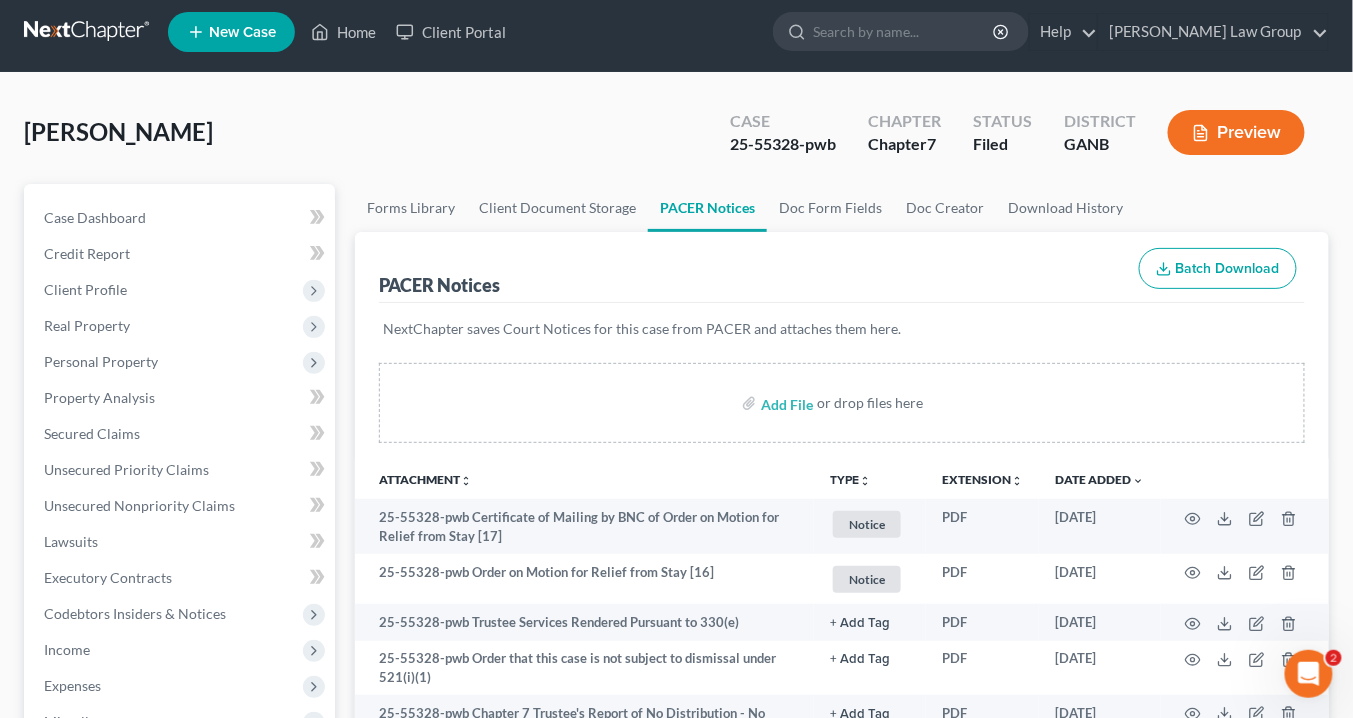 scroll, scrollTop: 0, scrollLeft: 0, axis: both 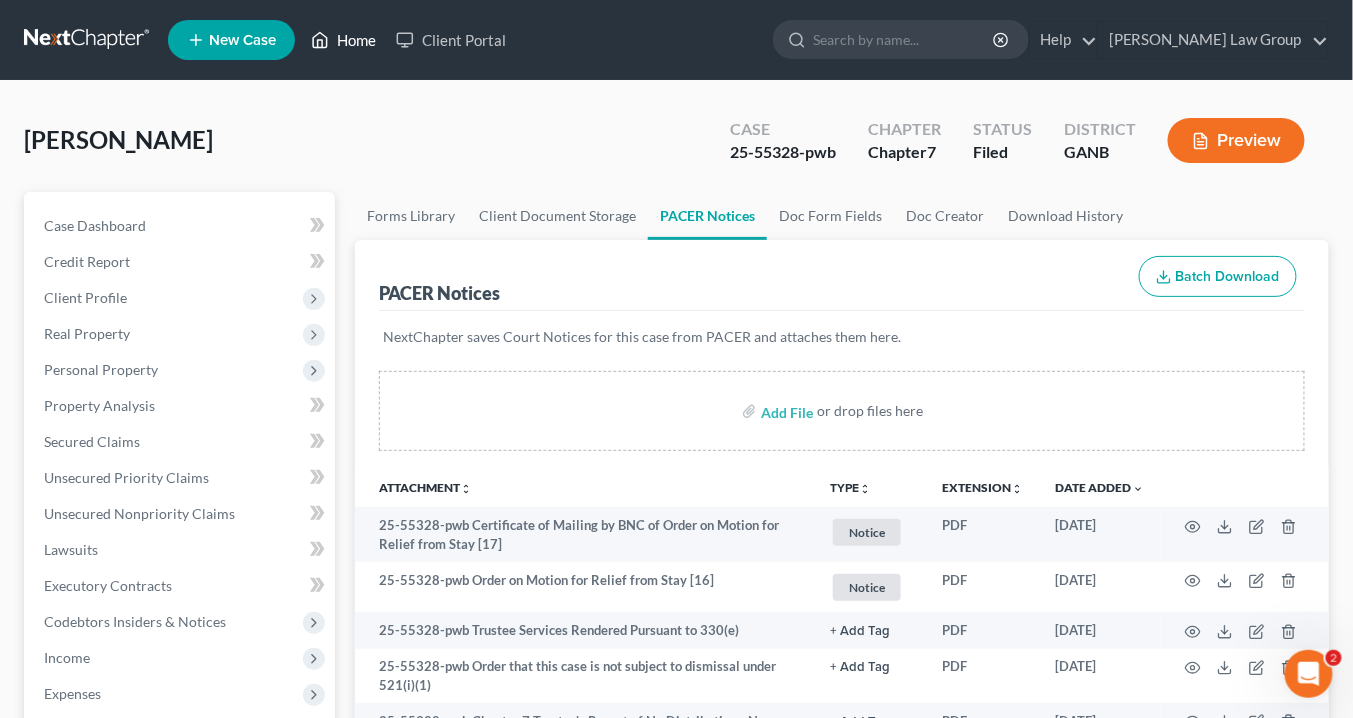 click on "Home" at bounding box center (343, 40) 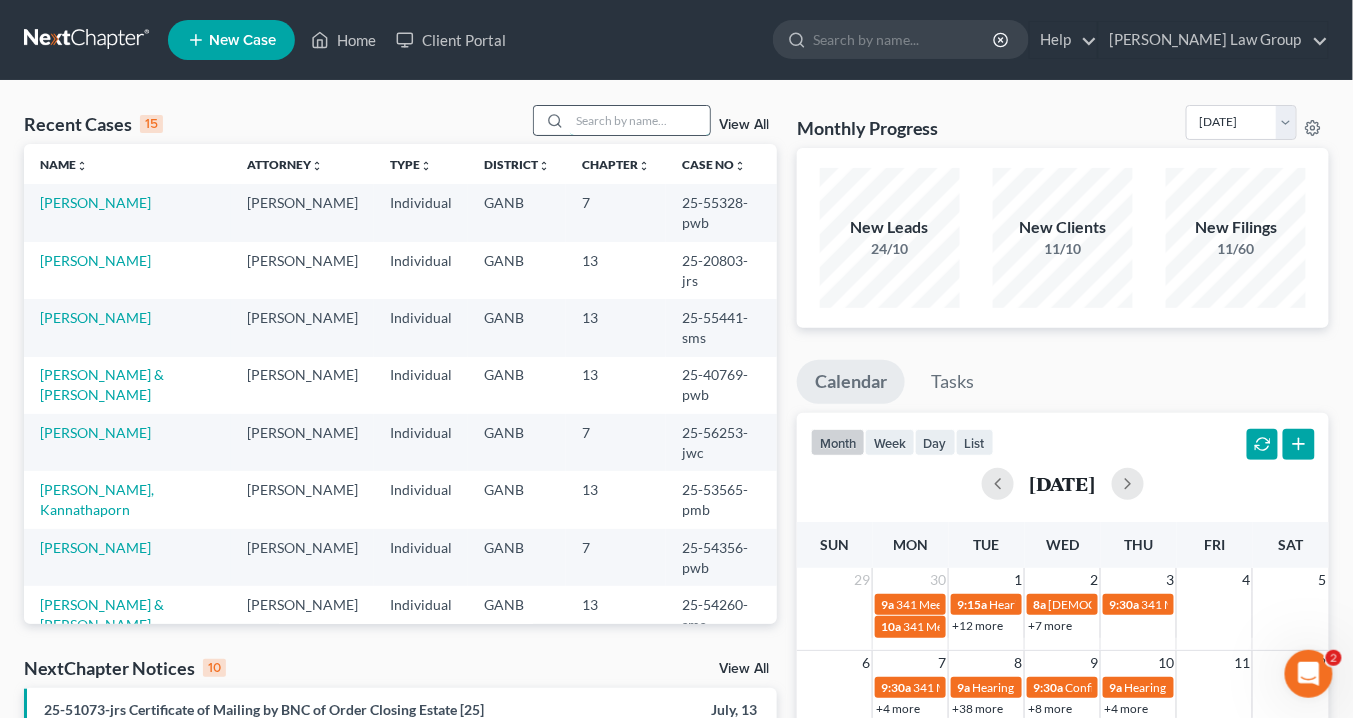 drag, startPoint x: 609, startPoint y: 114, endPoint x: 634, endPoint y: 108, distance: 25.70992 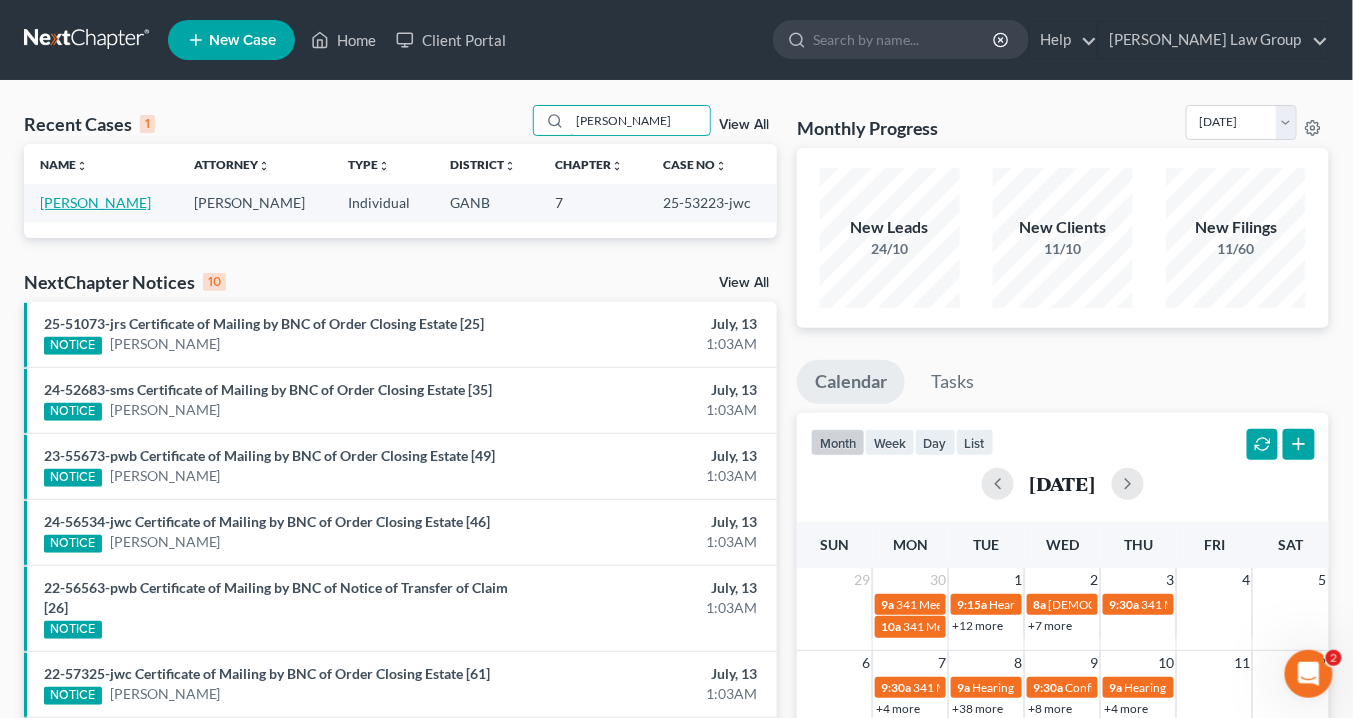 type on "Granger" 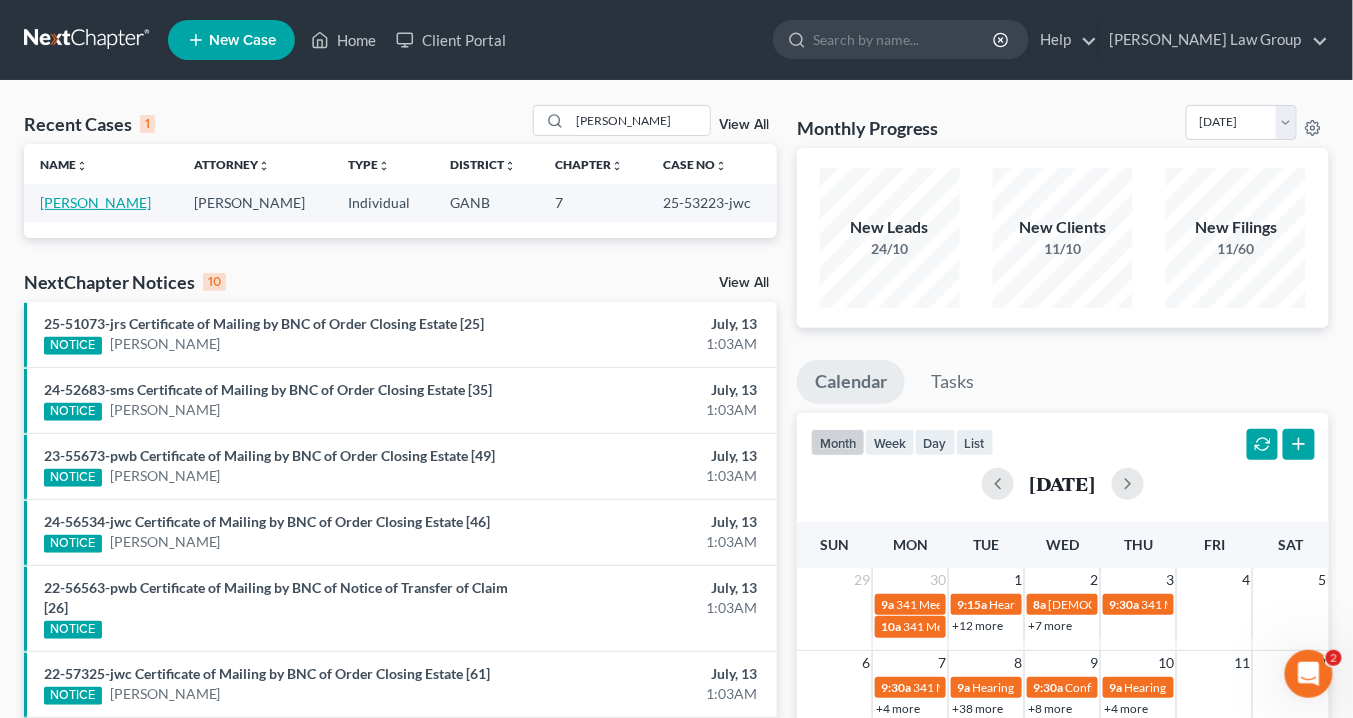 click on "Granger, Eldrich" at bounding box center (95, 202) 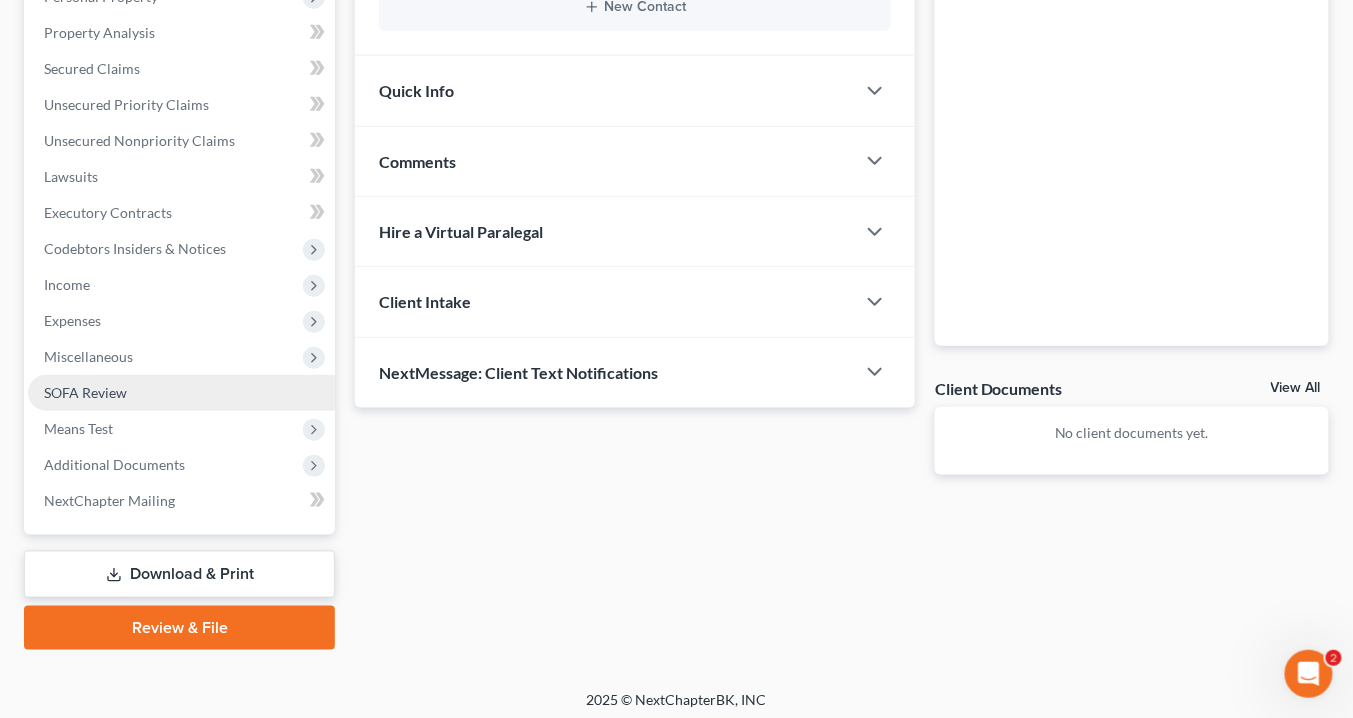 scroll, scrollTop: 378, scrollLeft: 0, axis: vertical 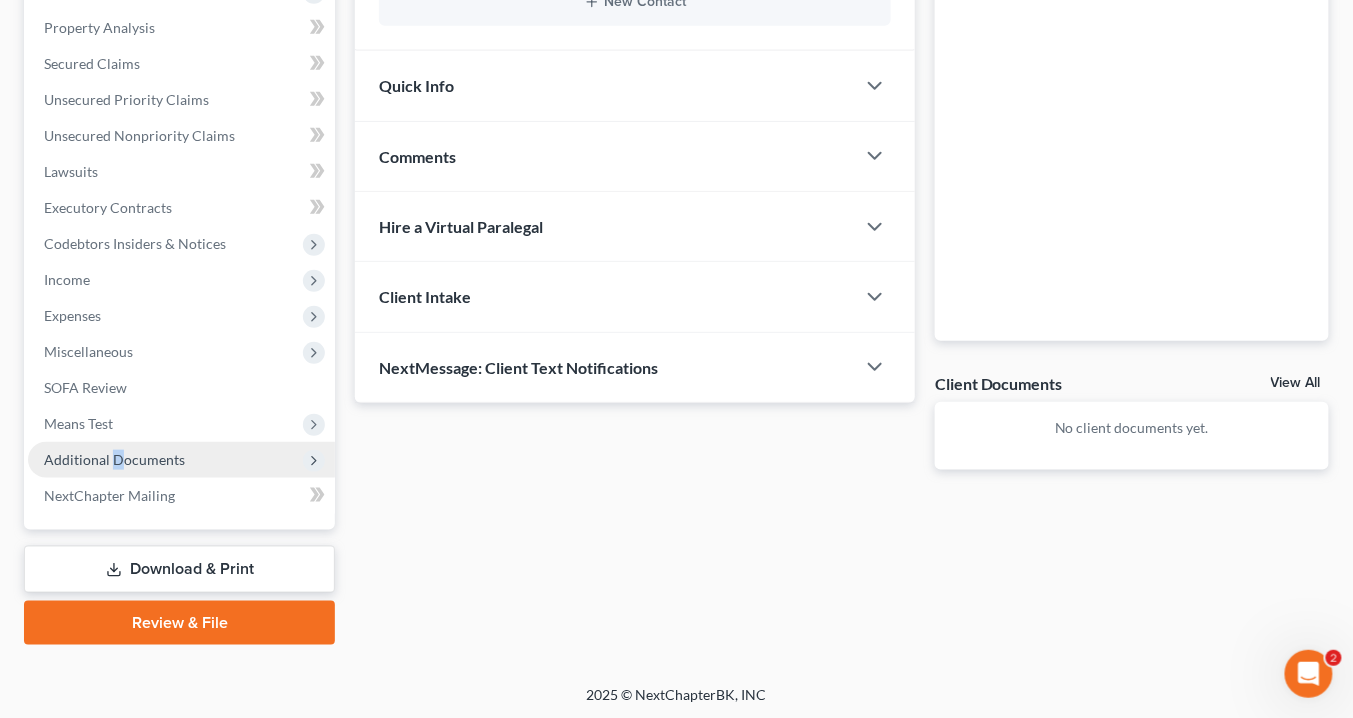 click on "Additional Documents" at bounding box center (114, 459) 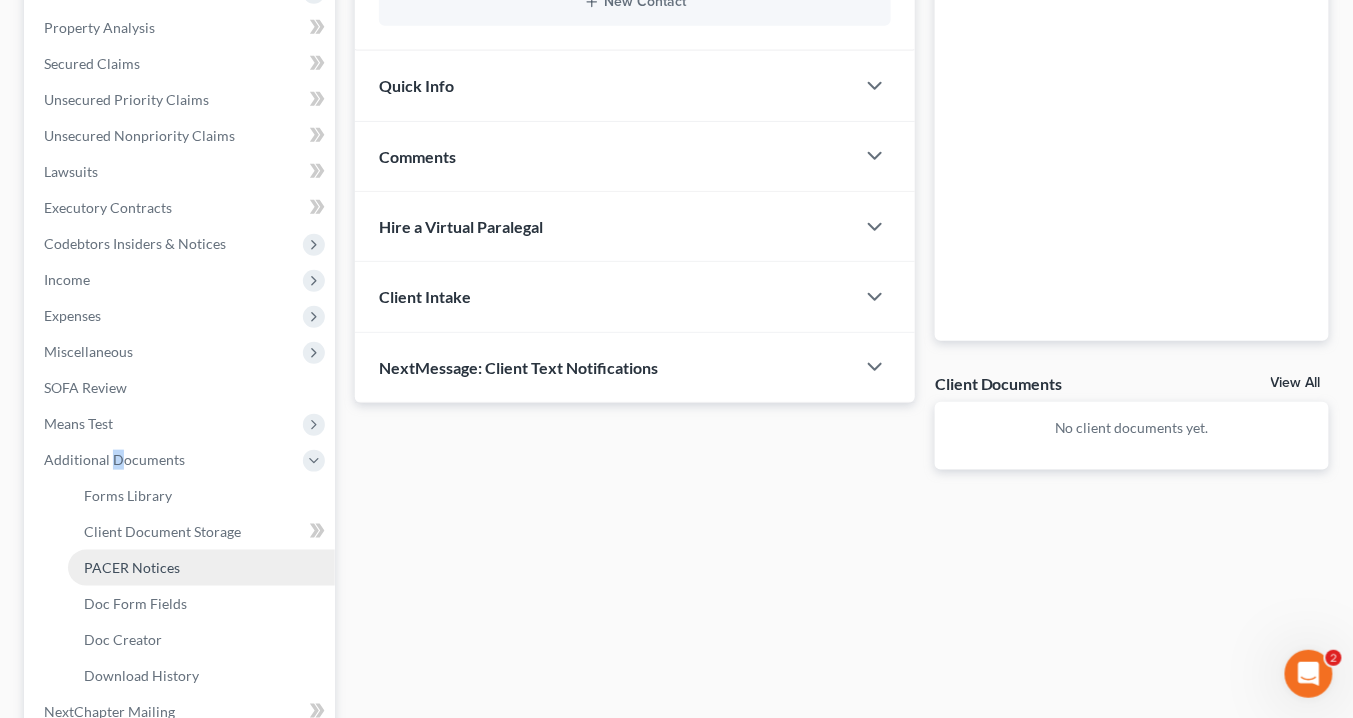 click on "PACER Notices" at bounding box center [132, 567] 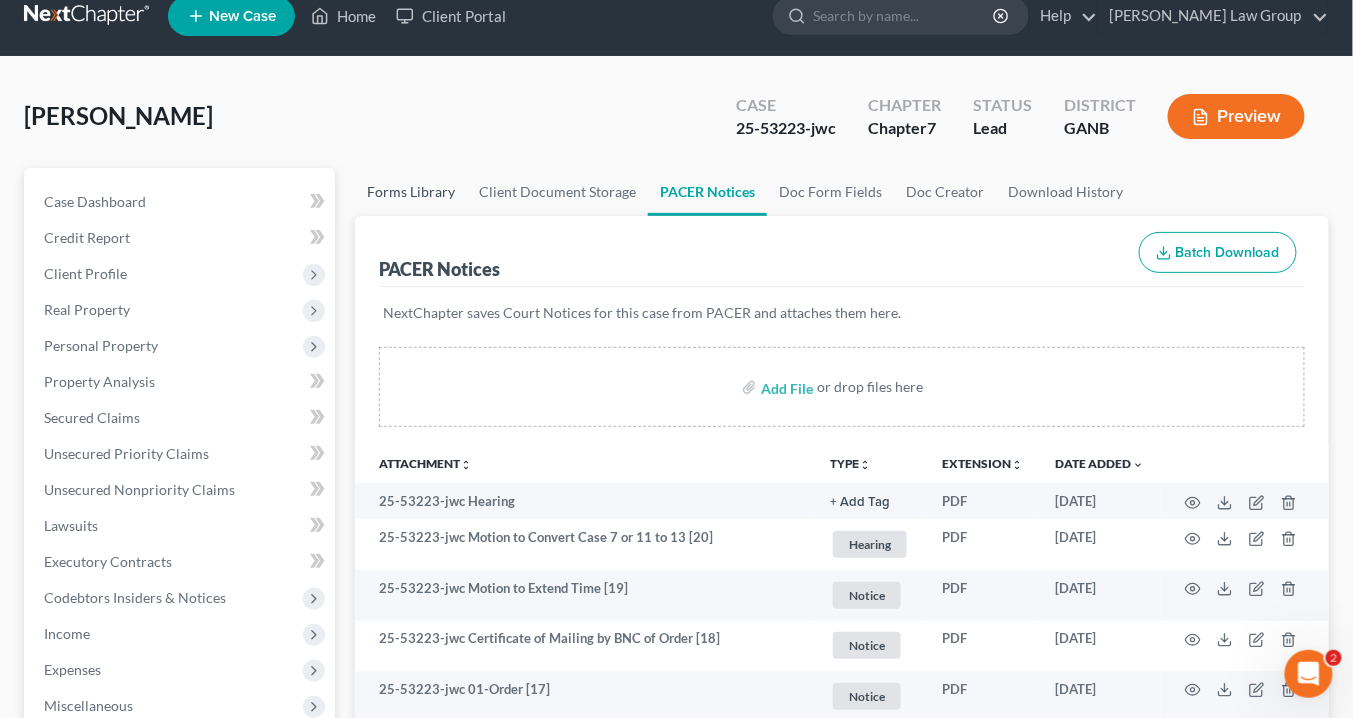 scroll, scrollTop: 0, scrollLeft: 0, axis: both 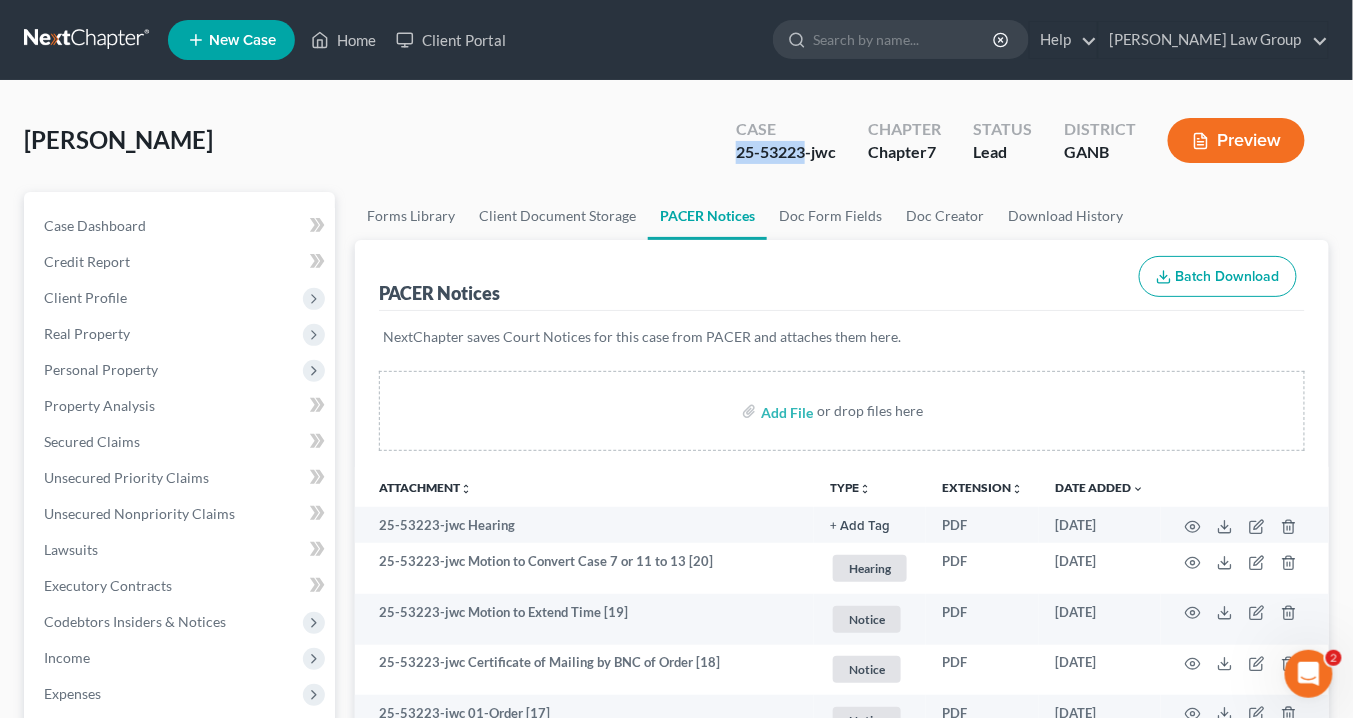 drag, startPoint x: 810, startPoint y: 150, endPoint x: 745, endPoint y: 154, distance: 65.12296 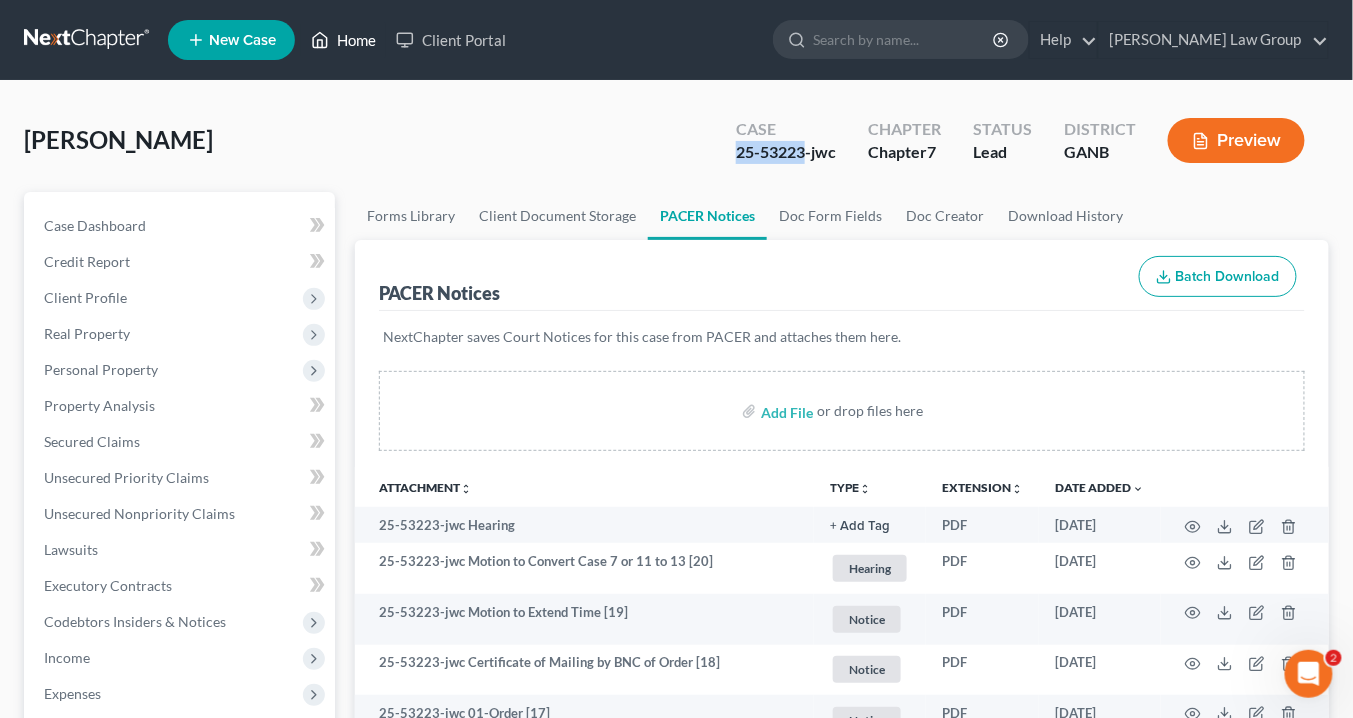 click on "Home" at bounding box center (343, 40) 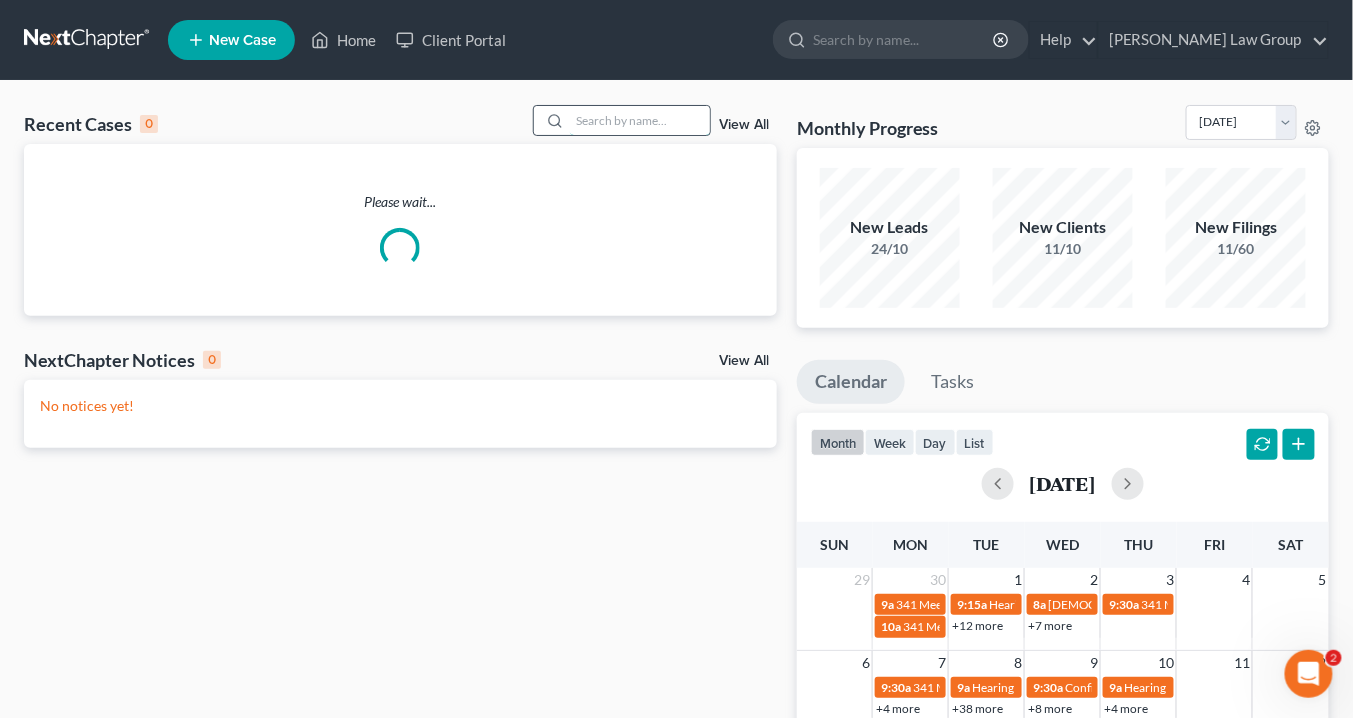 drag, startPoint x: 584, startPoint y: 117, endPoint x: 600, endPoint y: 109, distance: 17.888544 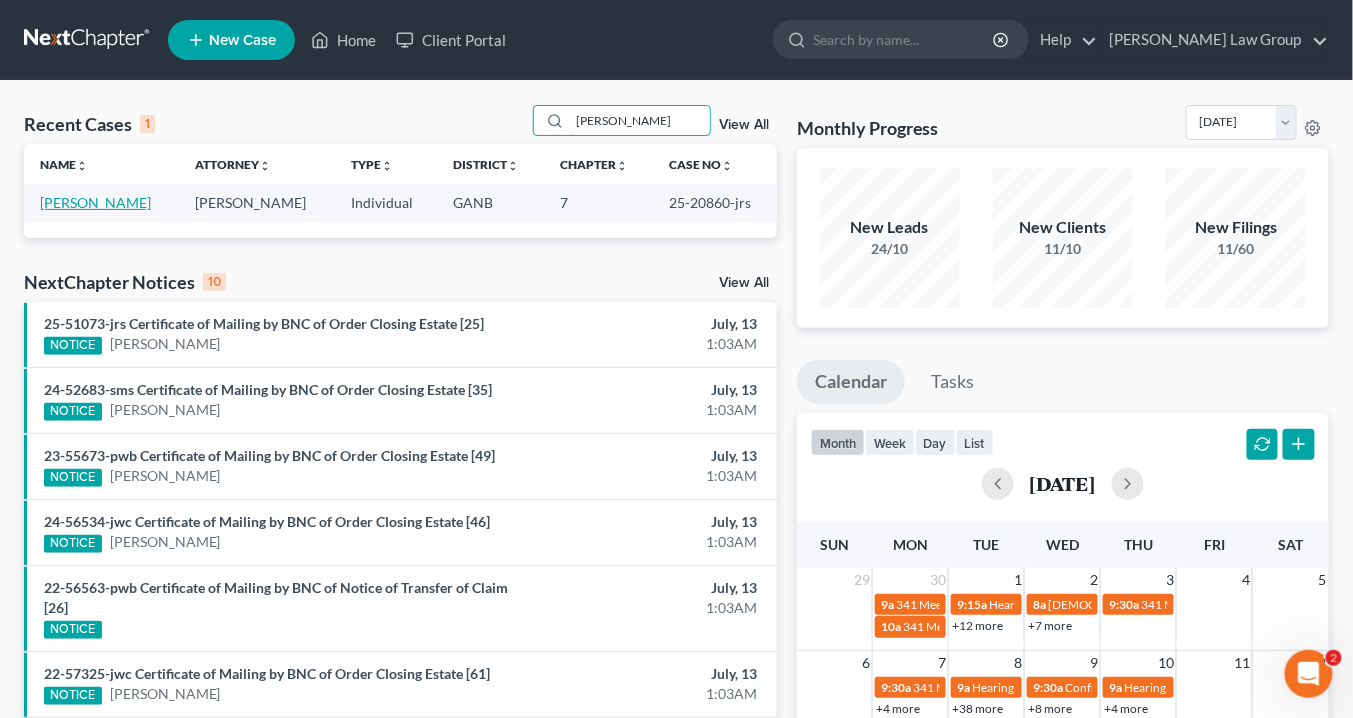 type on "witz" 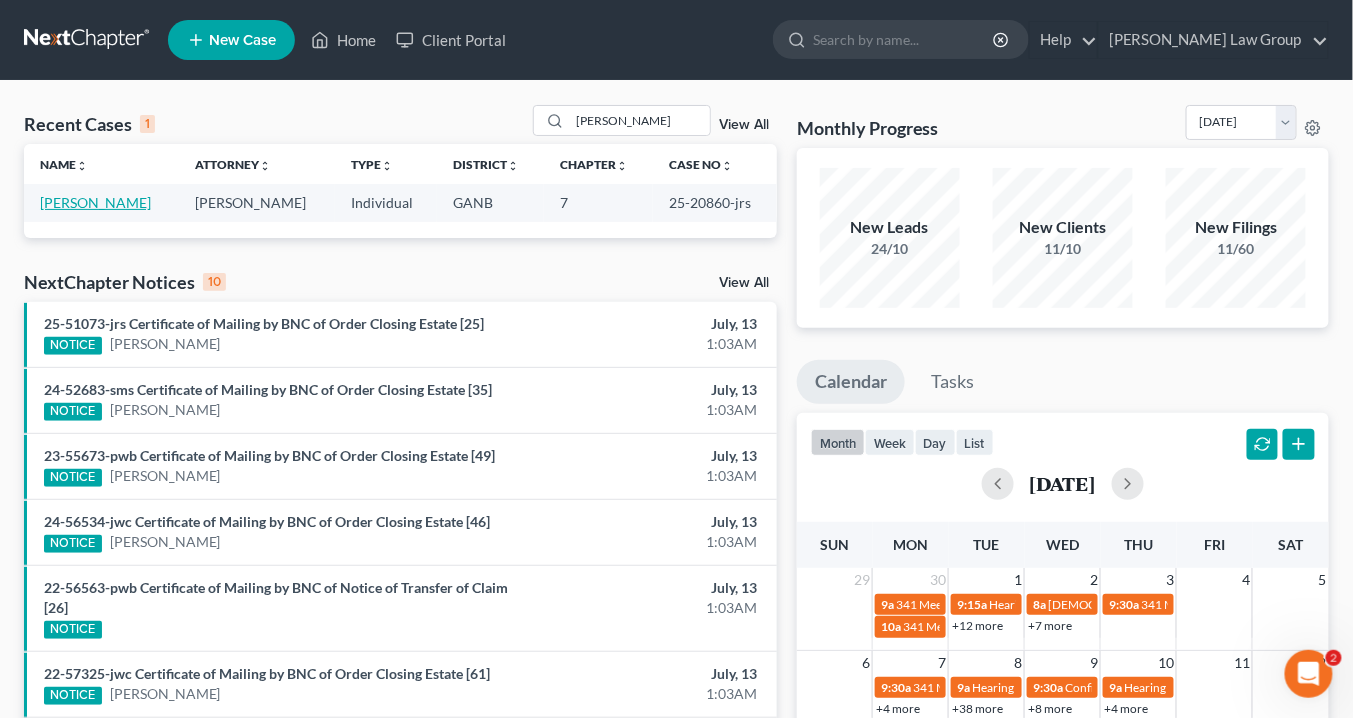 click on "Witzel, Kyle" at bounding box center (95, 202) 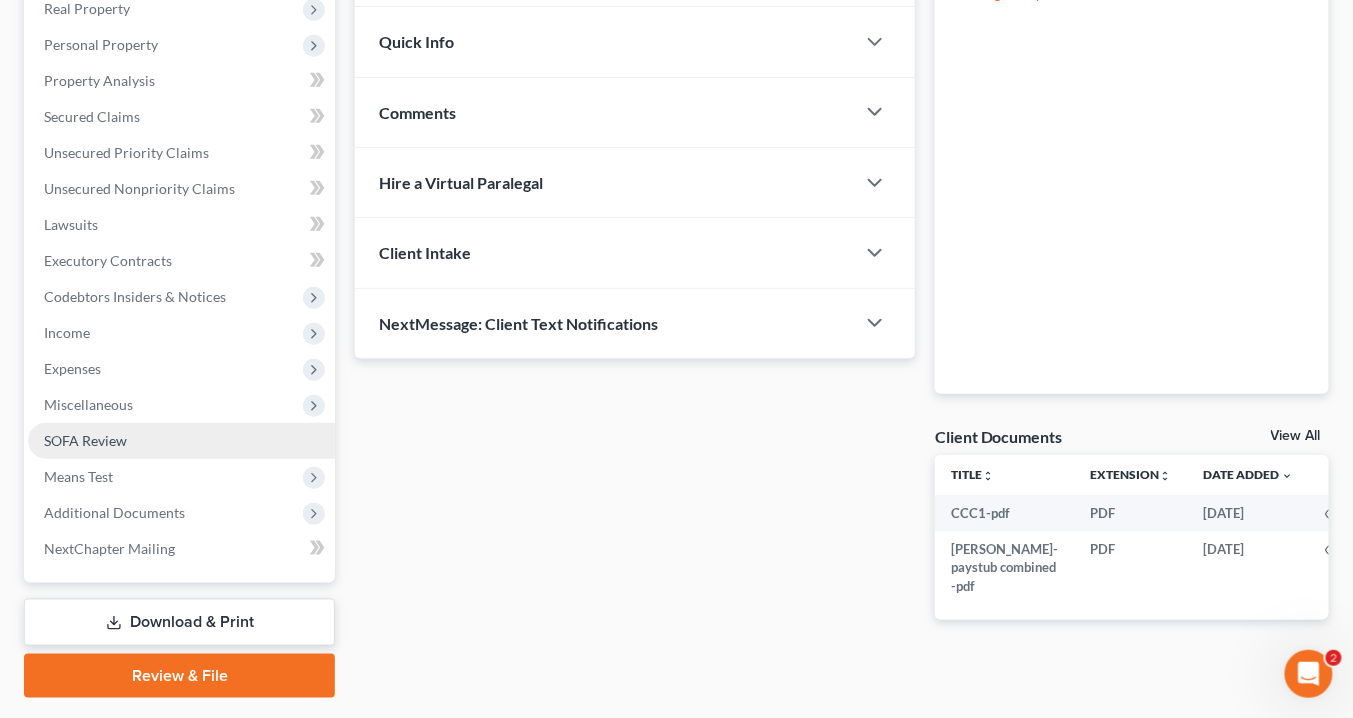 scroll, scrollTop: 378, scrollLeft: 0, axis: vertical 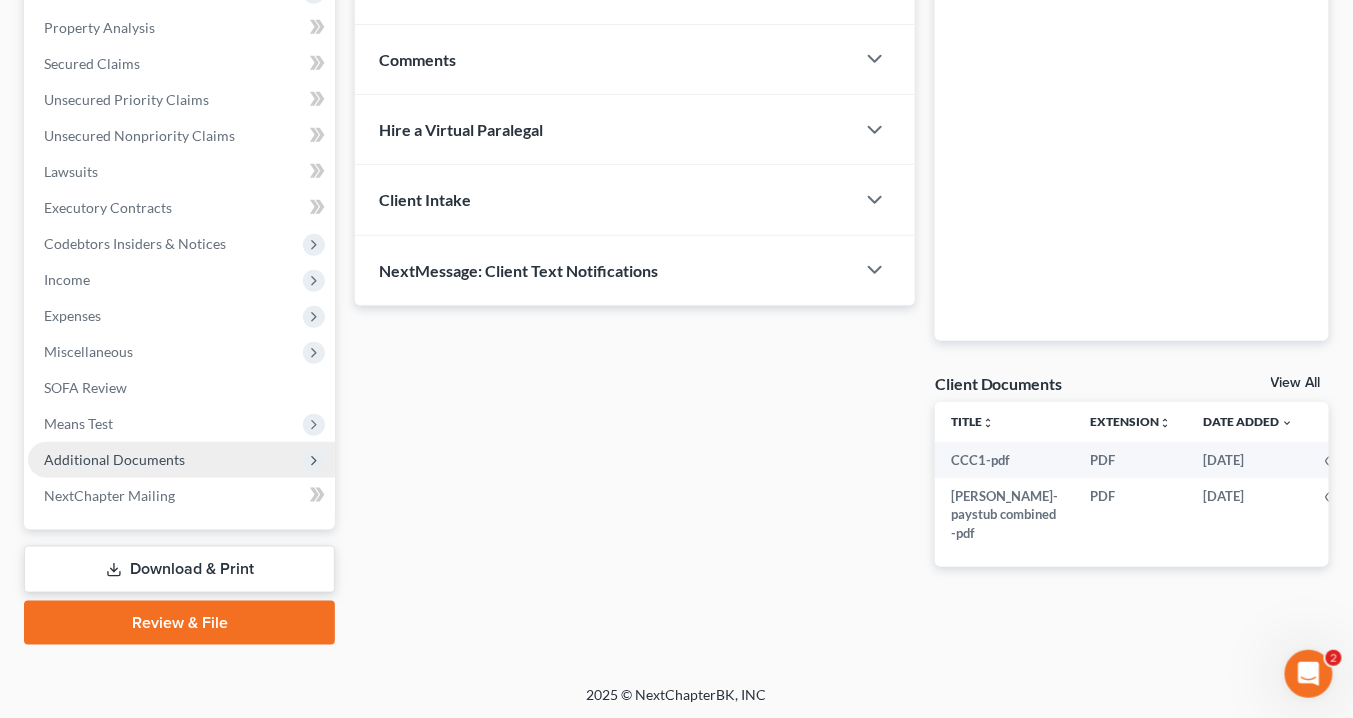 click on "Additional Documents" at bounding box center [114, 459] 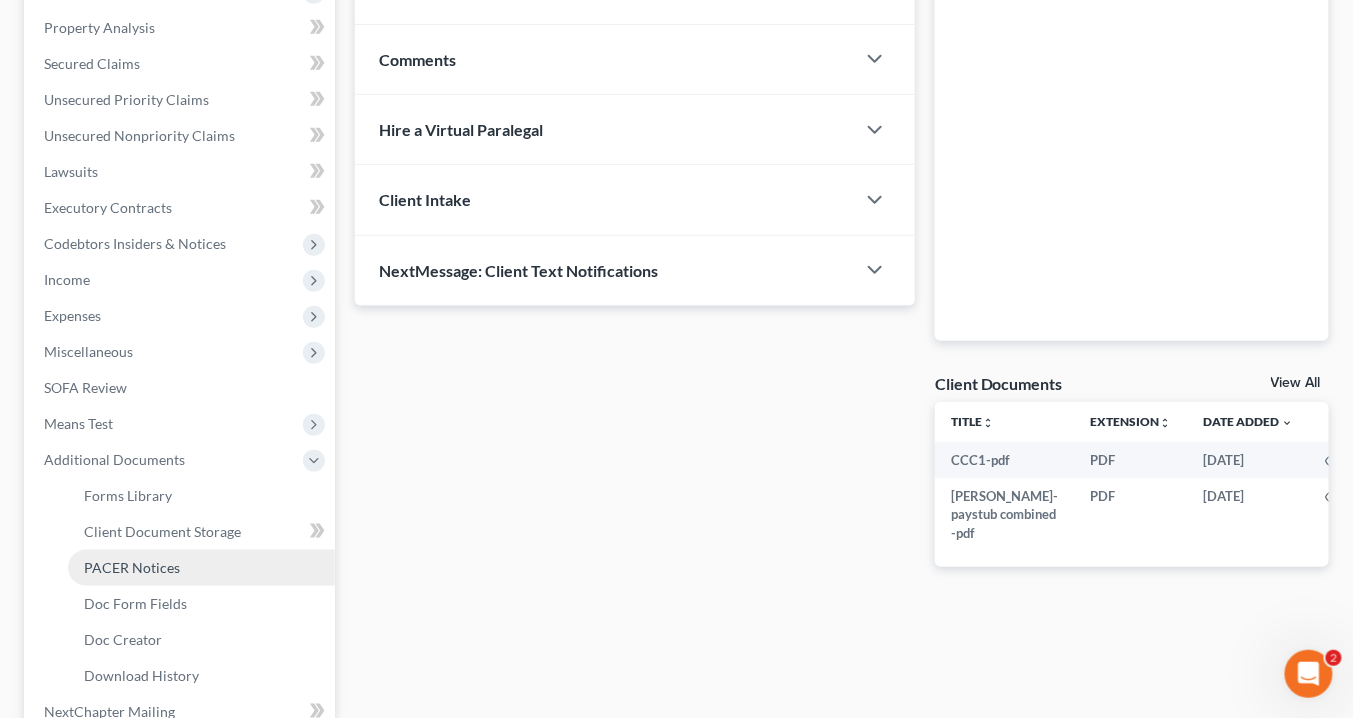 click on "PACER Notices" at bounding box center (132, 567) 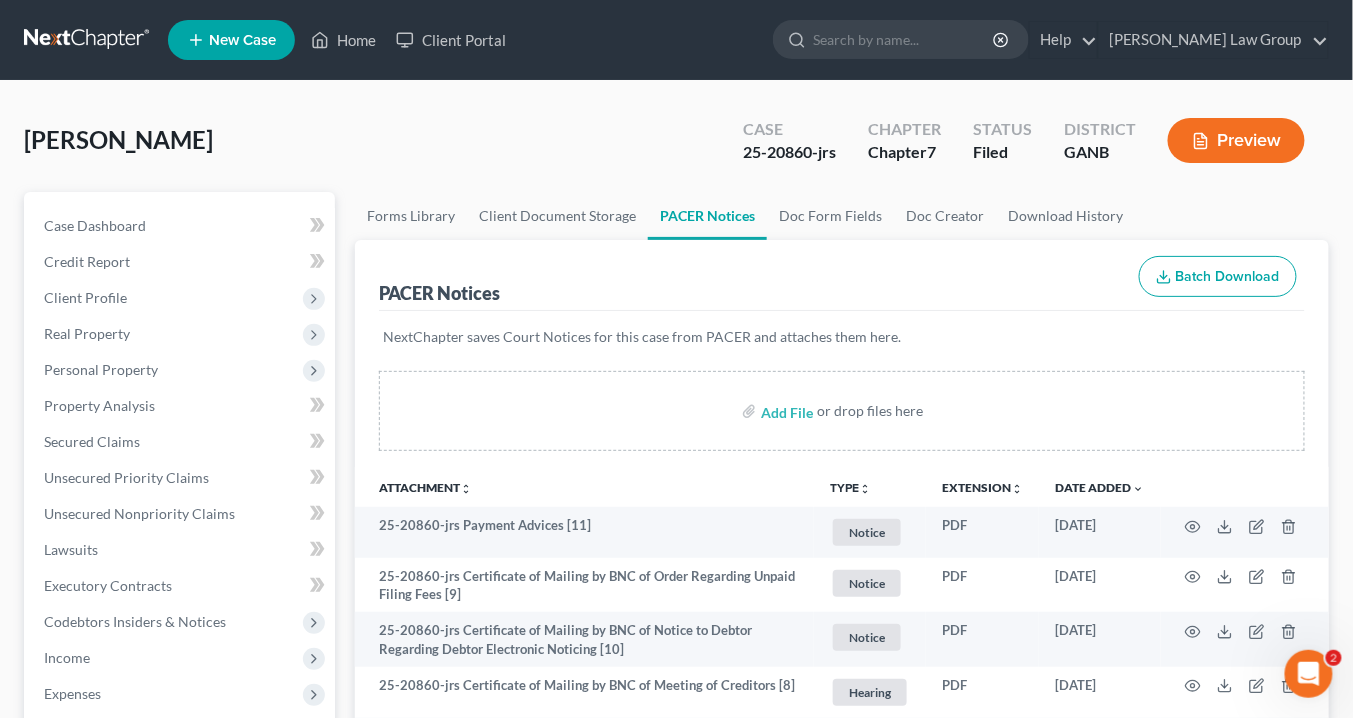 scroll, scrollTop: 0, scrollLeft: 0, axis: both 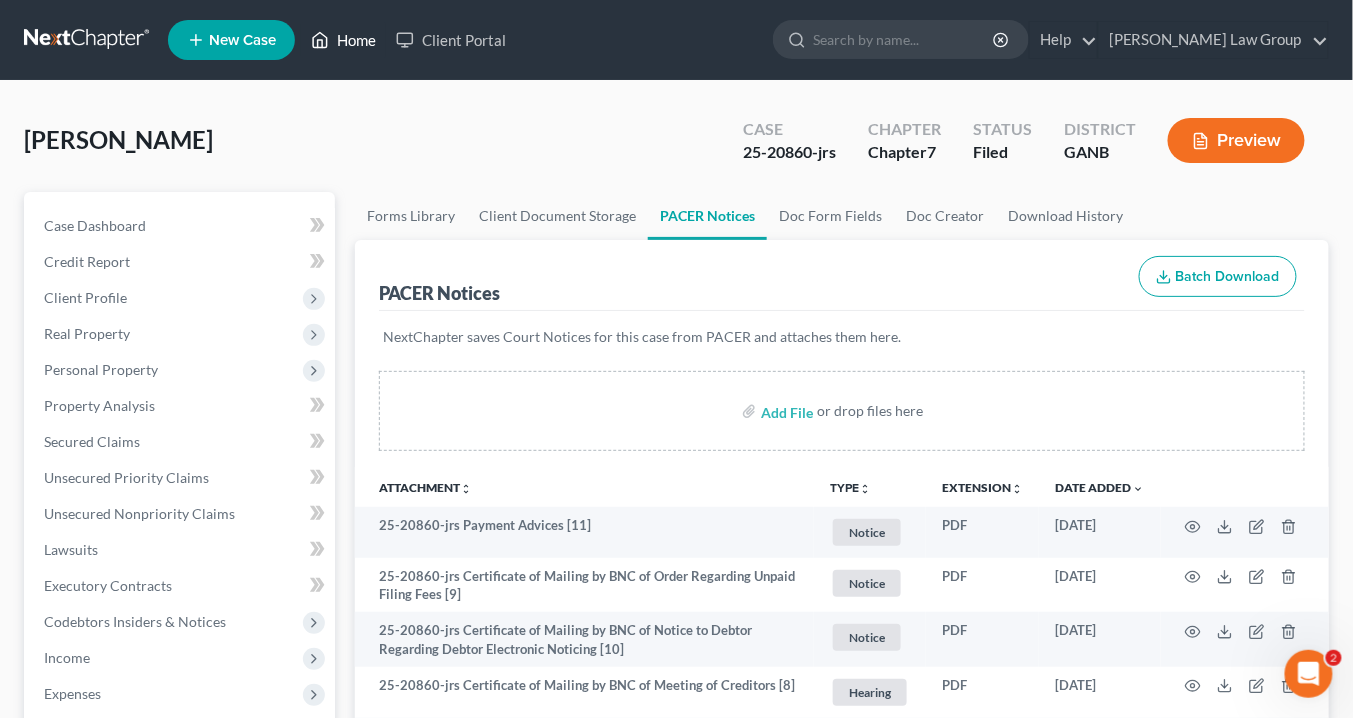 click on "Home" at bounding box center (343, 40) 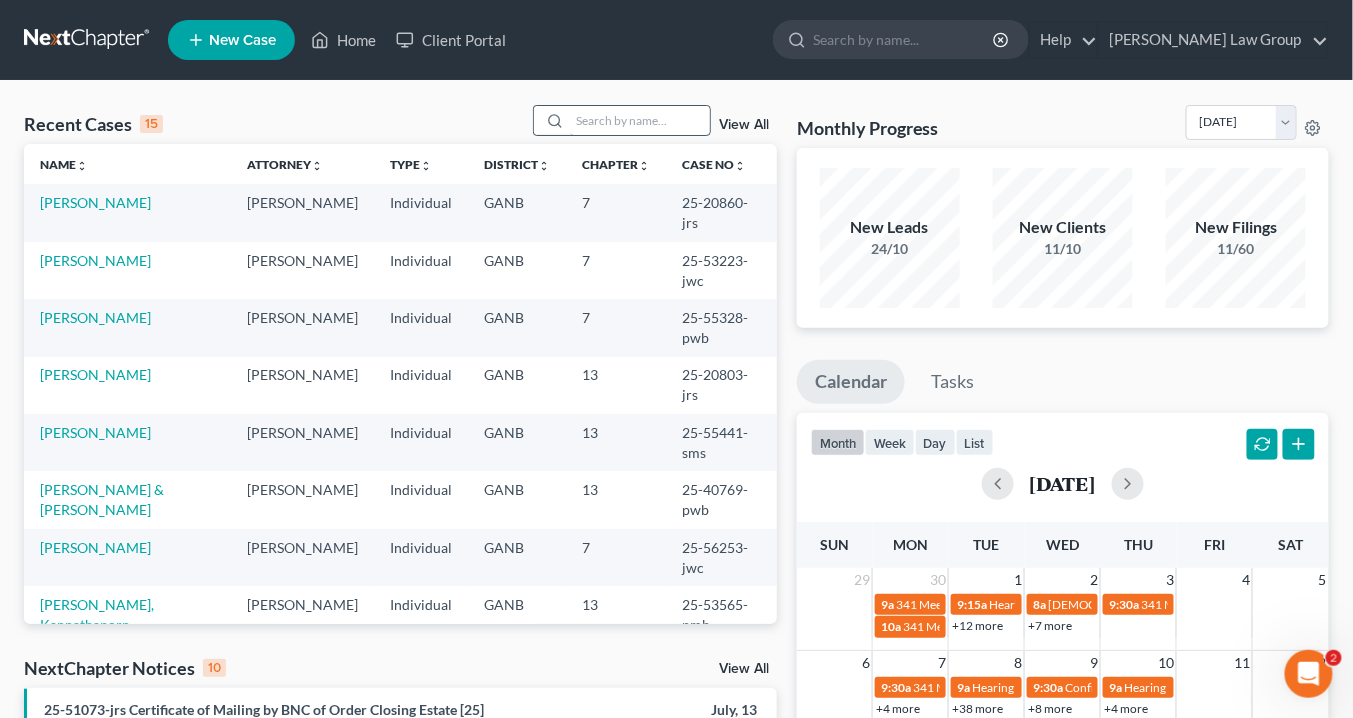 click at bounding box center (640, 120) 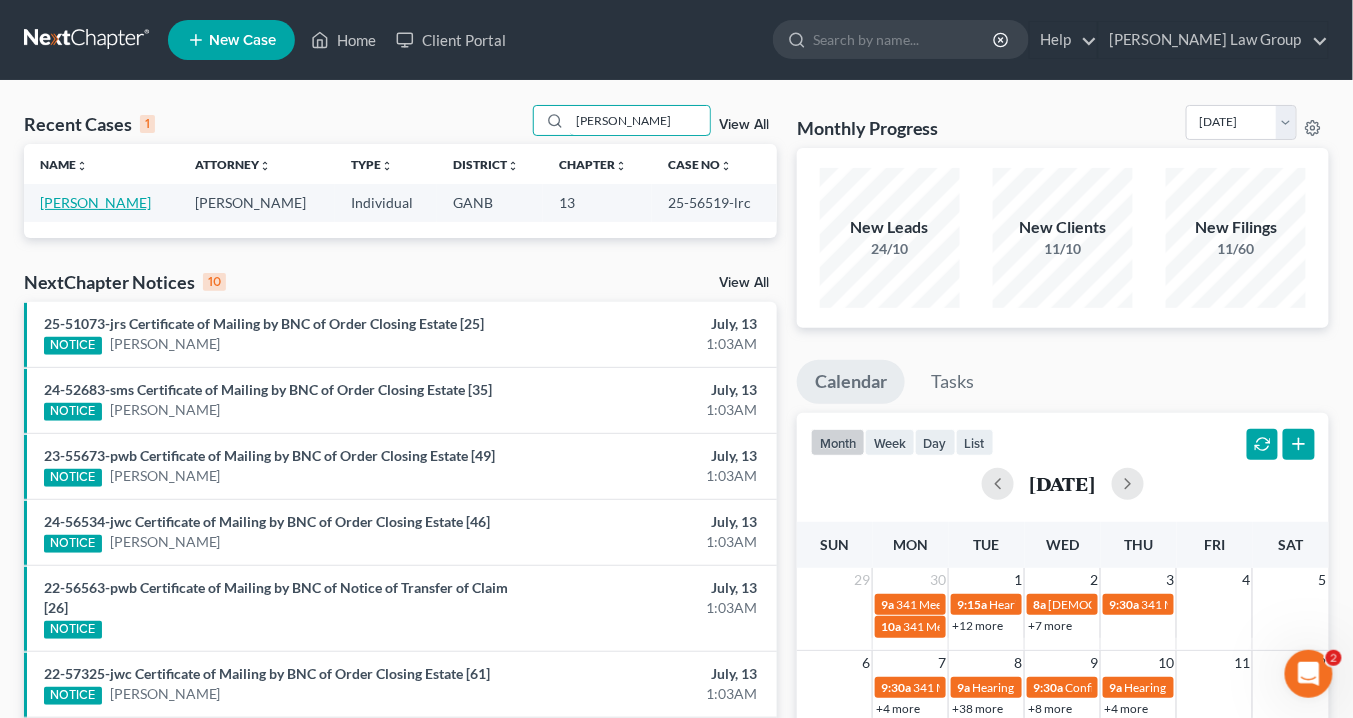 type on "Brownlee" 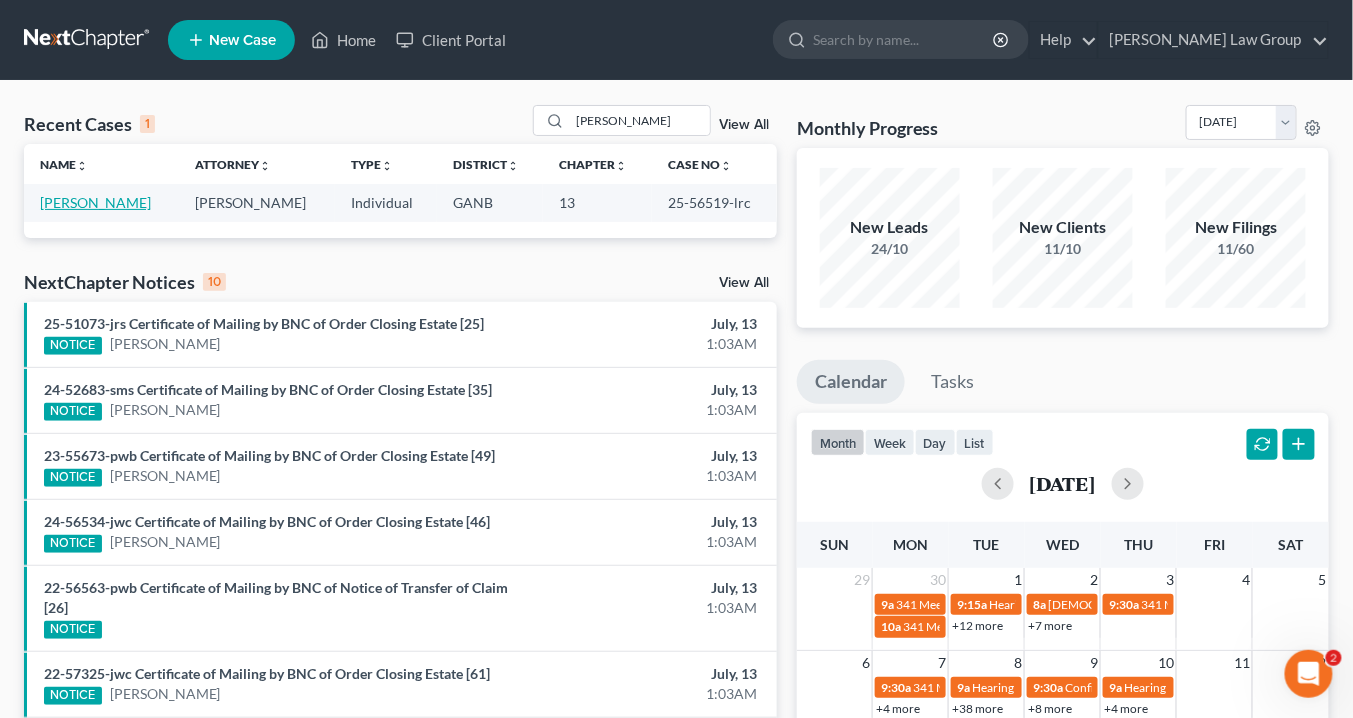 click on "Brownlee, Stephanie" at bounding box center (95, 202) 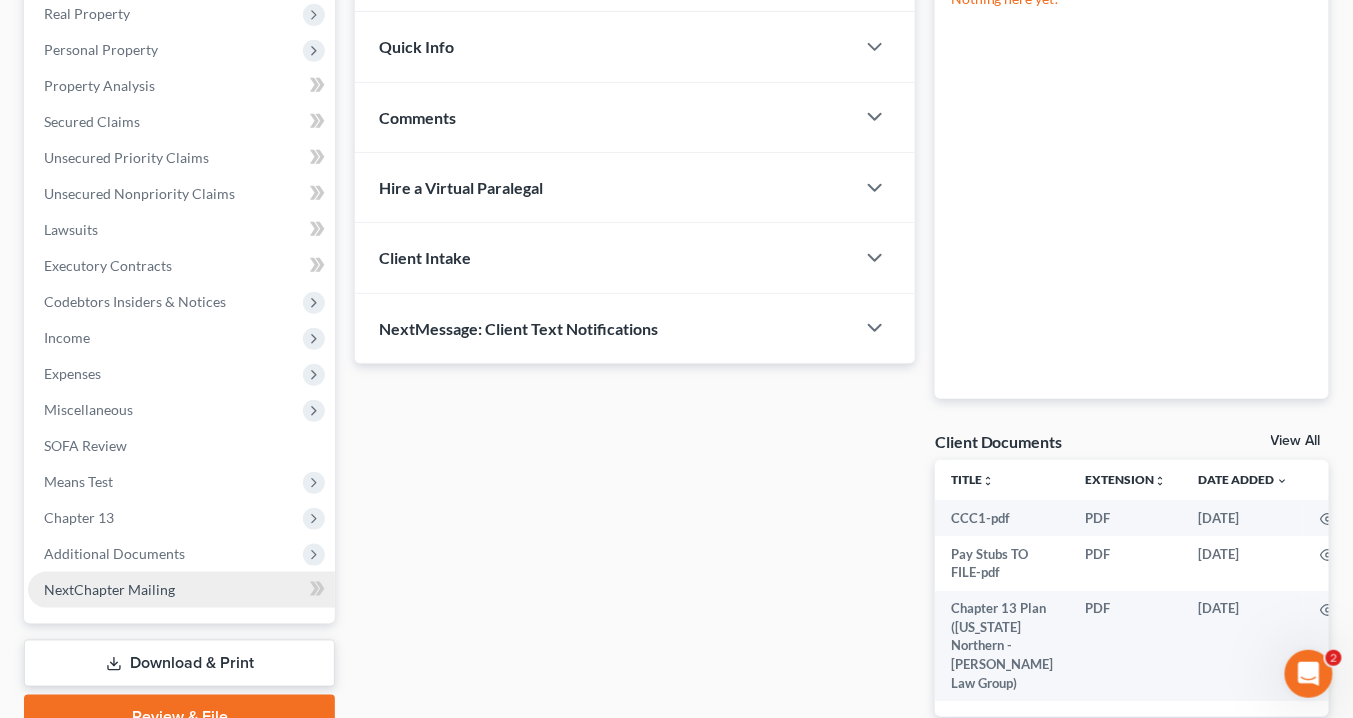 scroll, scrollTop: 425, scrollLeft: 0, axis: vertical 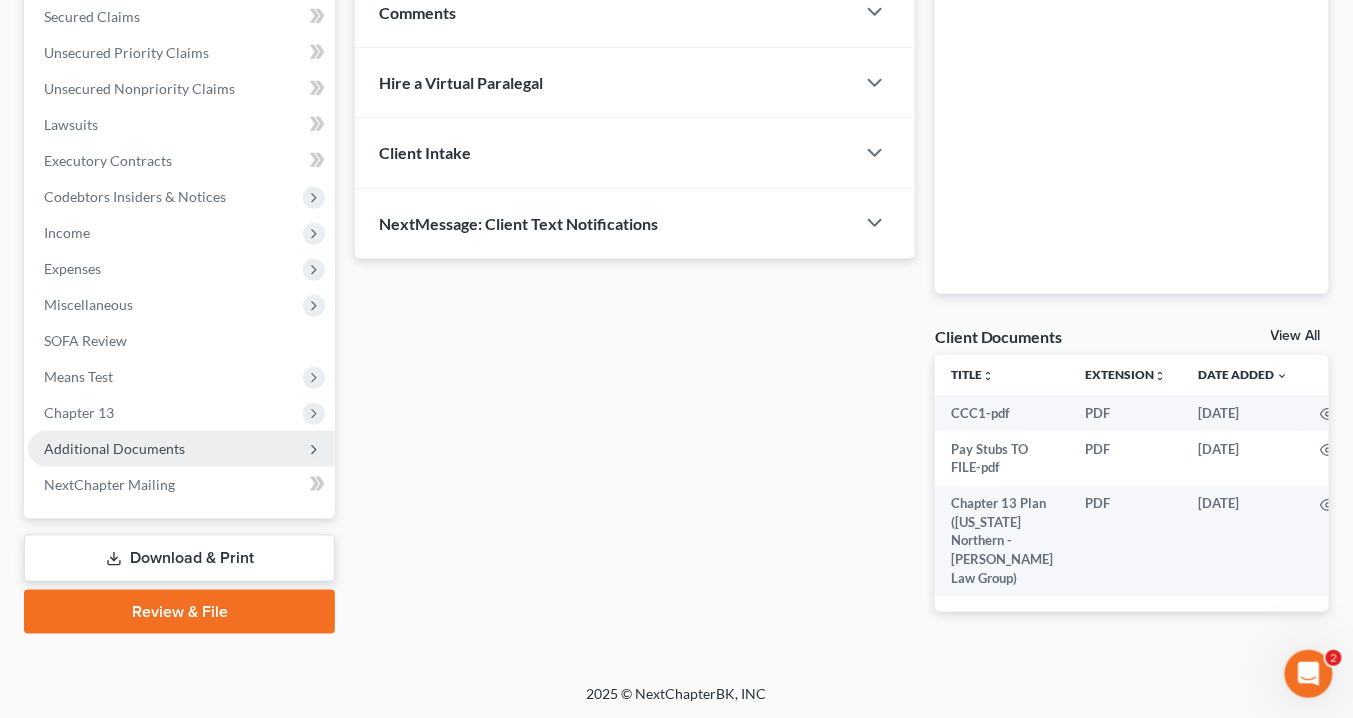 click on "Additional Documents" at bounding box center (114, 448) 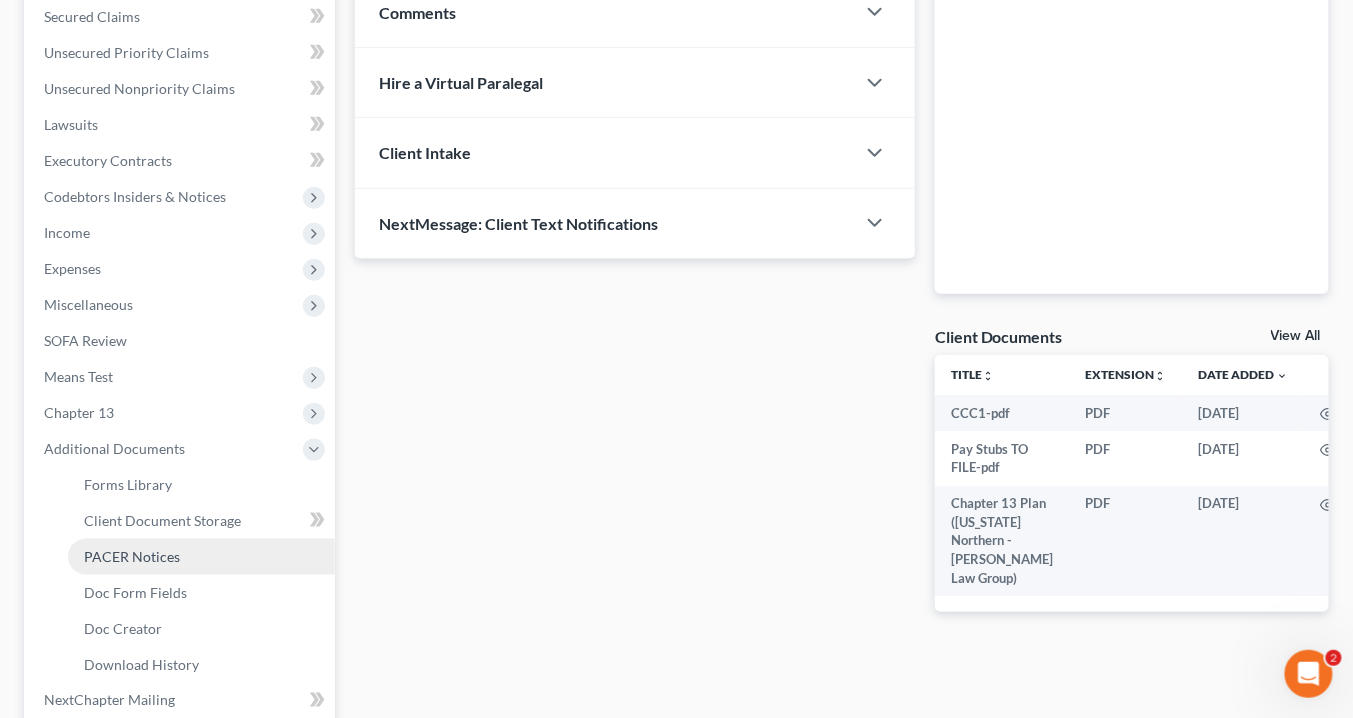 click on "PACER Notices" at bounding box center (132, 556) 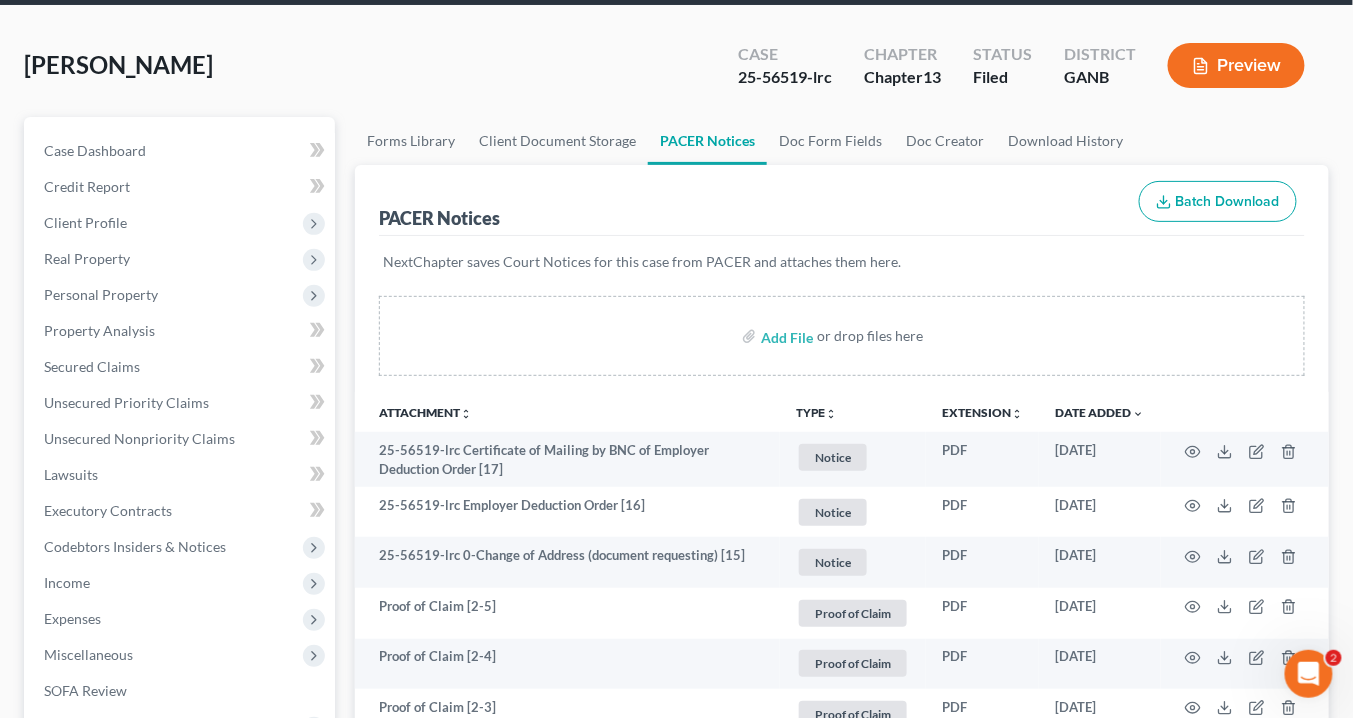 scroll, scrollTop: 0, scrollLeft: 0, axis: both 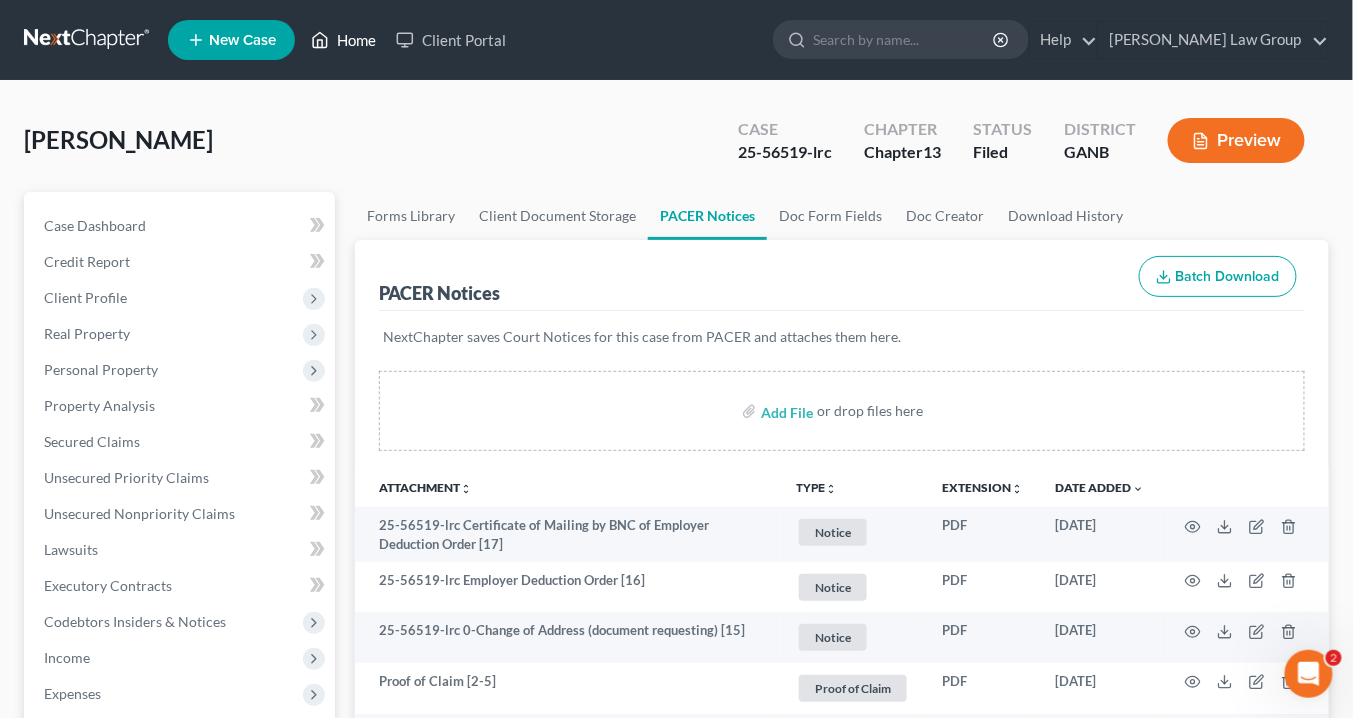 click on "Home" at bounding box center (343, 40) 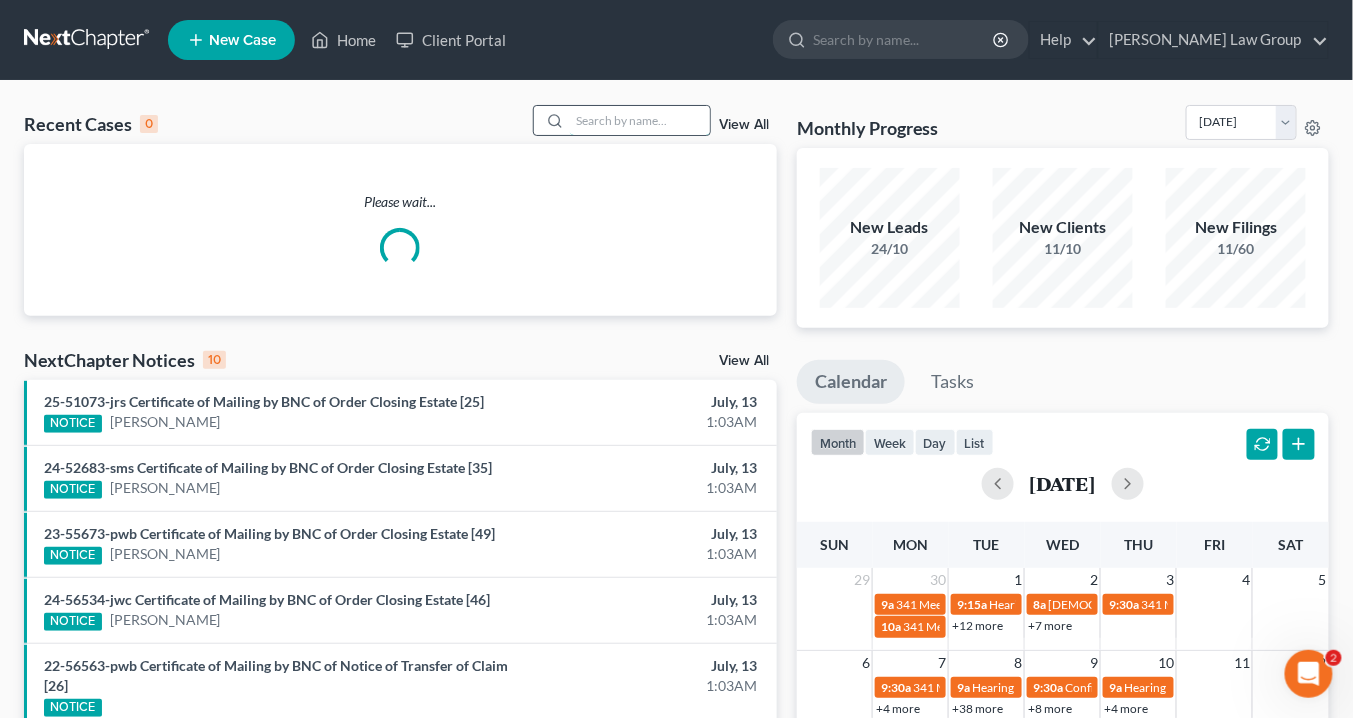 click at bounding box center (640, 120) 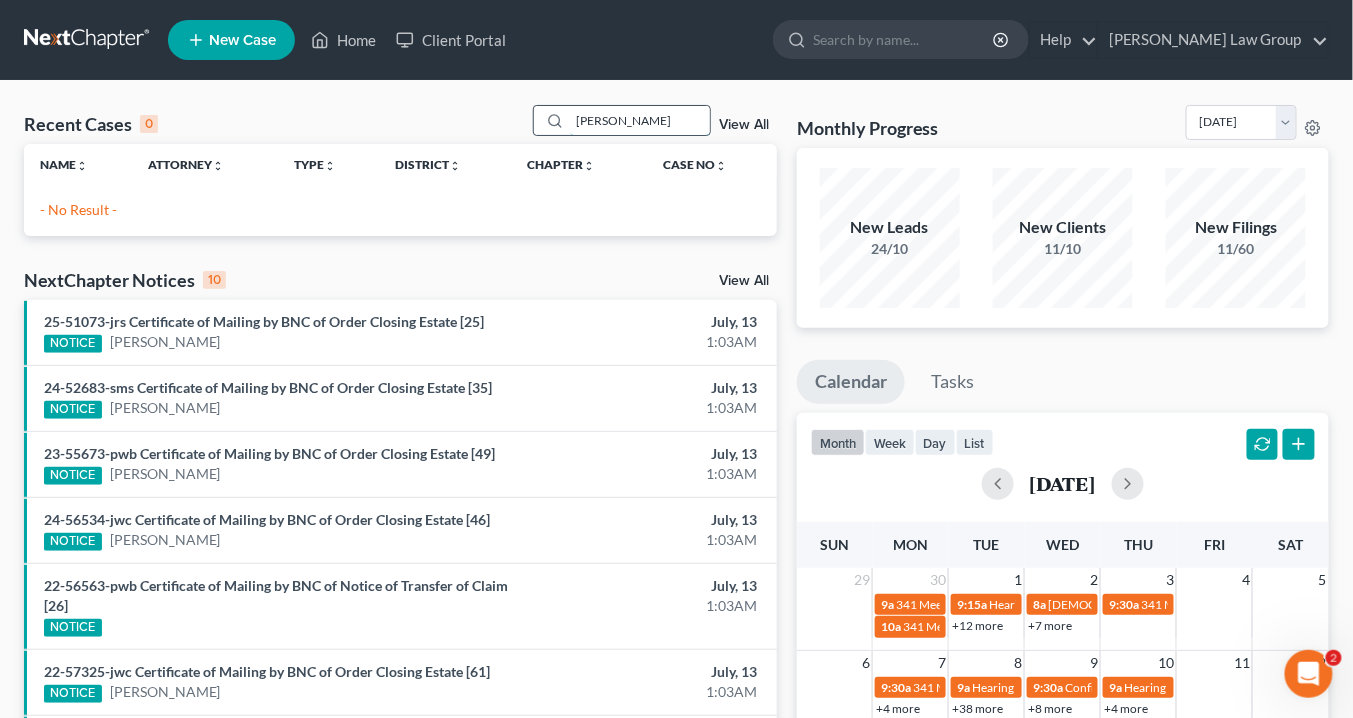 click on "cancino" at bounding box center (640, 120) 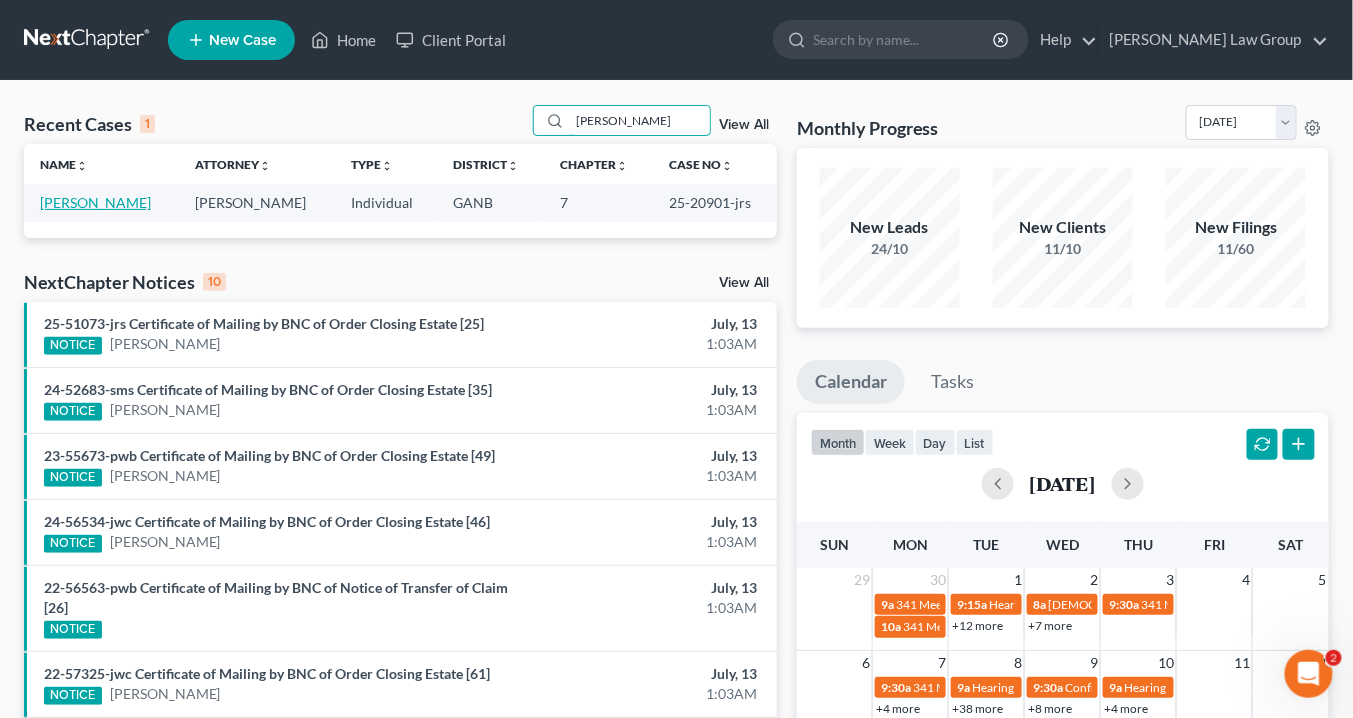 type on "cancio" 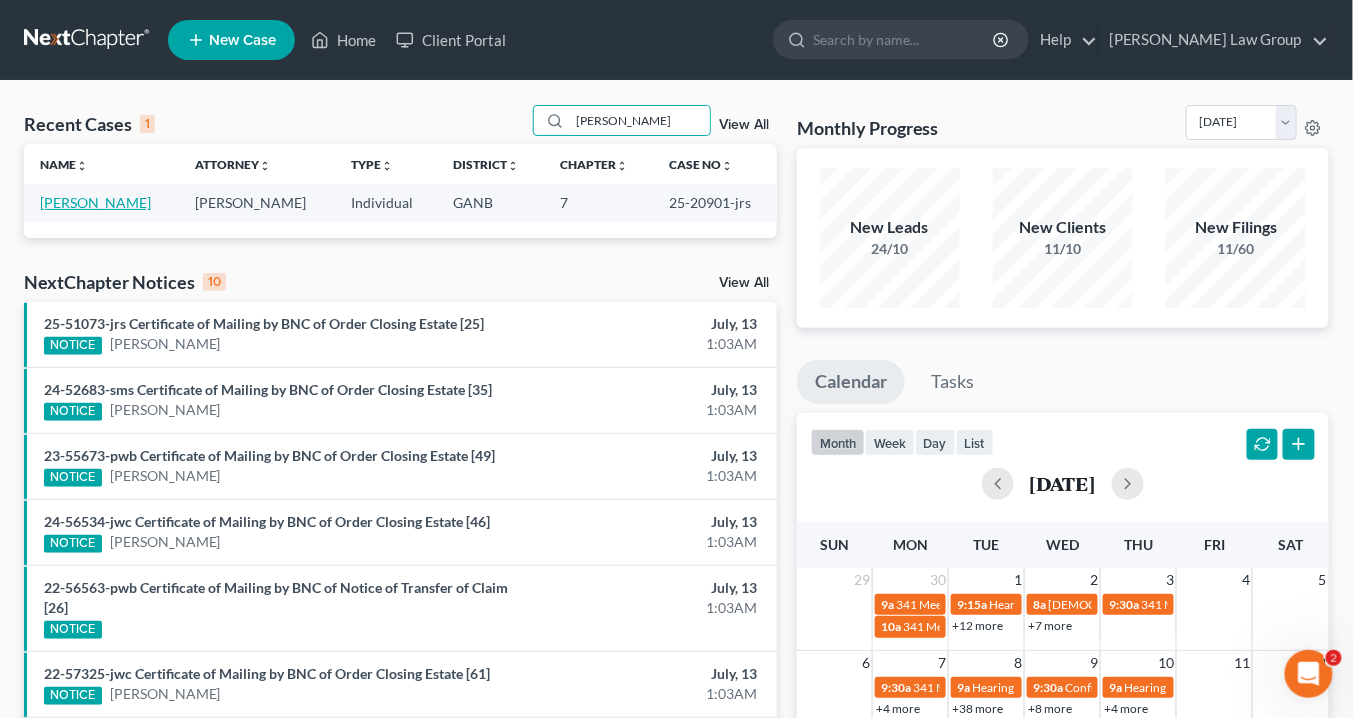click on "Hernandez-Cancio, Kaleb" at bounding box center [95, 202] 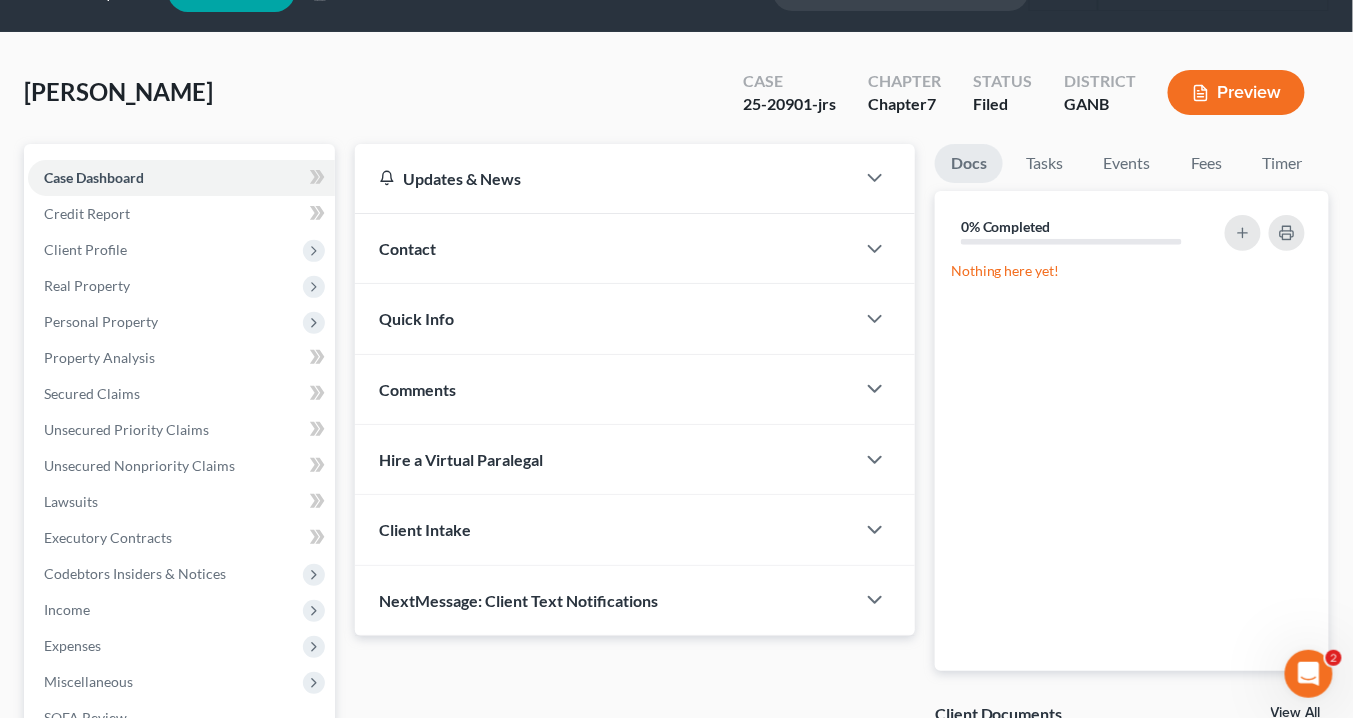 scroll, scrollTop: 0, scrollLeft: 0, axis: both 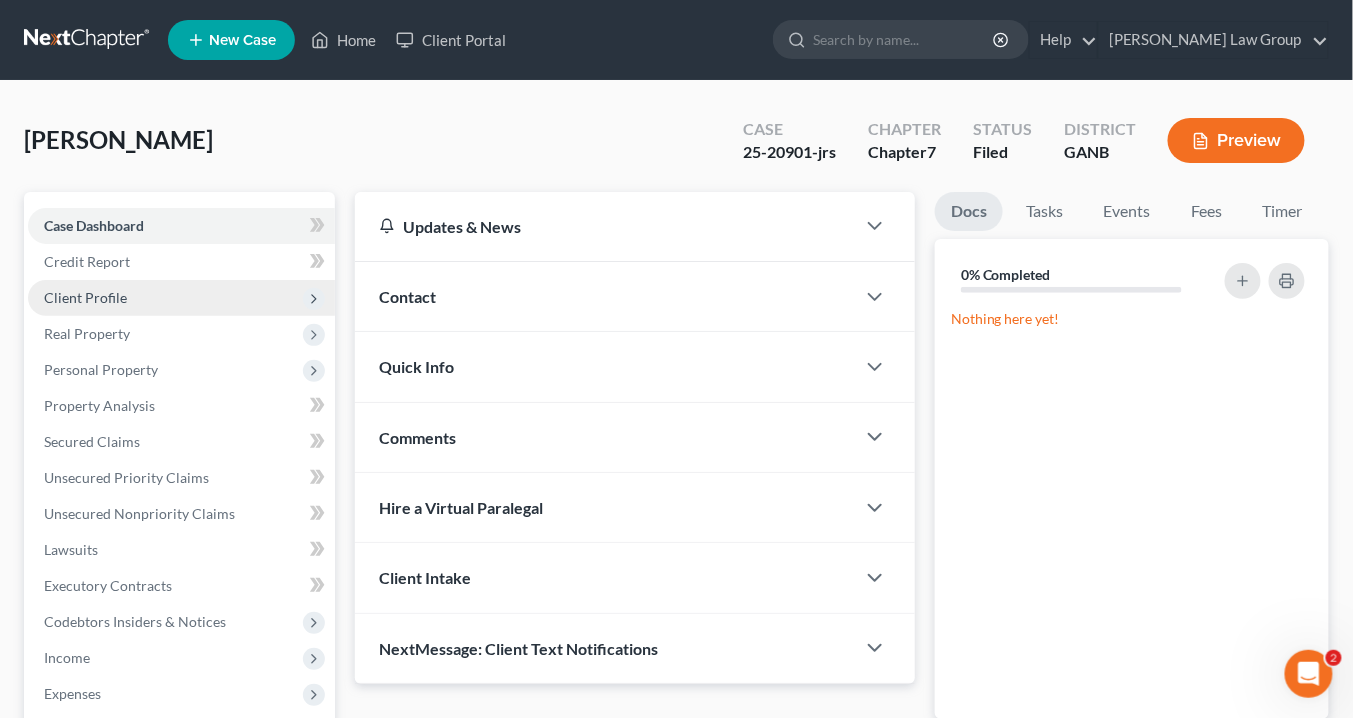 click on "Client Profile" at bounding box center (181, 298) 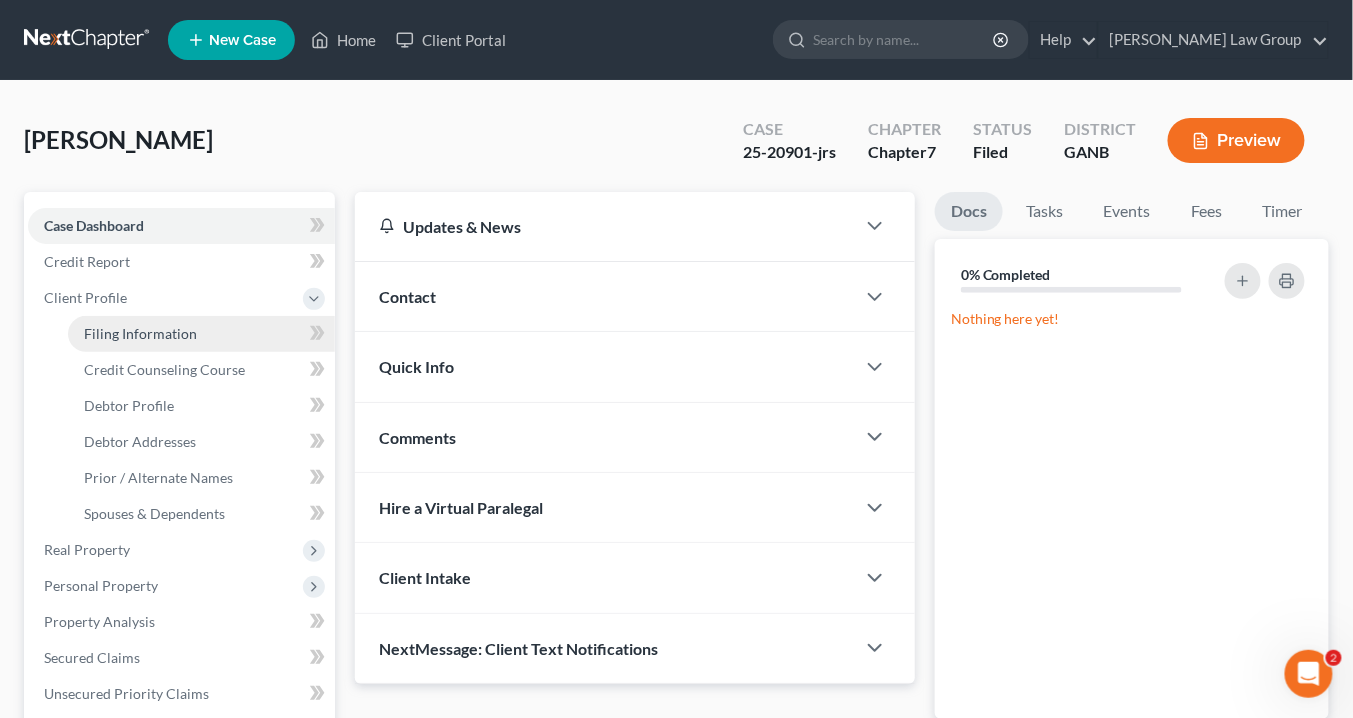click on "Filing Information" at bounding box center (140, 333) 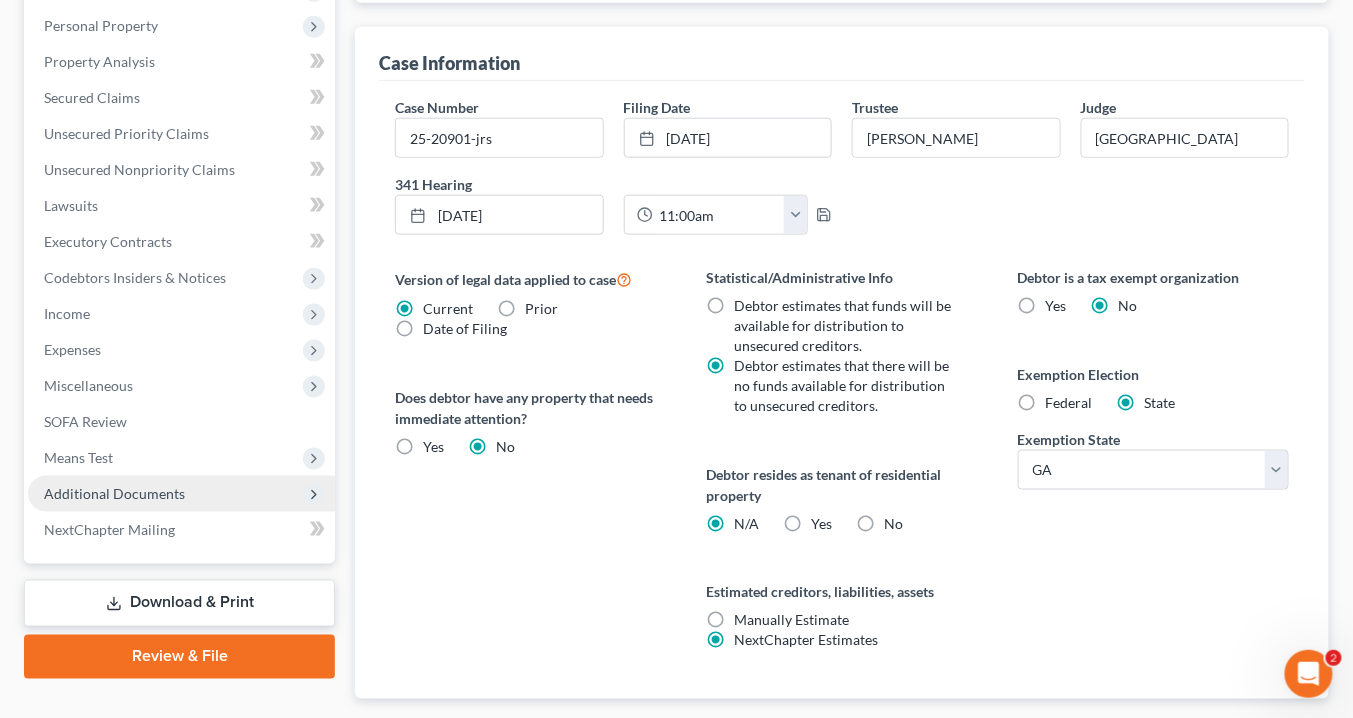 click on "Additional Documents" at bounding box center (114, 493) 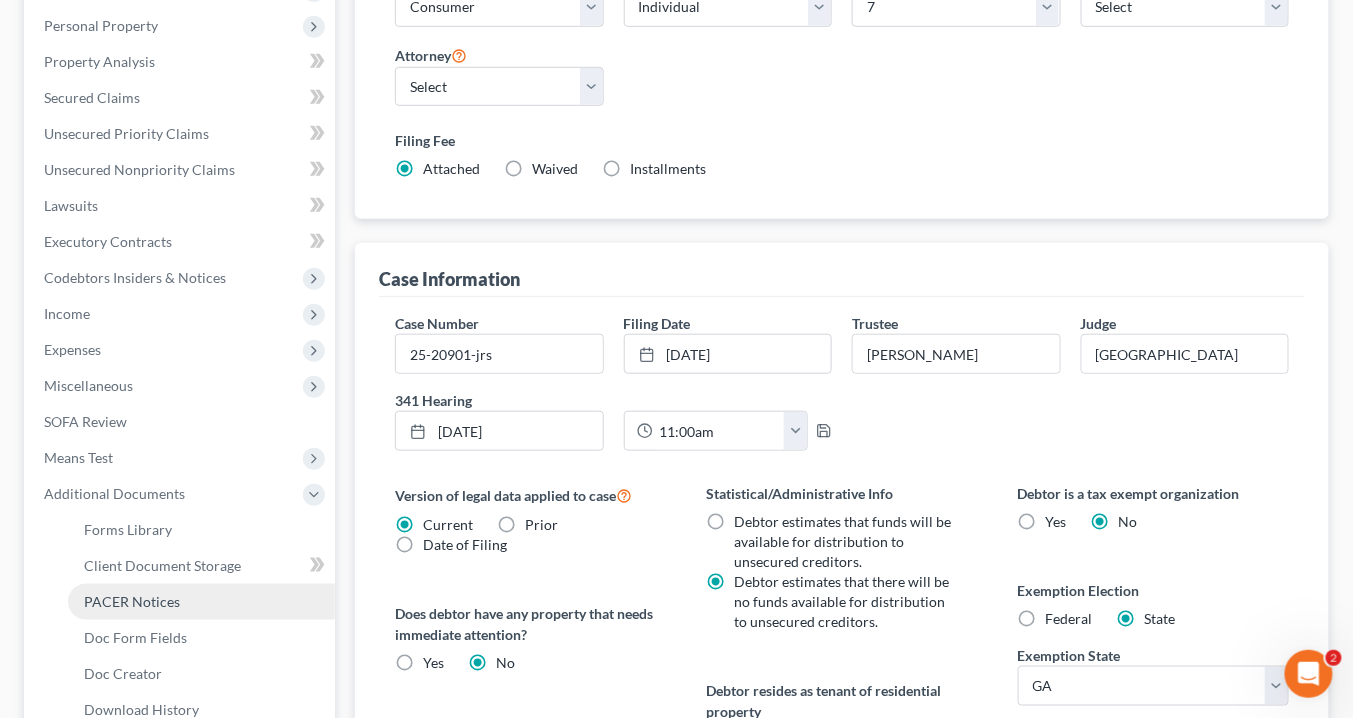 click on "PACER Notices" at bounding box center [132, 601] 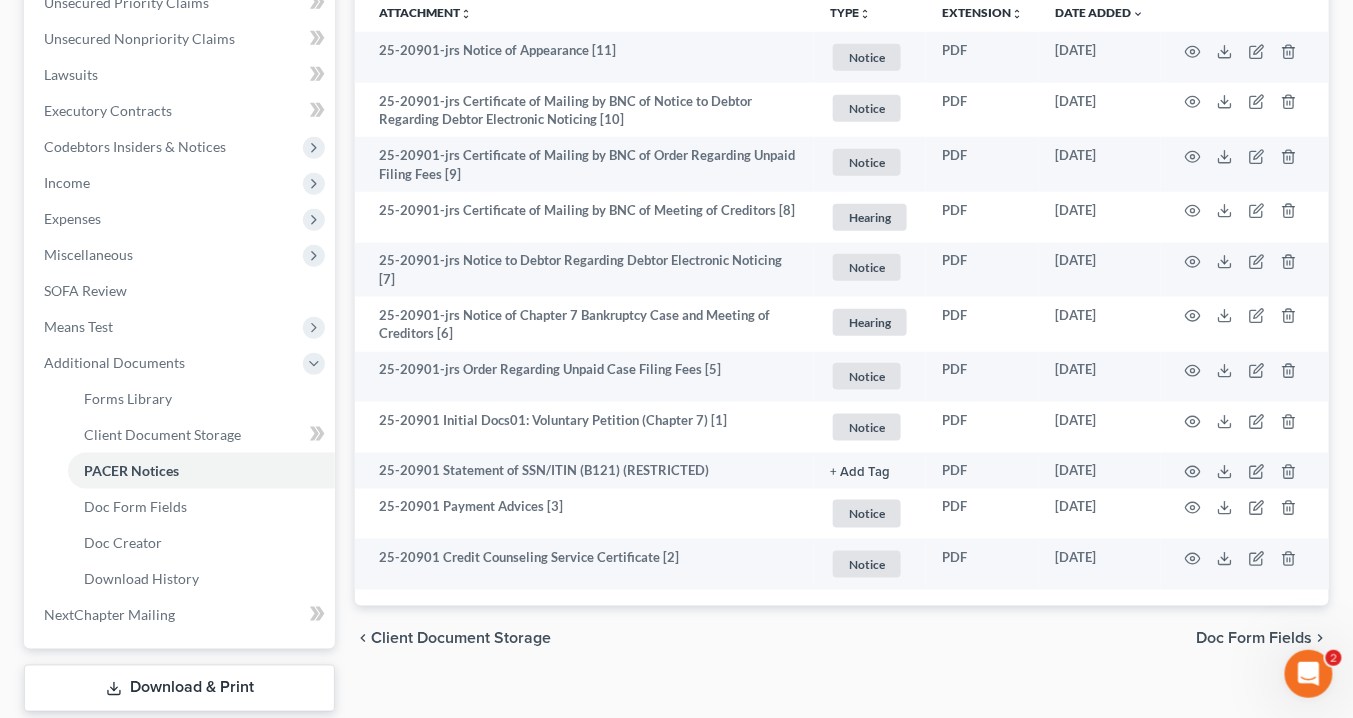 scroll, scrollTop: 560, scrollLeft: 0, axis: vertical 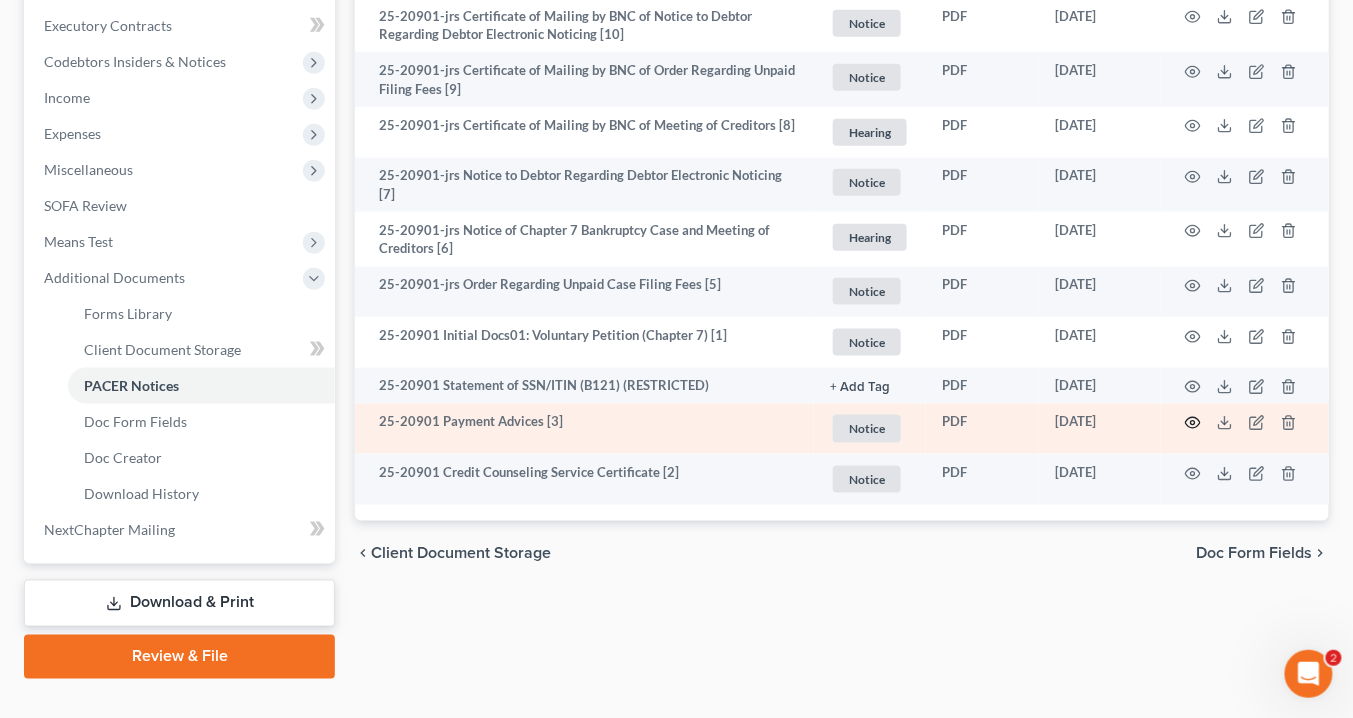 click 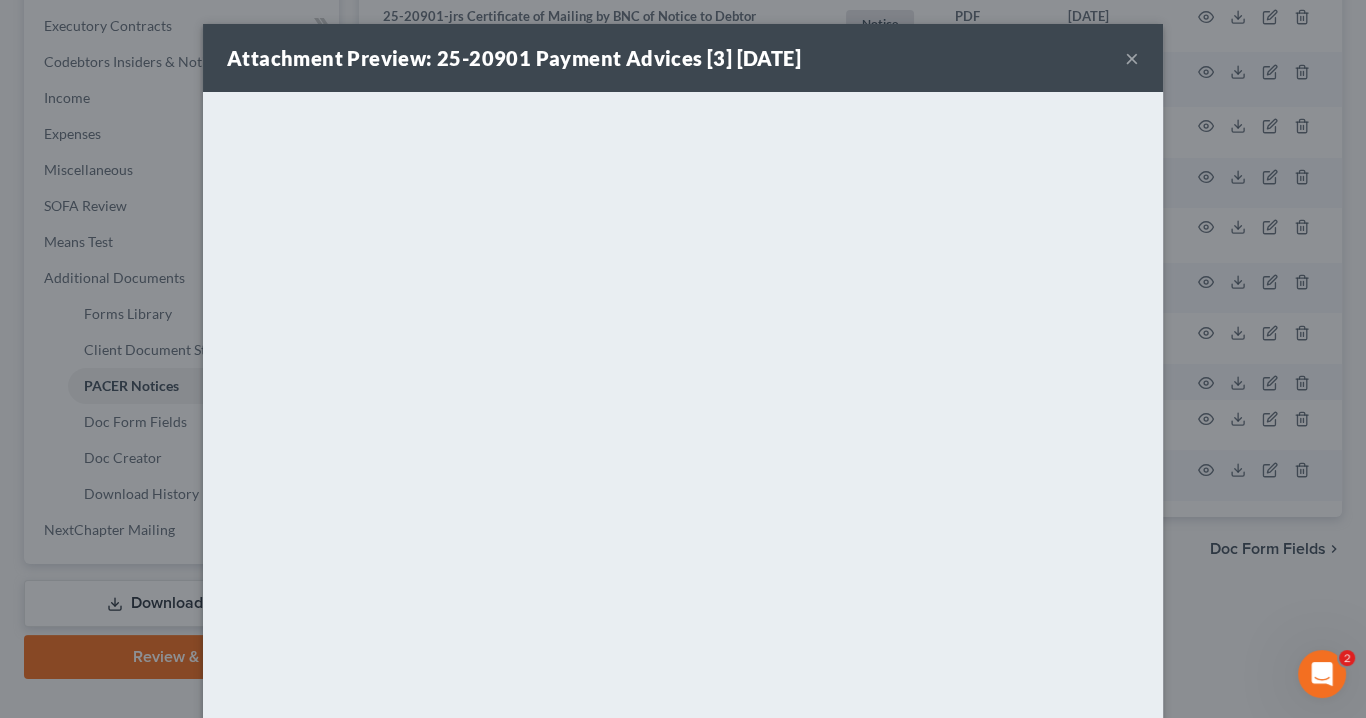 click on "×" at bounding box center [1132, 58] 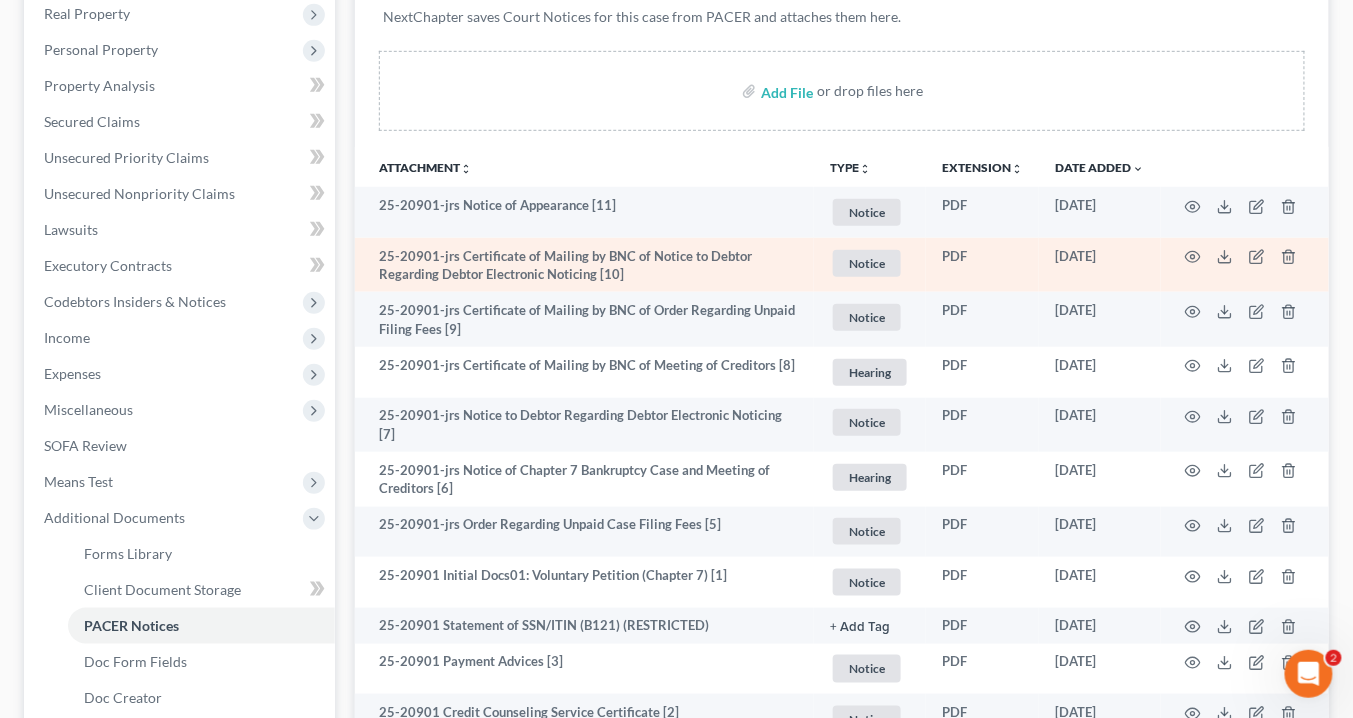 scroll, scrollTop: 80, scrollLeft: 0, axis: vertical 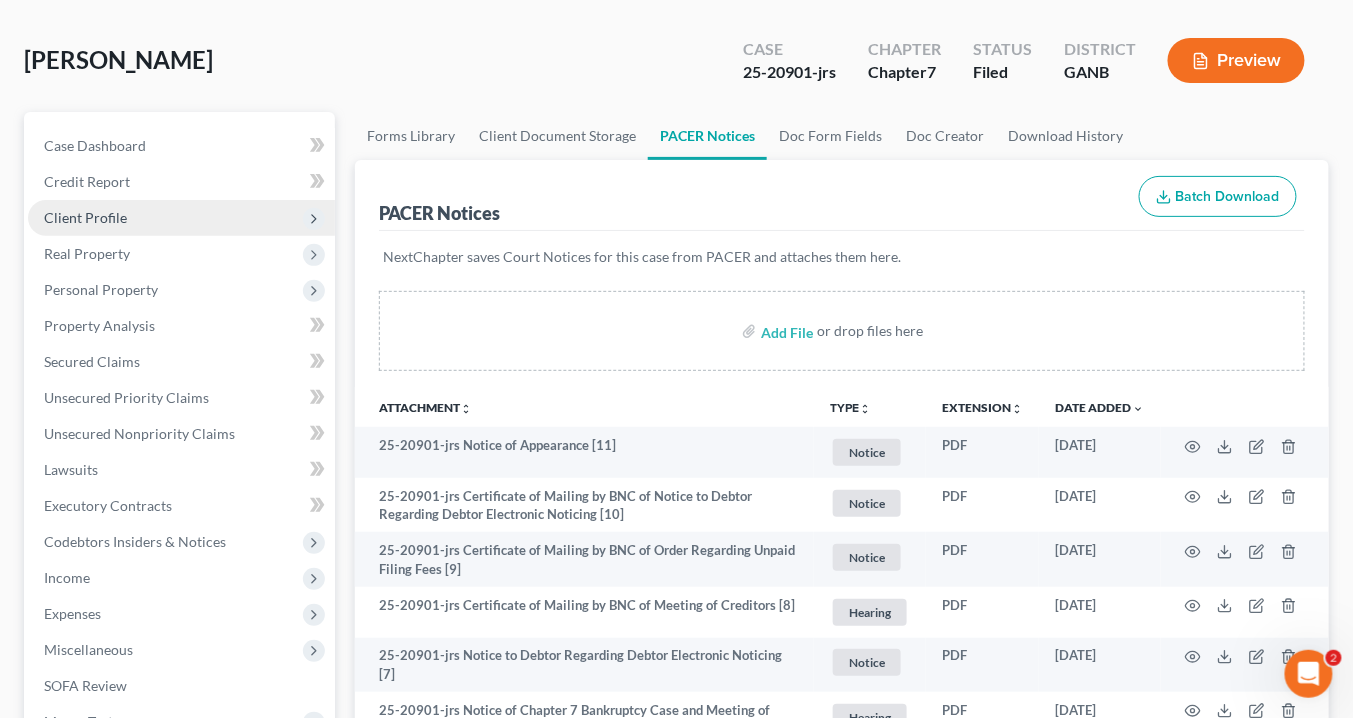 click on "Client Profile" at bounding box center (85, 217) 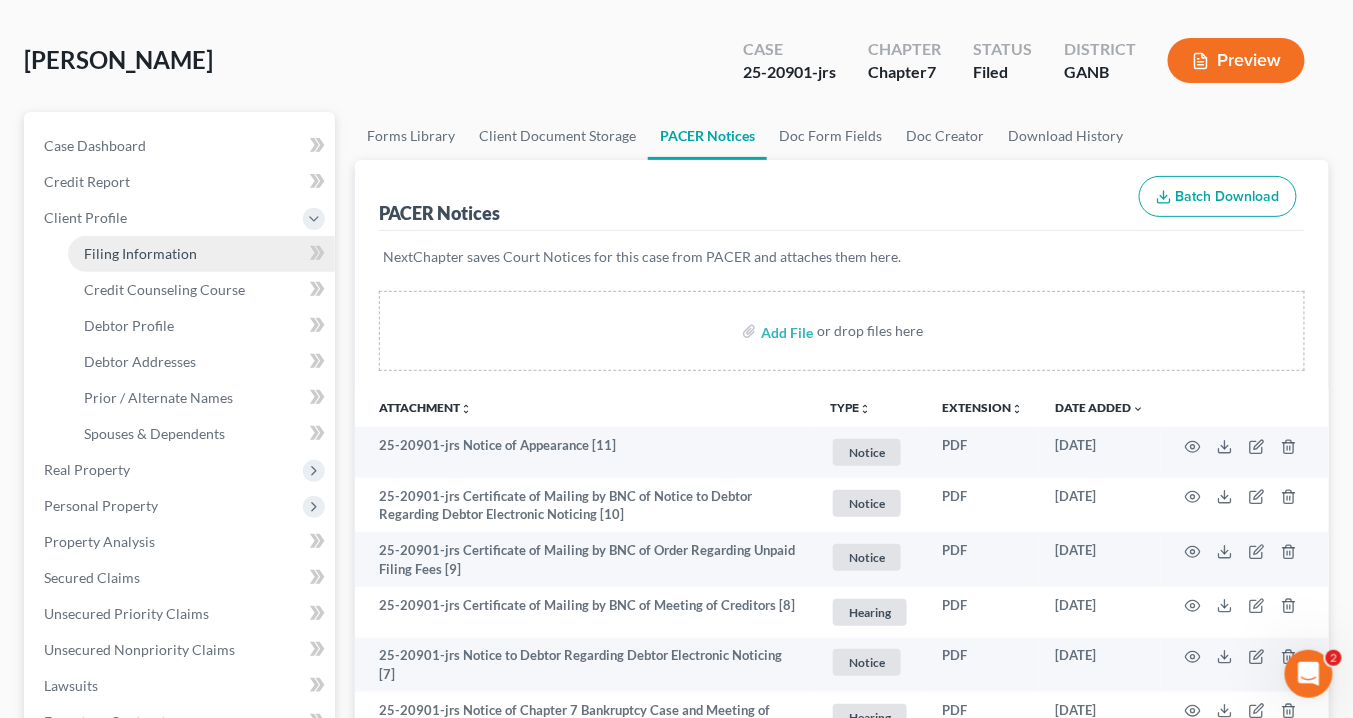 click on "Filing Information" at bounding box center (140, 253) 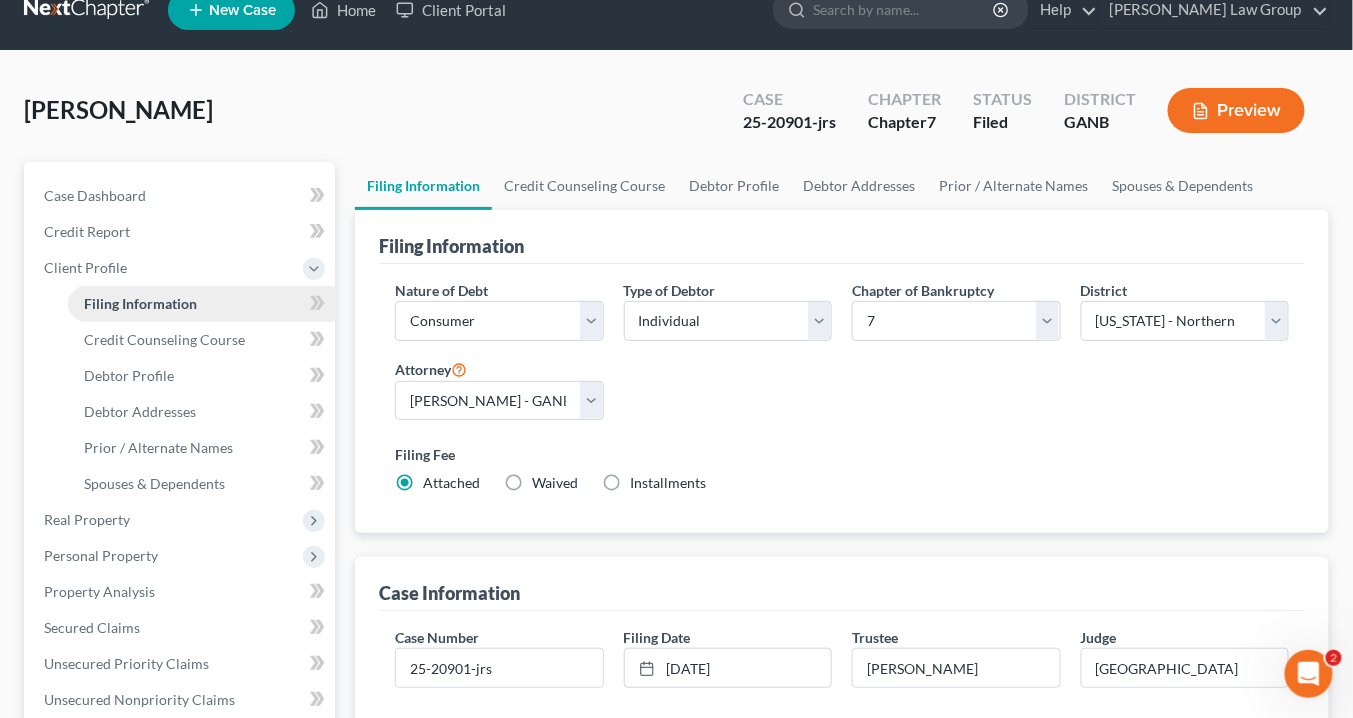 scroll, scrollTop: 0, scrollLeft: 0, axis: both 